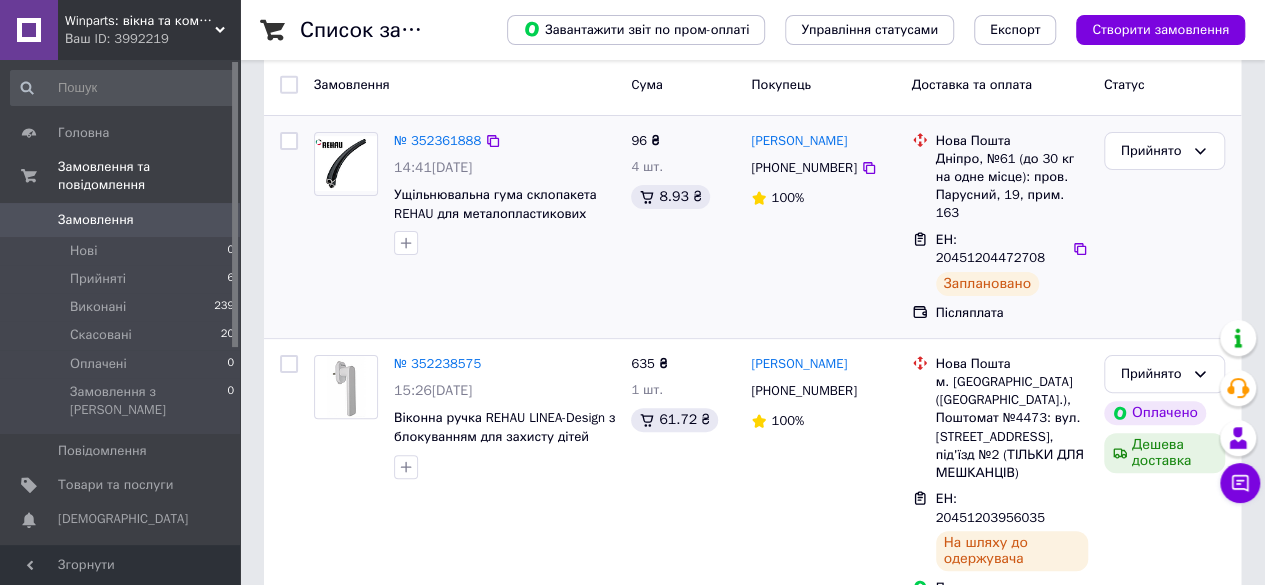 scroll, scrollTop: 0, scrollLeft: 0, axis: both 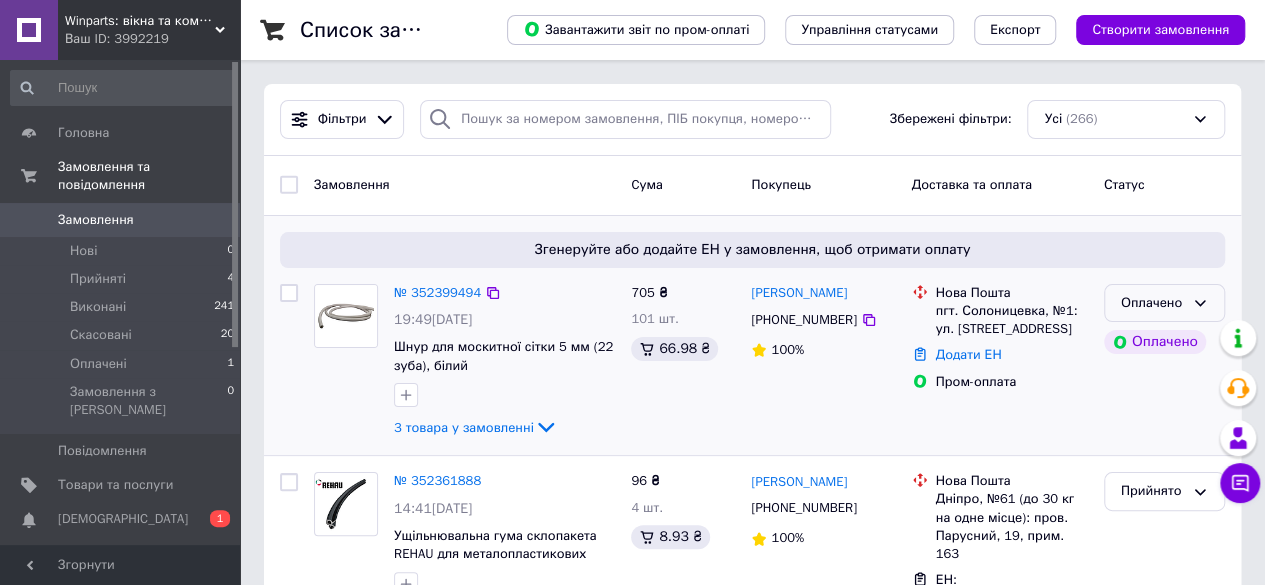 click 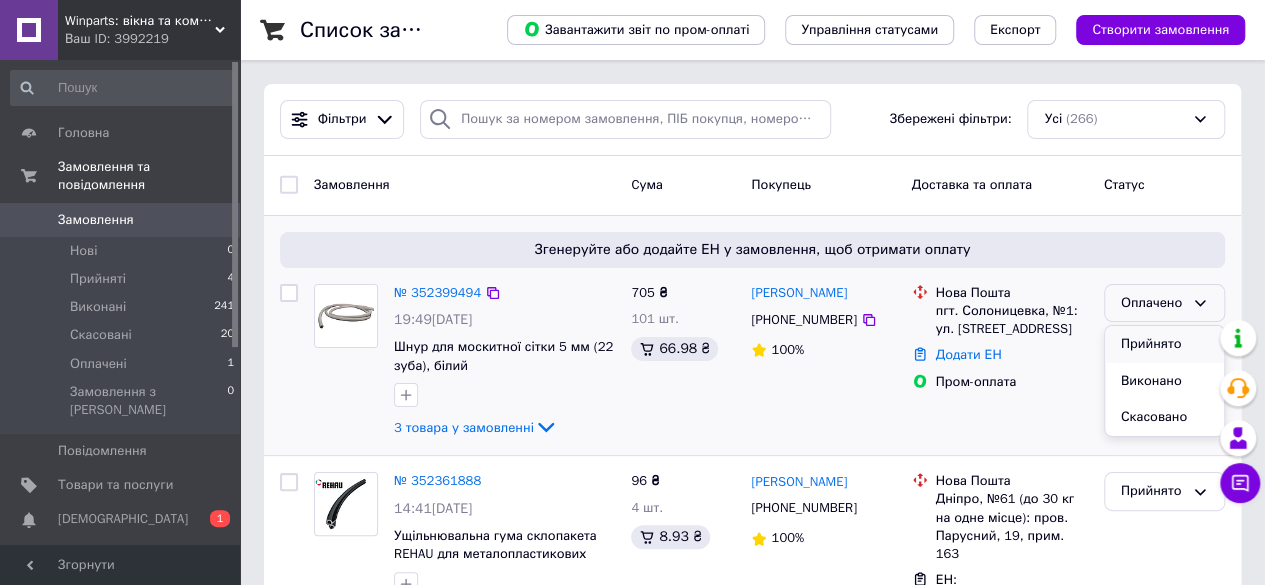 click on "Прийнято" at bounding box center (1164, 344) 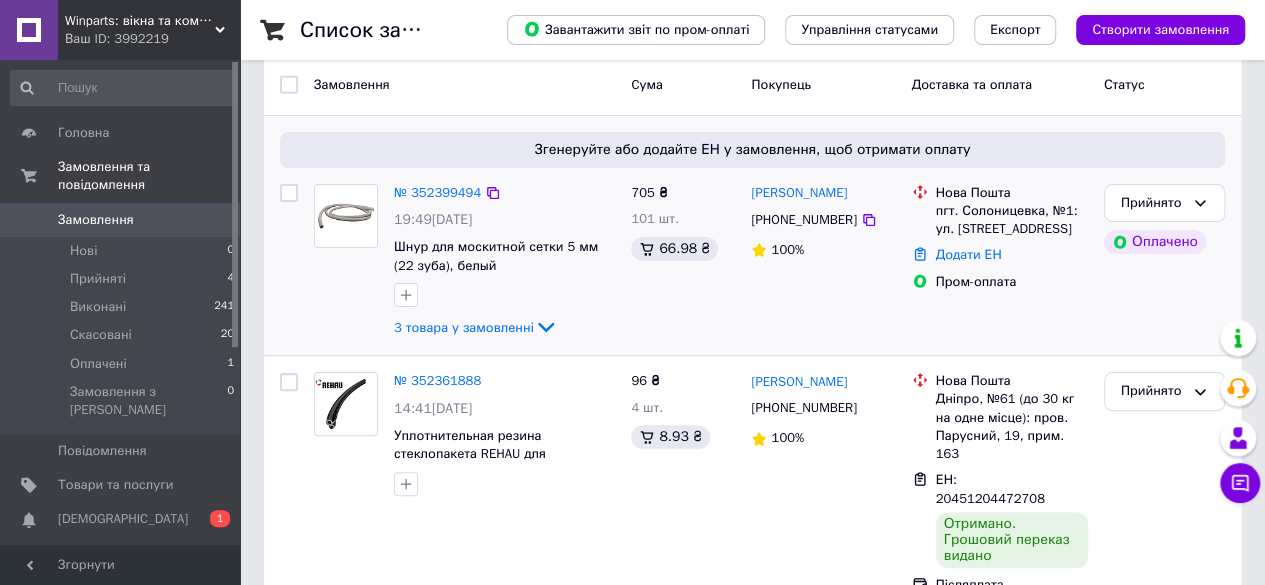 scroll, scrollTop: 200, scrollLeft: 0, axis: vertical 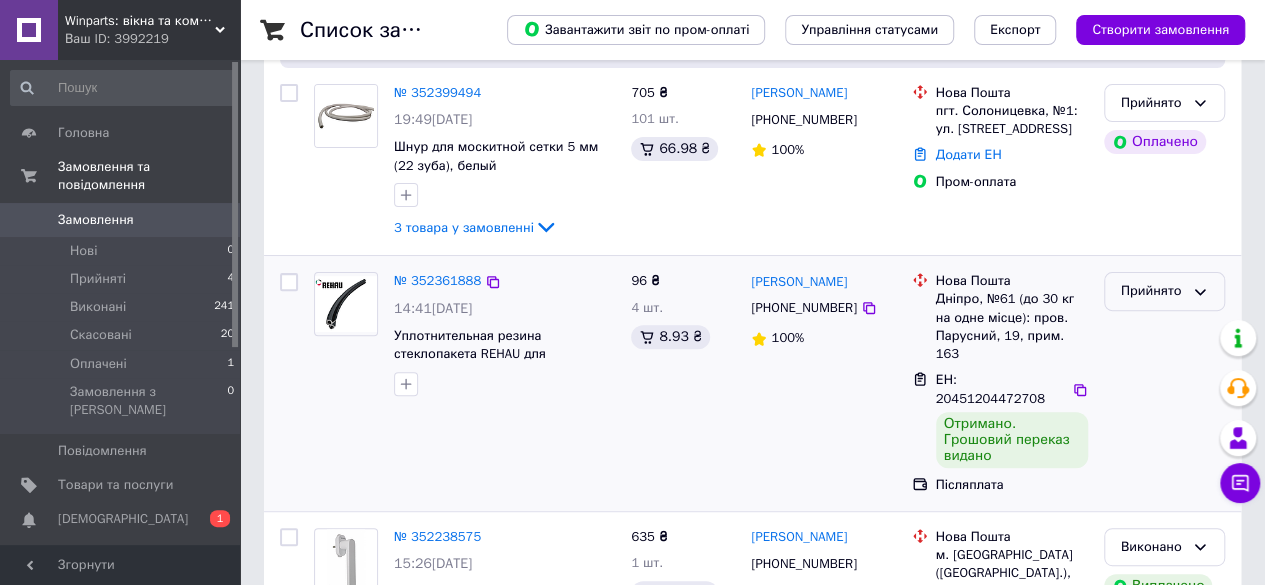 click on "Прийнято" at bounding box center (1164, 291) 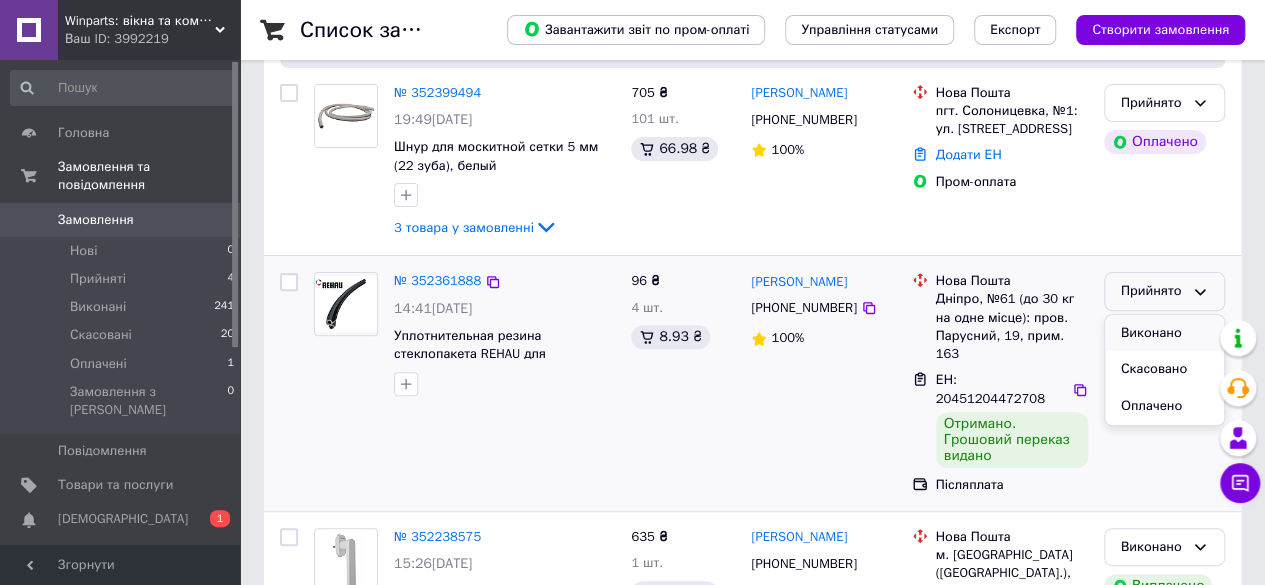 click on "Виконано" at bounding box center (1164, 333) 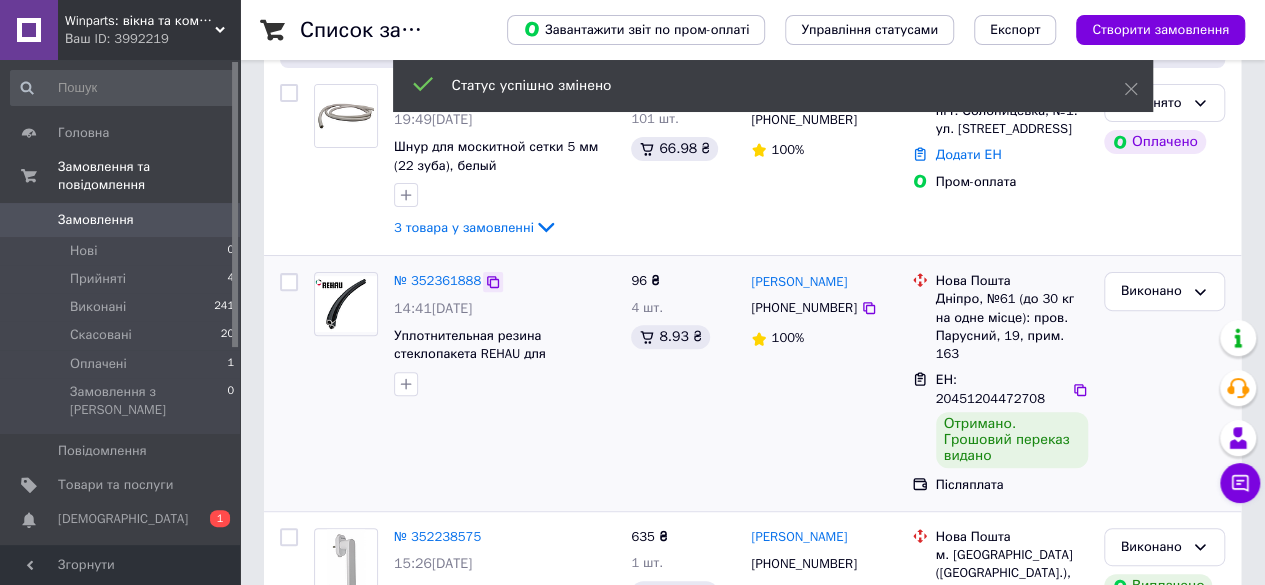 click on "№ 352361888" at bounding box center [504, 281] 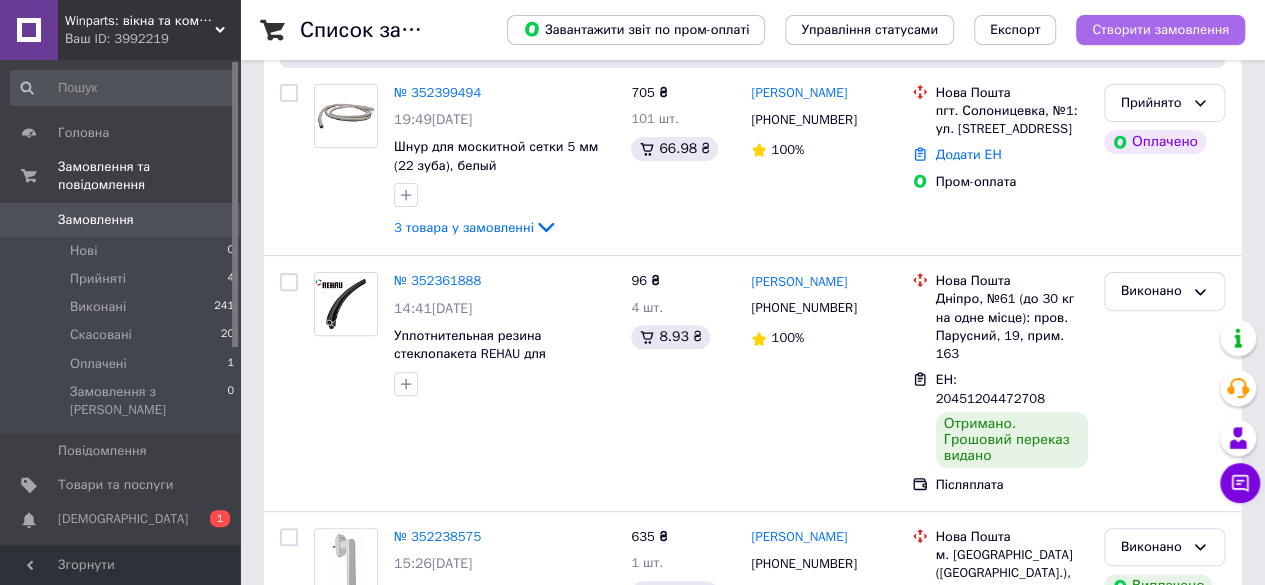 click on "Створити замовлення" at bounding box center [1160, 30] 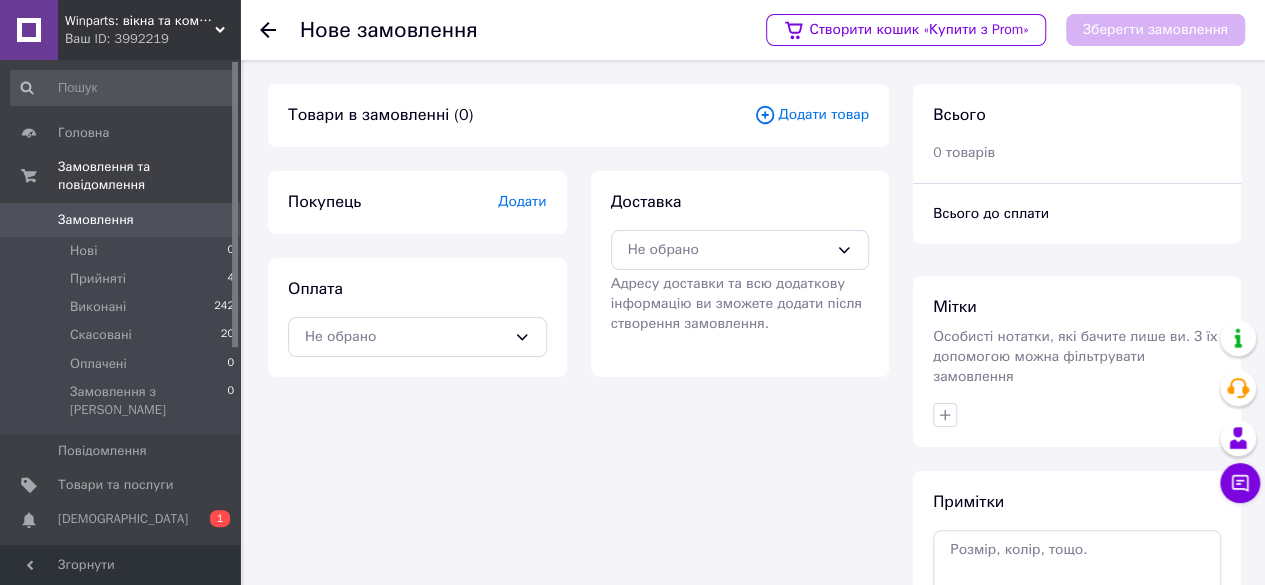 click on "Додати" at bounding box center (522, 201) 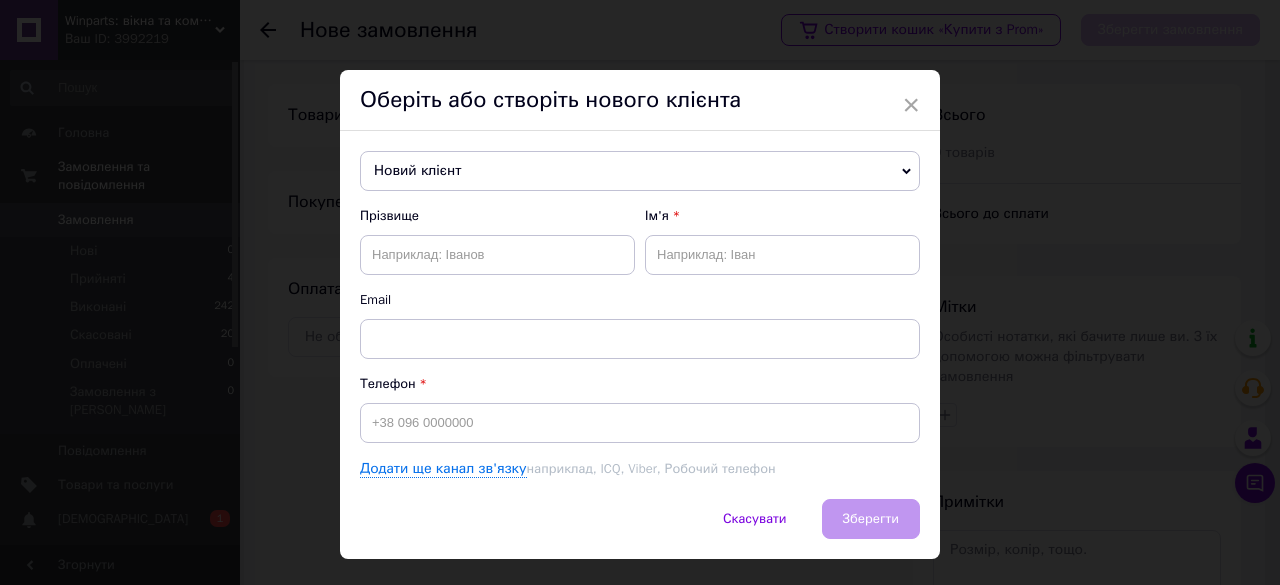 click on "Новий клієнт" at bounding box center (640, 171) 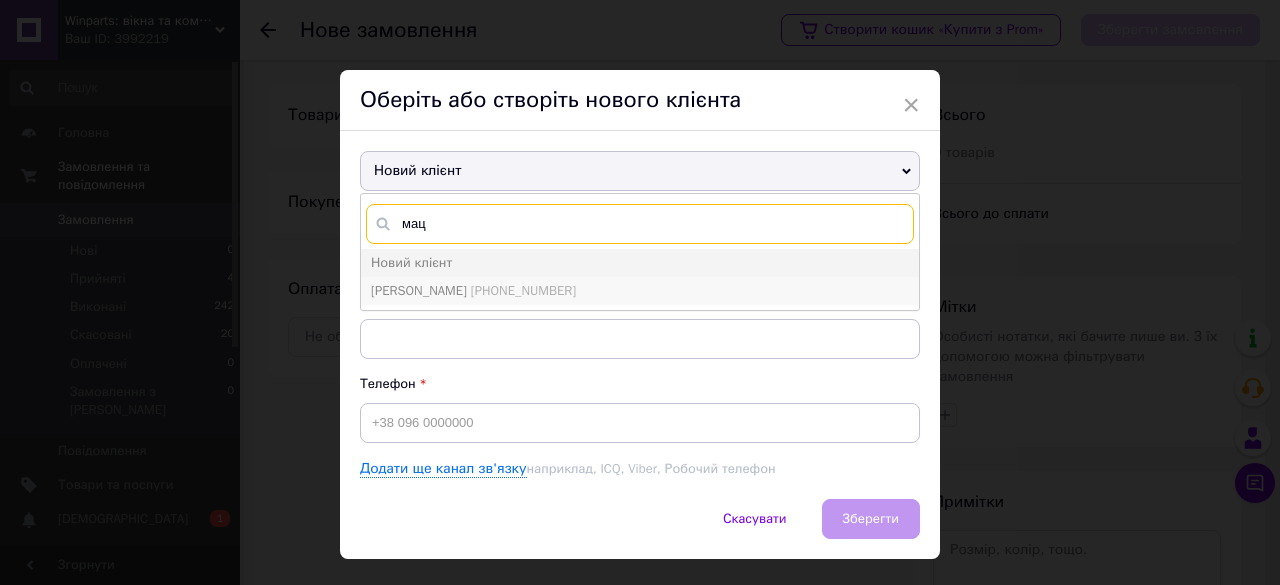 type on "мац" 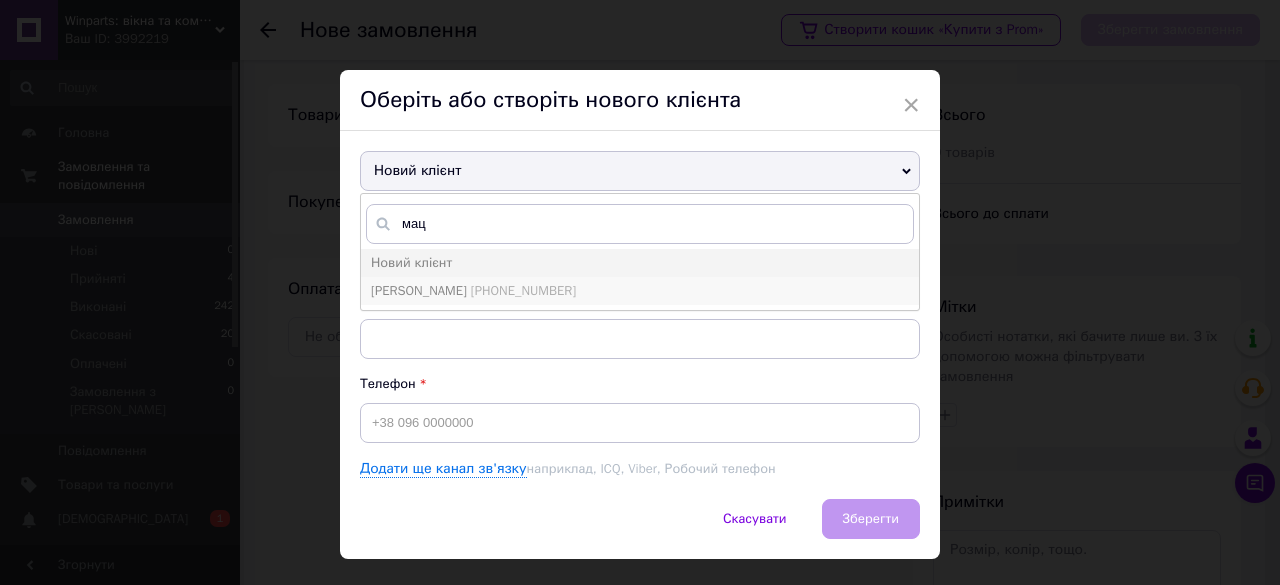 click on "[PHONE_NUMBER]" at bounding box center [523, 290] 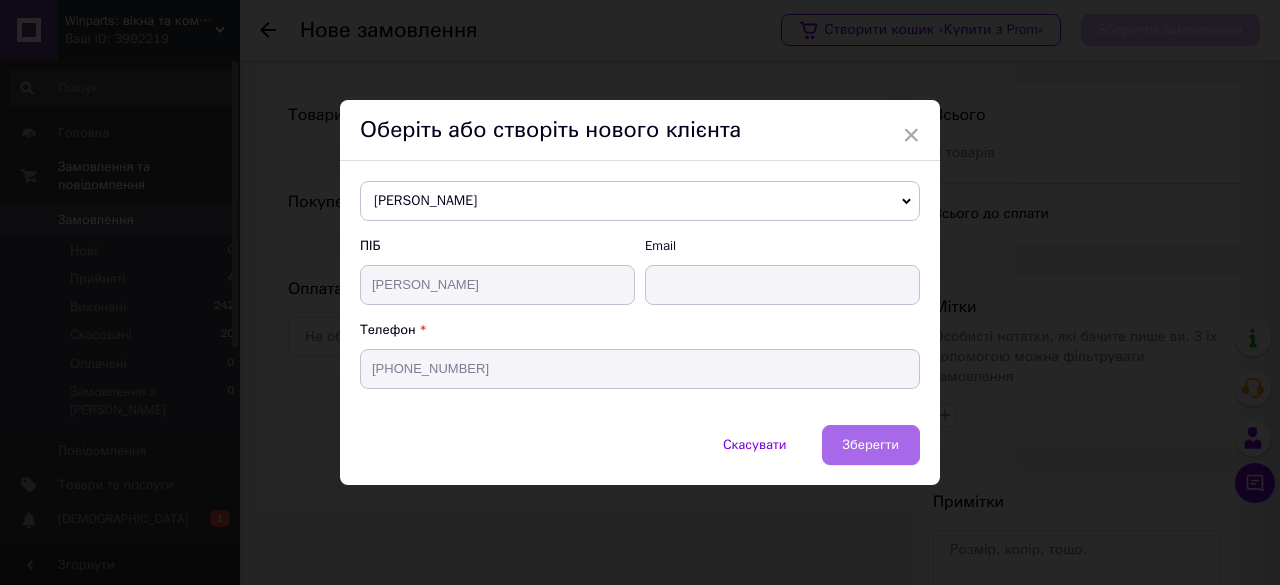 click on "Зберегти" at bounding box center [871, 444] 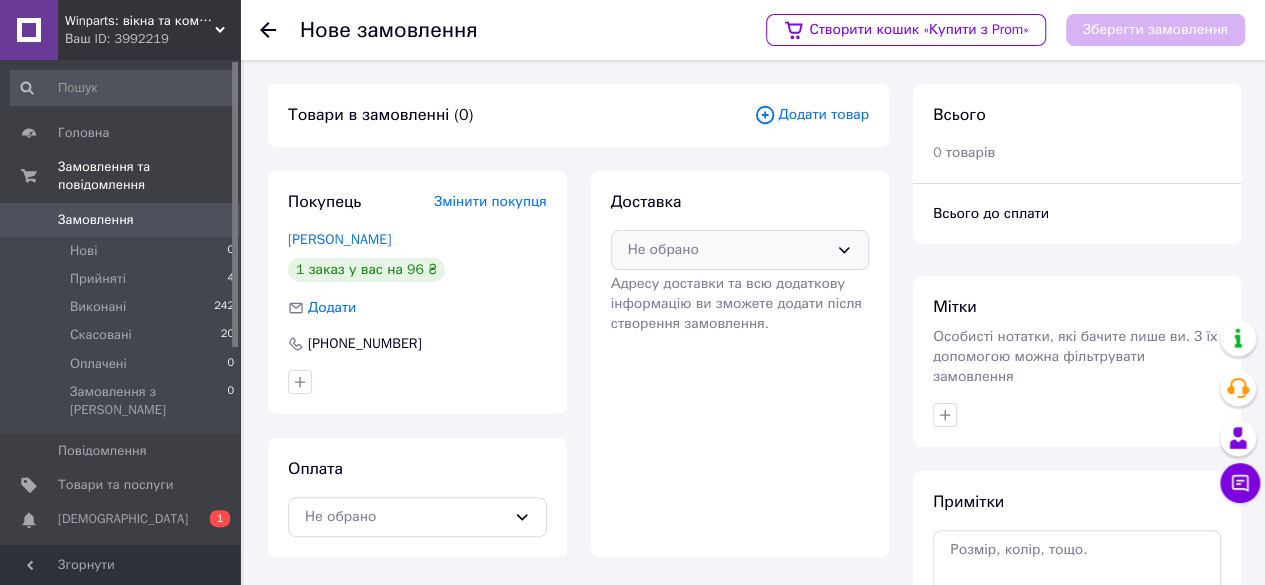 click on "Не обрано" at bounding box center (728, 250) 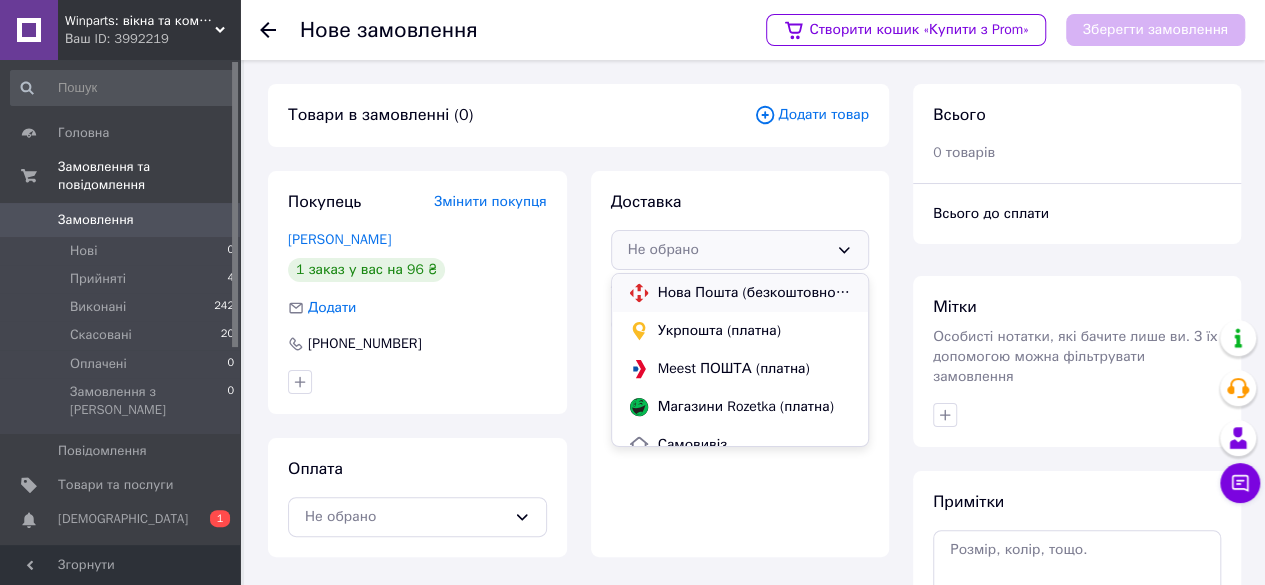 click on "Нова Пошта (безкоштовно від 3000 ₴)" at bounding box center (755, 293) 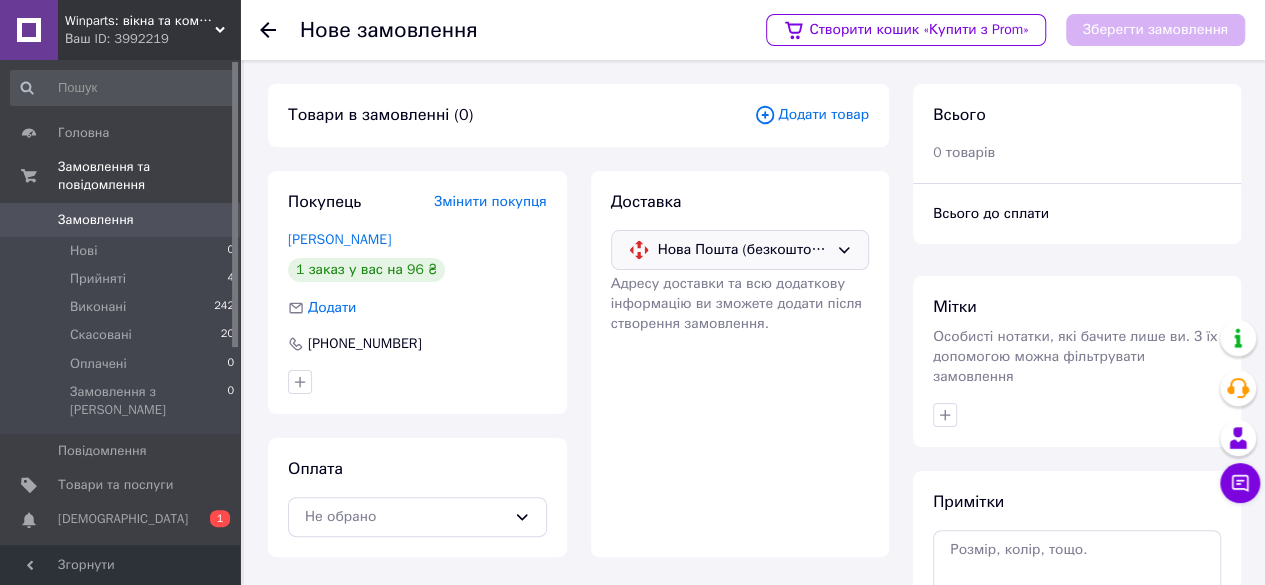 scroll, scrollTop: 100, scrollLeft: 0, axis: vertical 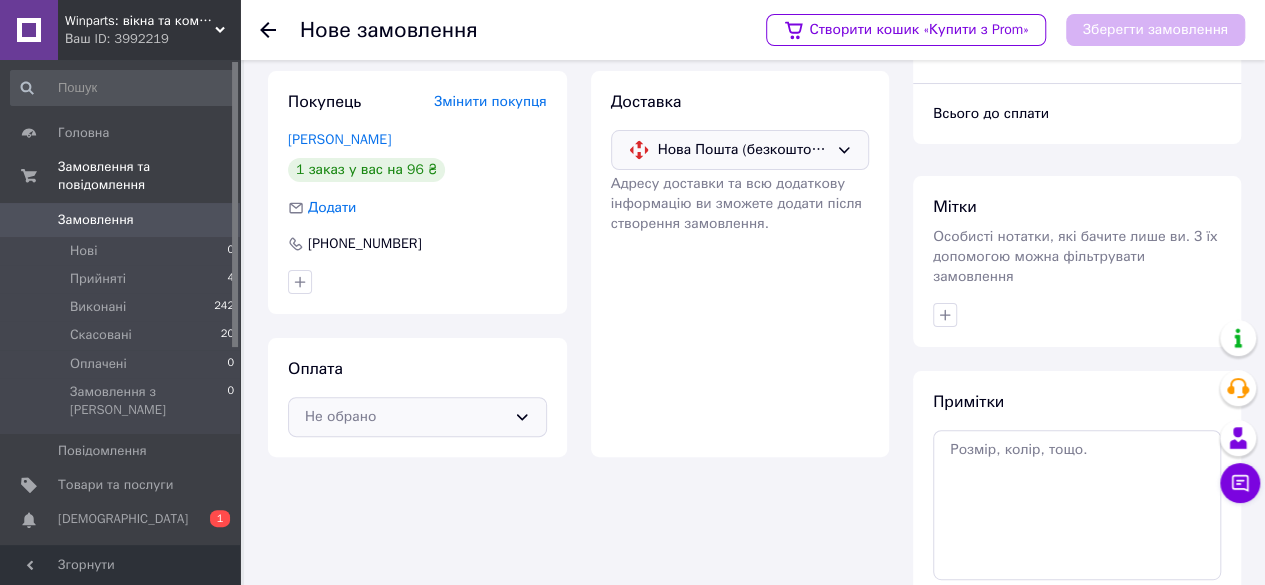 click on "Не обрано" at bounding box center (405, 417) 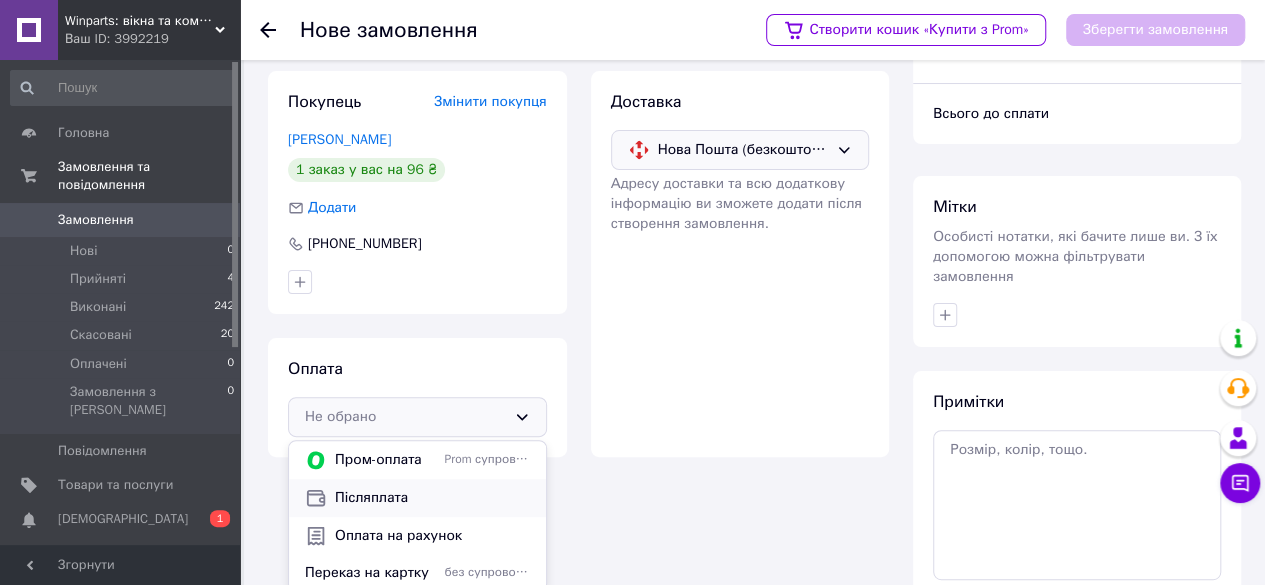 click on "Післяплата" at bounding box center [432, 498] 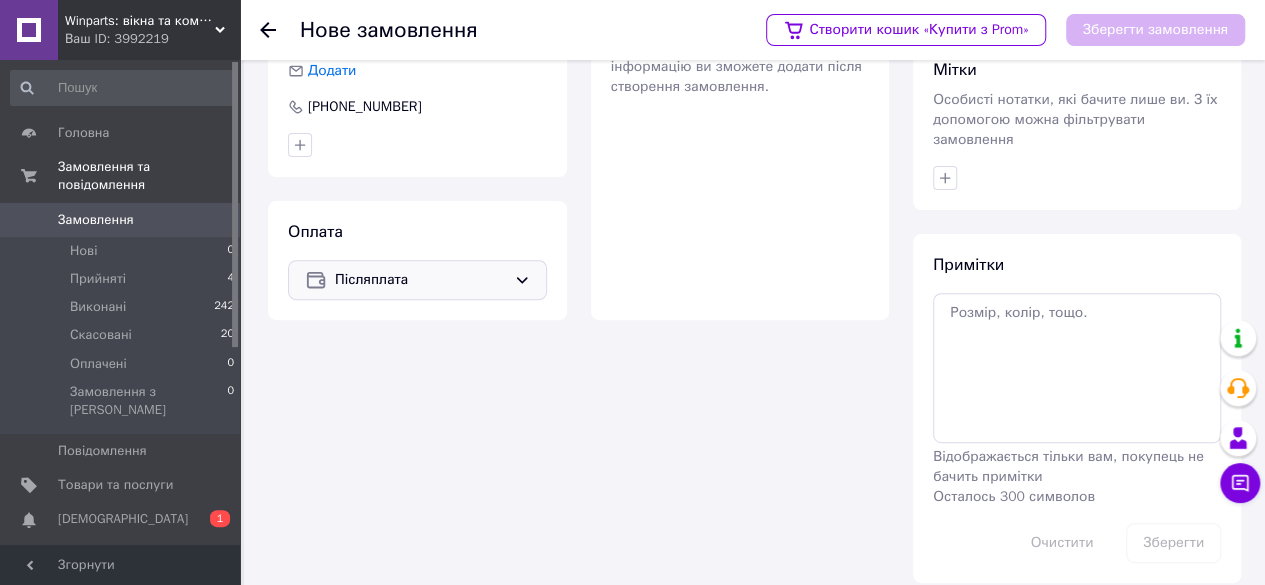 scroll, scrollTop: 0, scrollLeft: 0, axis: both 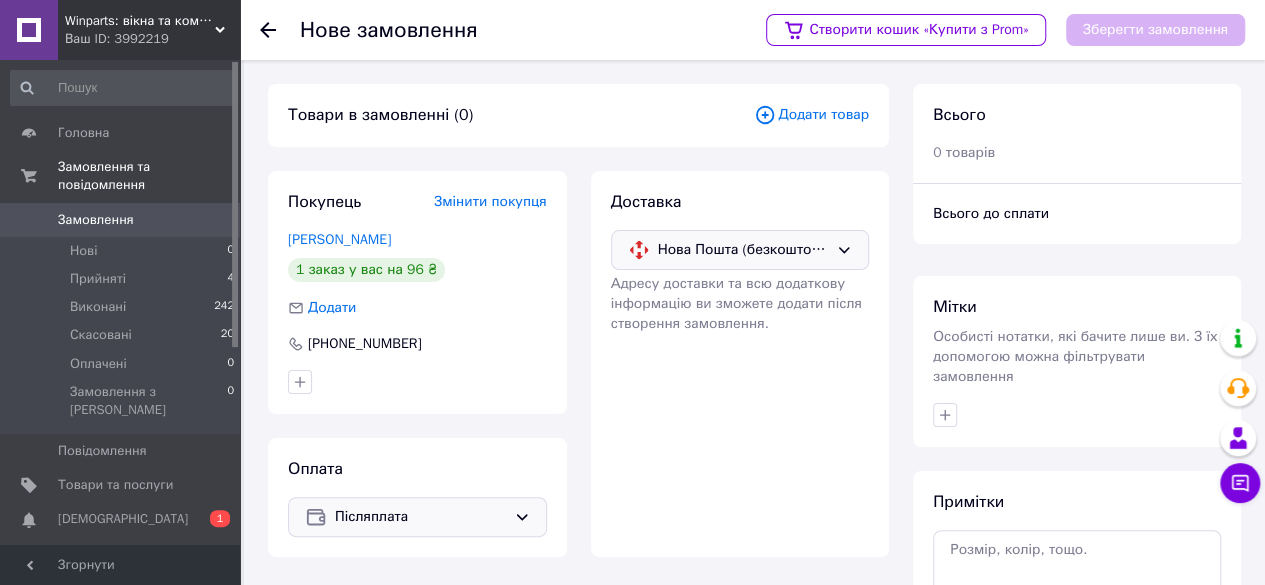 click on "Додати товар" at bounding box center [811, 115] 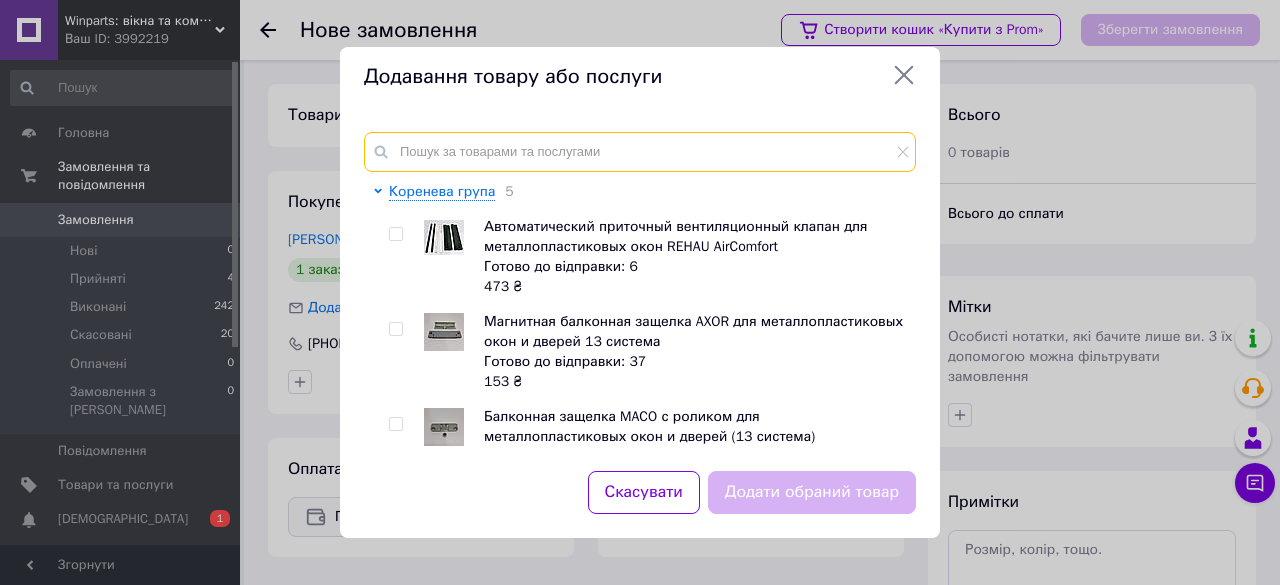click at bounding box center [640, 152] 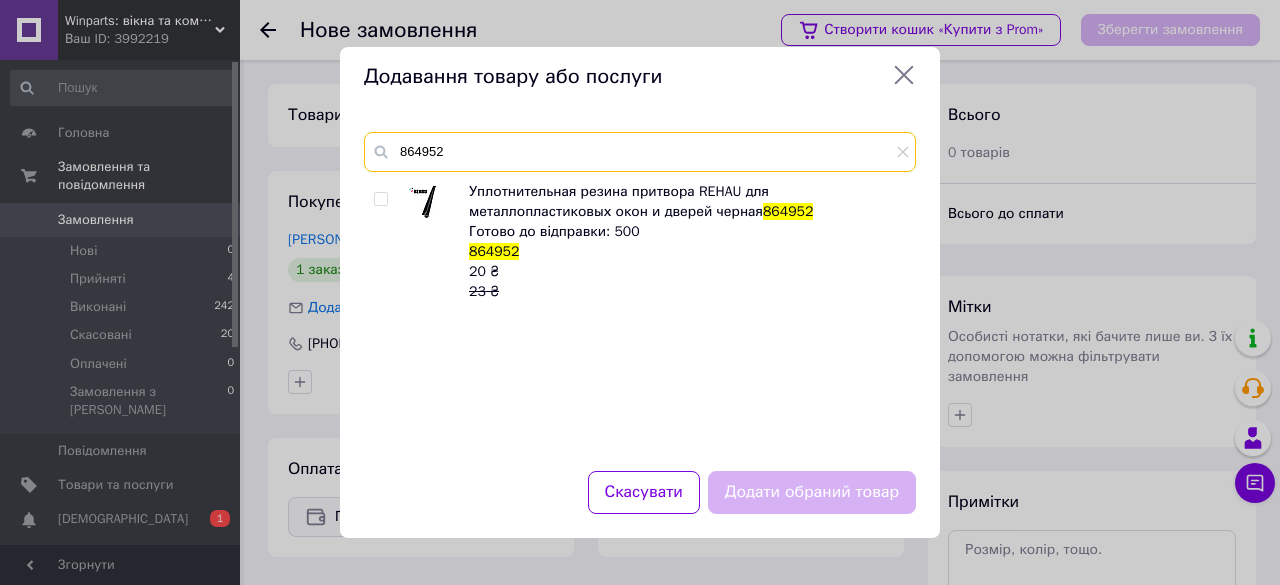 type on "864952" 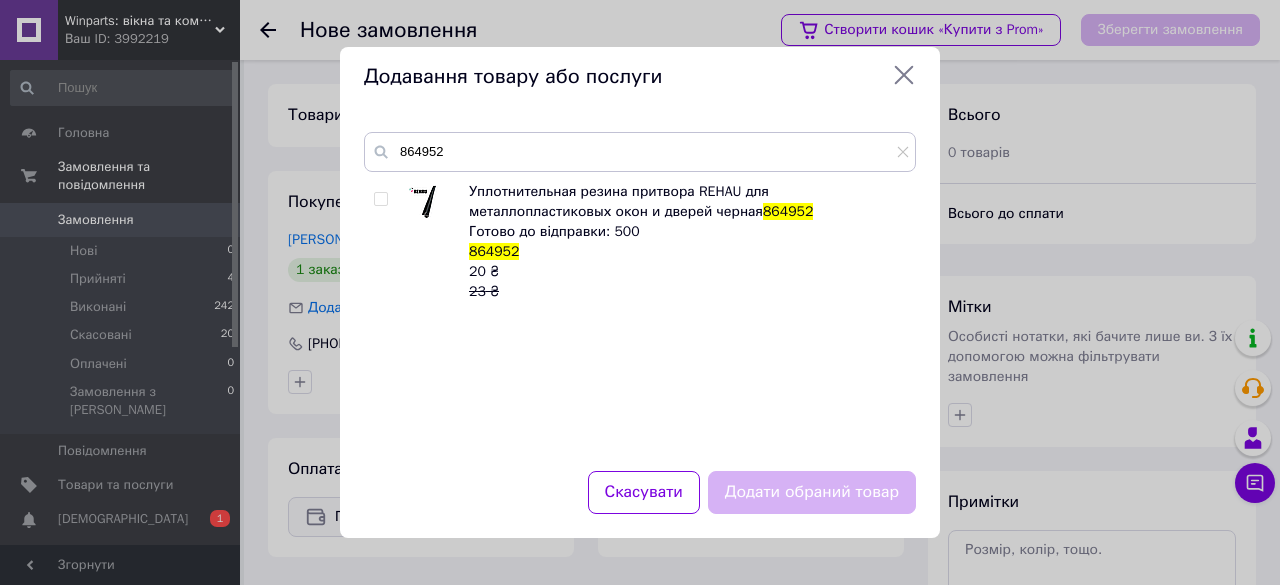 click on "Готово до відправки: 500" at bounding box center (687, 232) 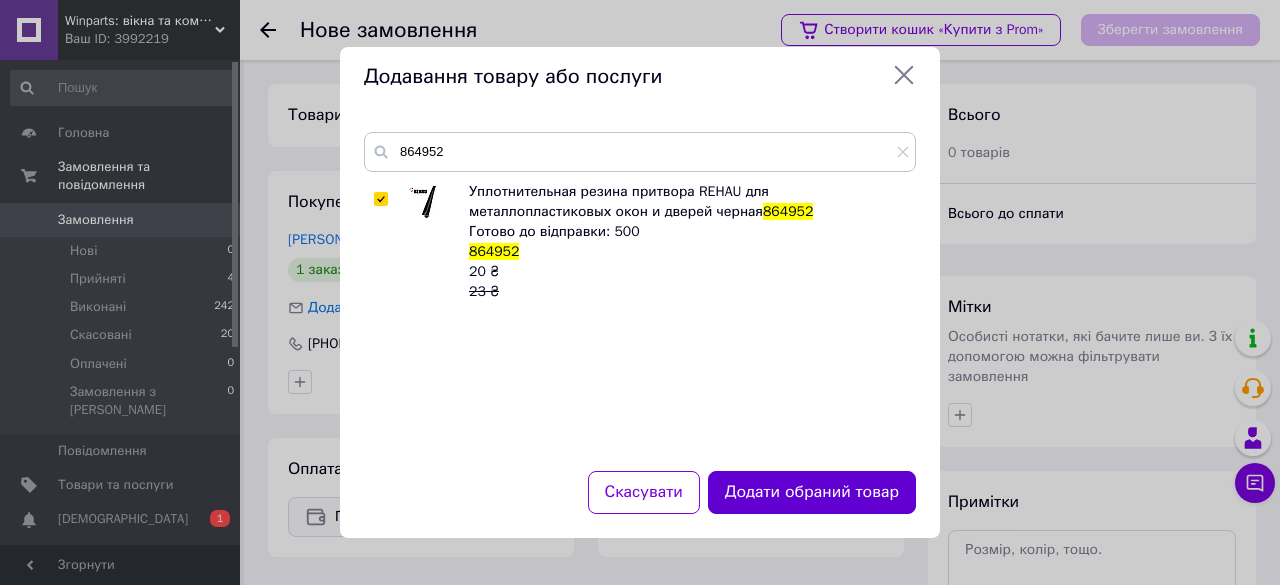 click on "Додати обраний товар" at bounding box center (812, 492) 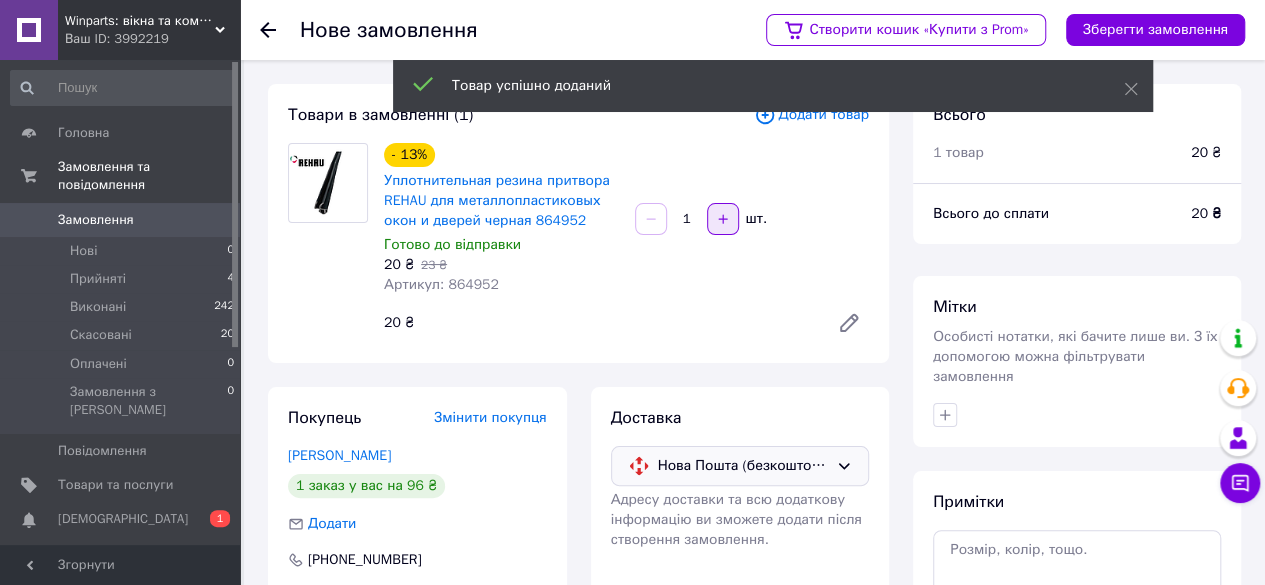 click 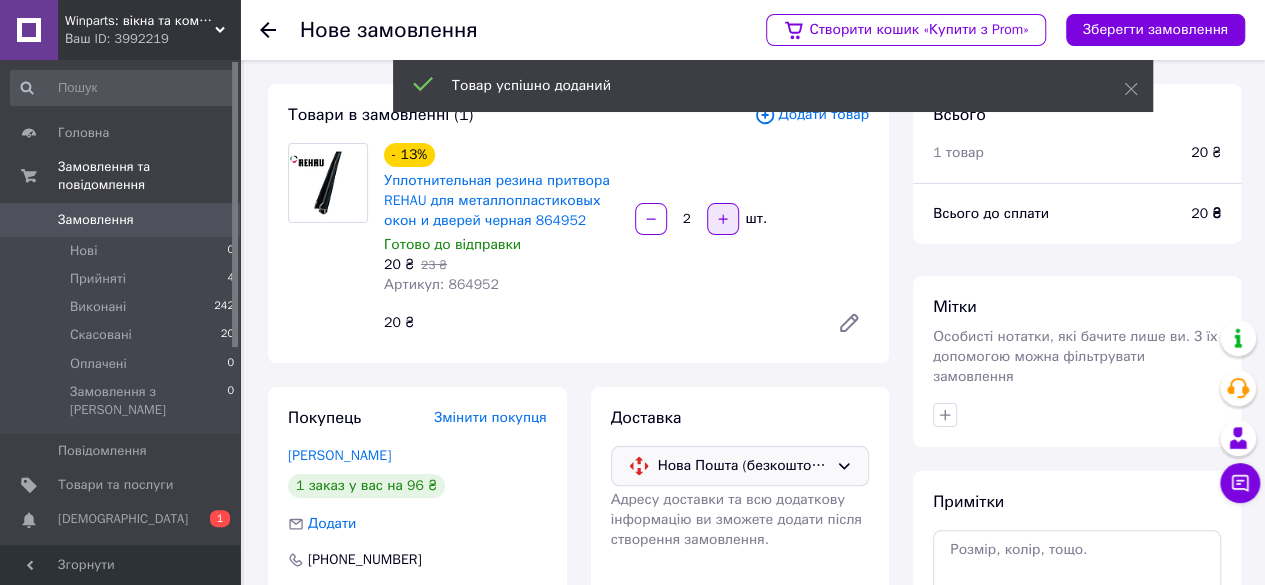 click 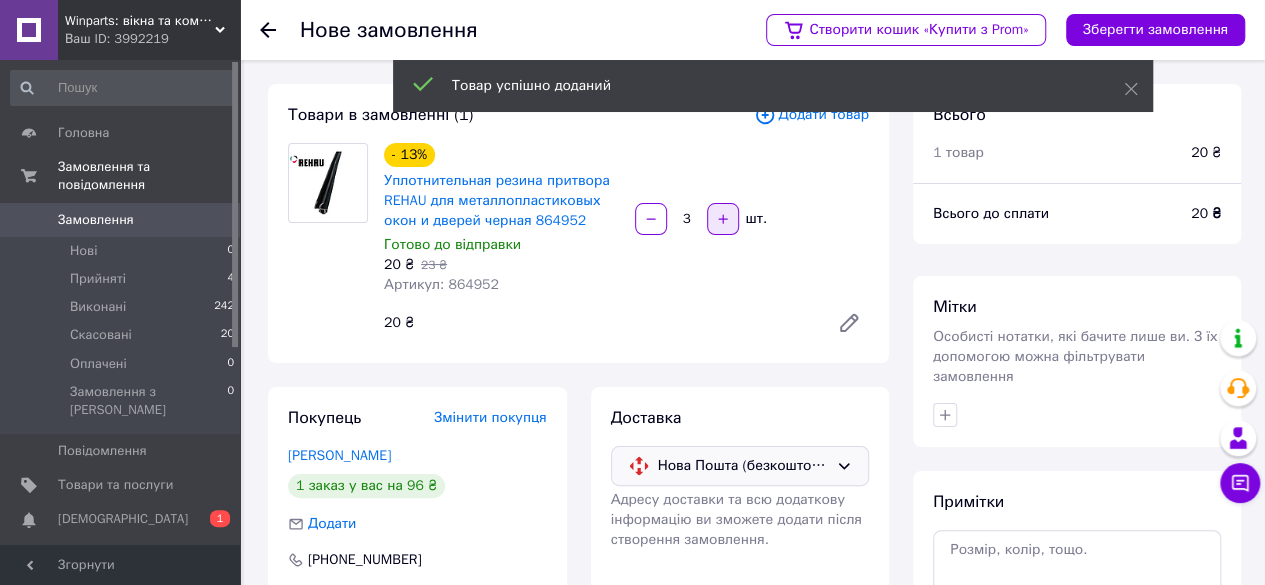 click 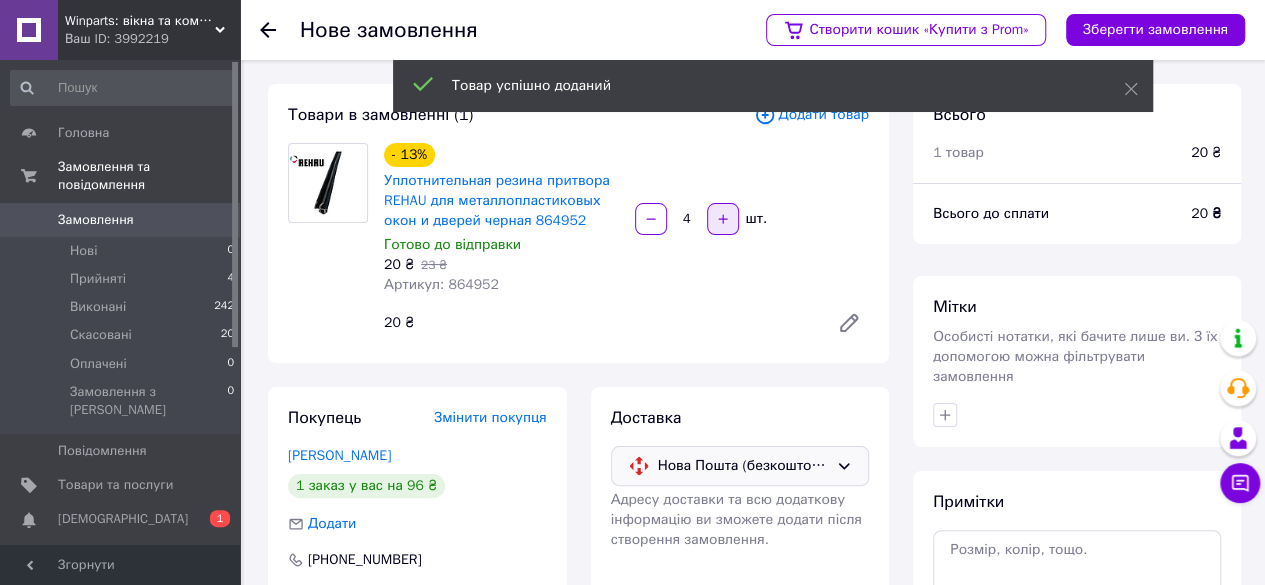click 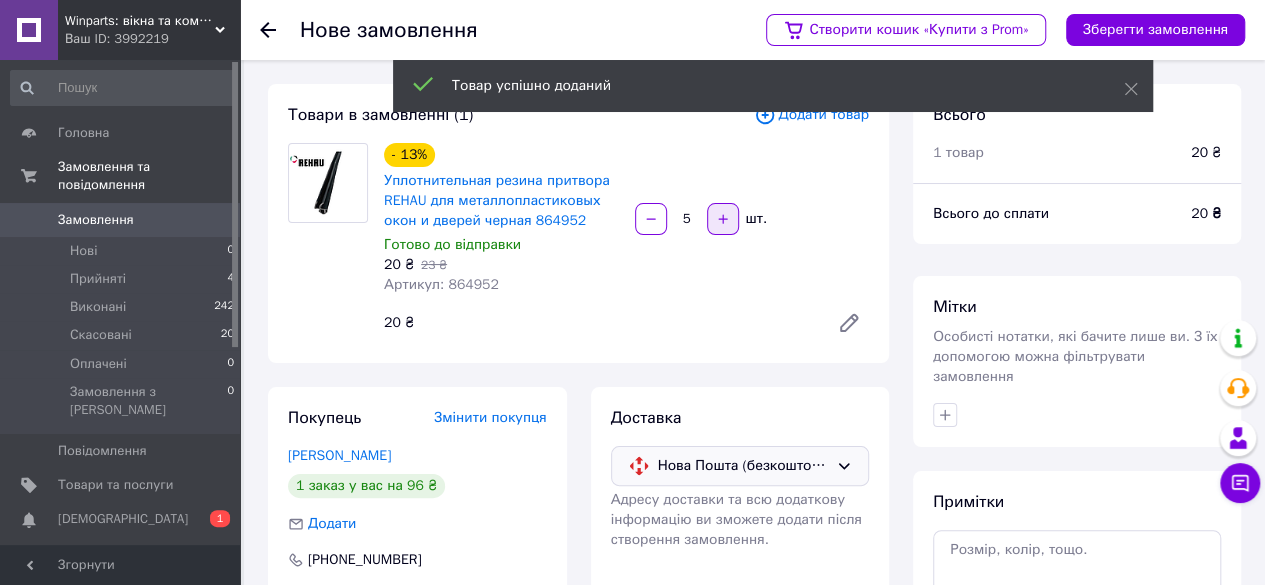 click 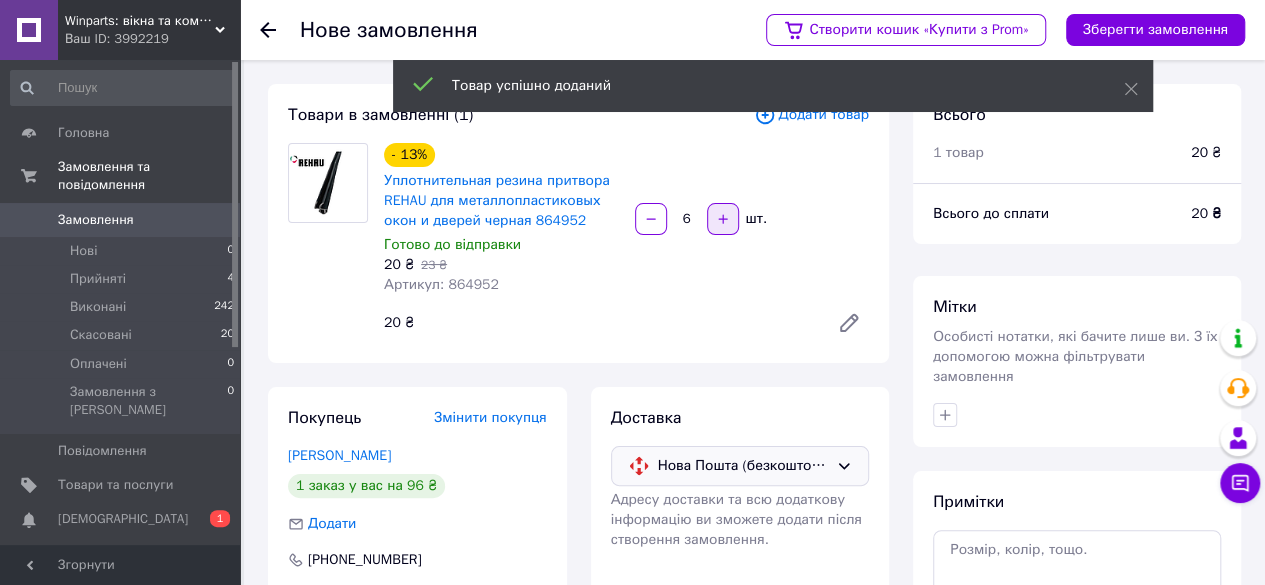 click 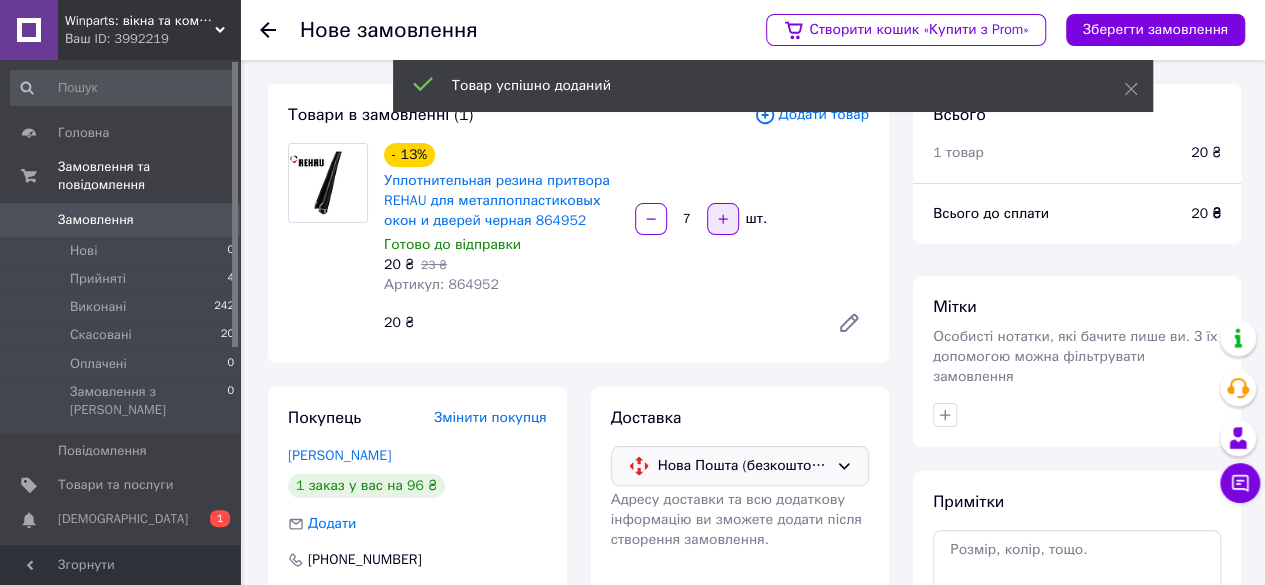 click 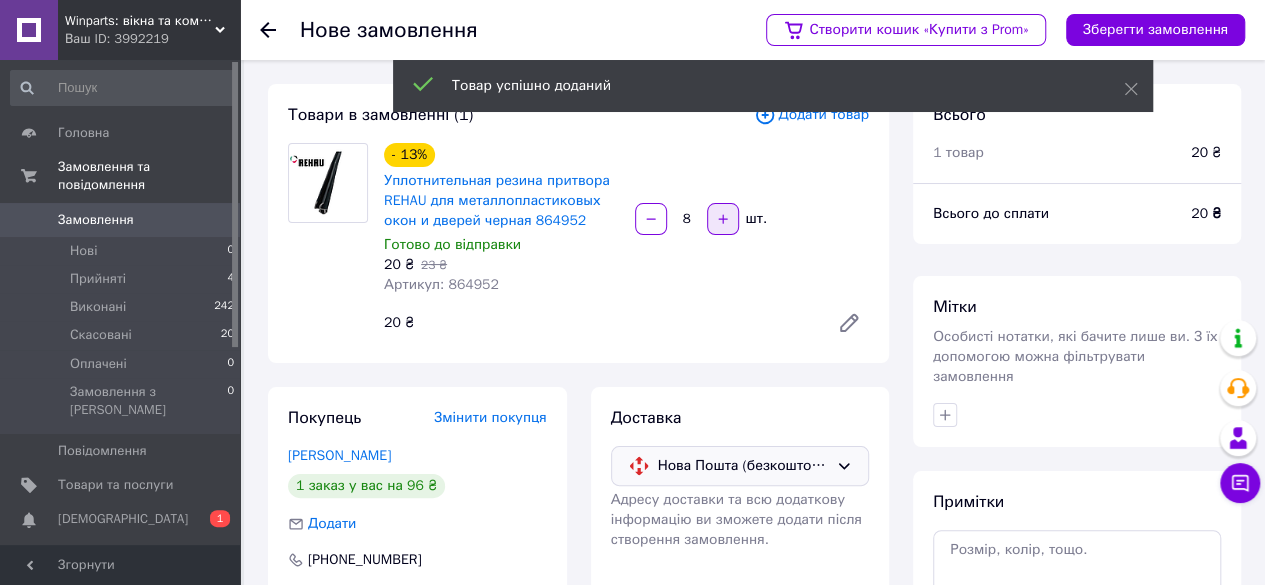 click 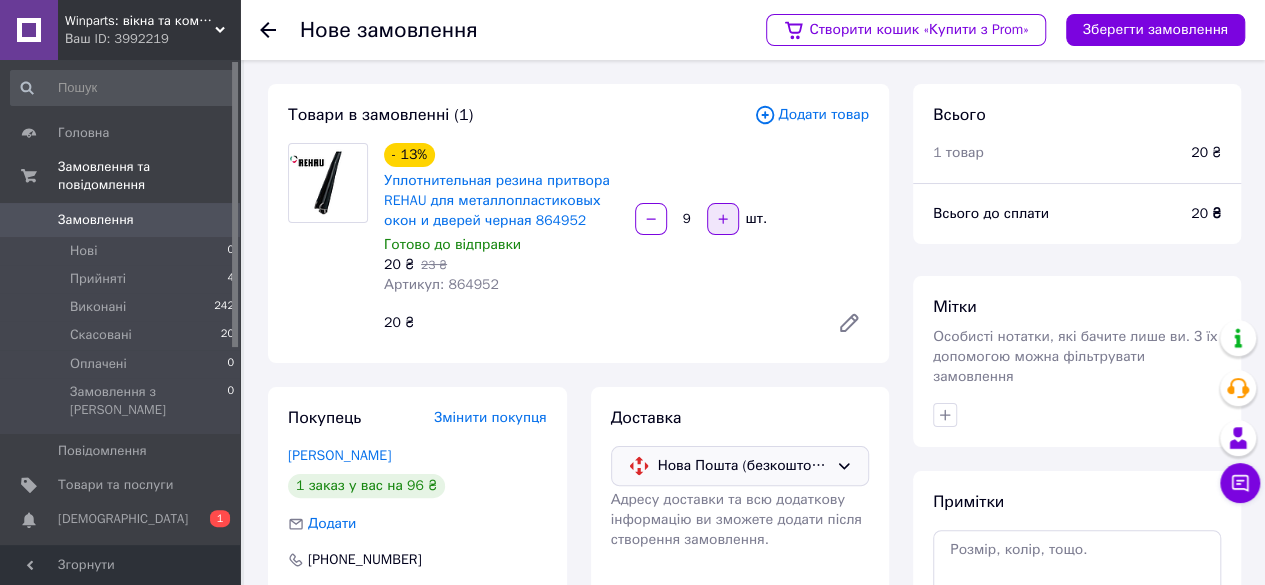 click 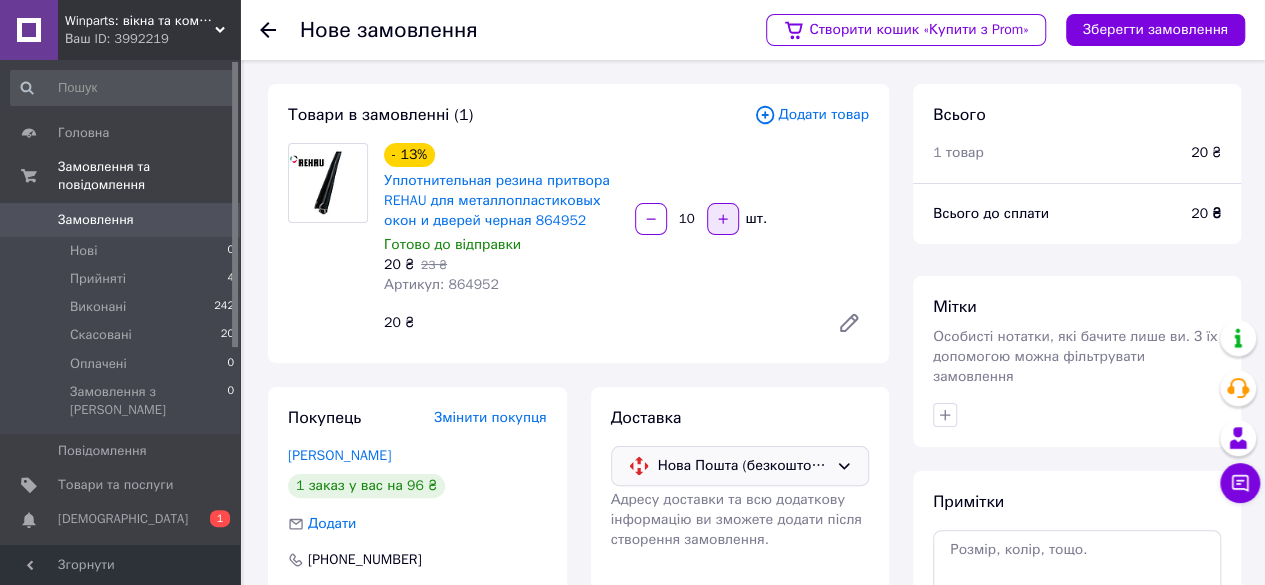 click 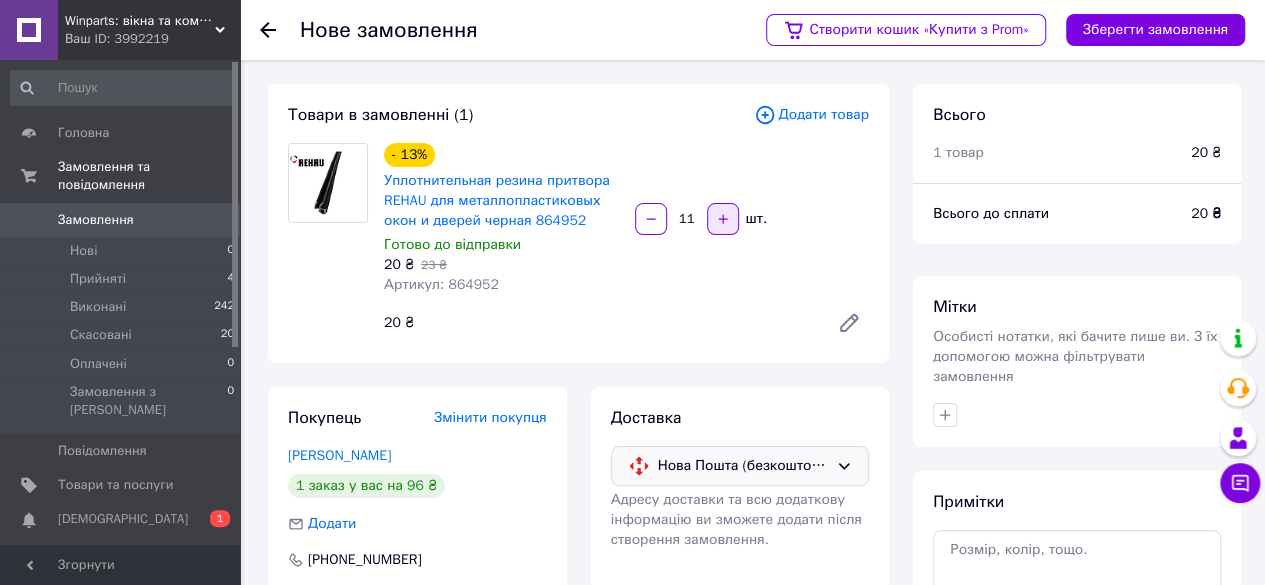click 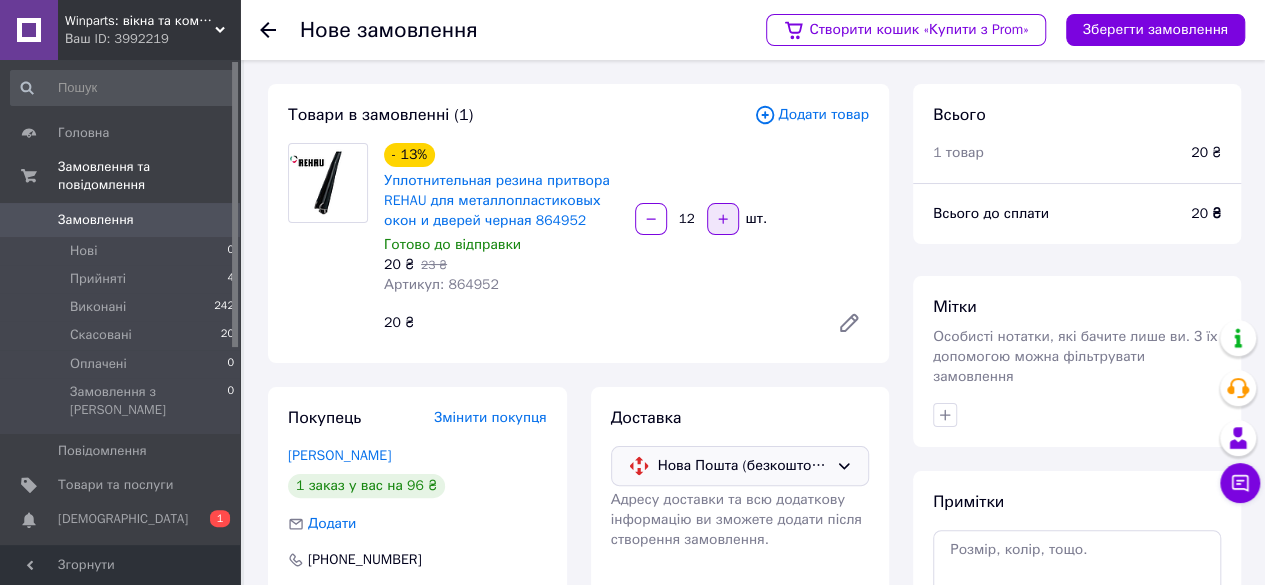 click 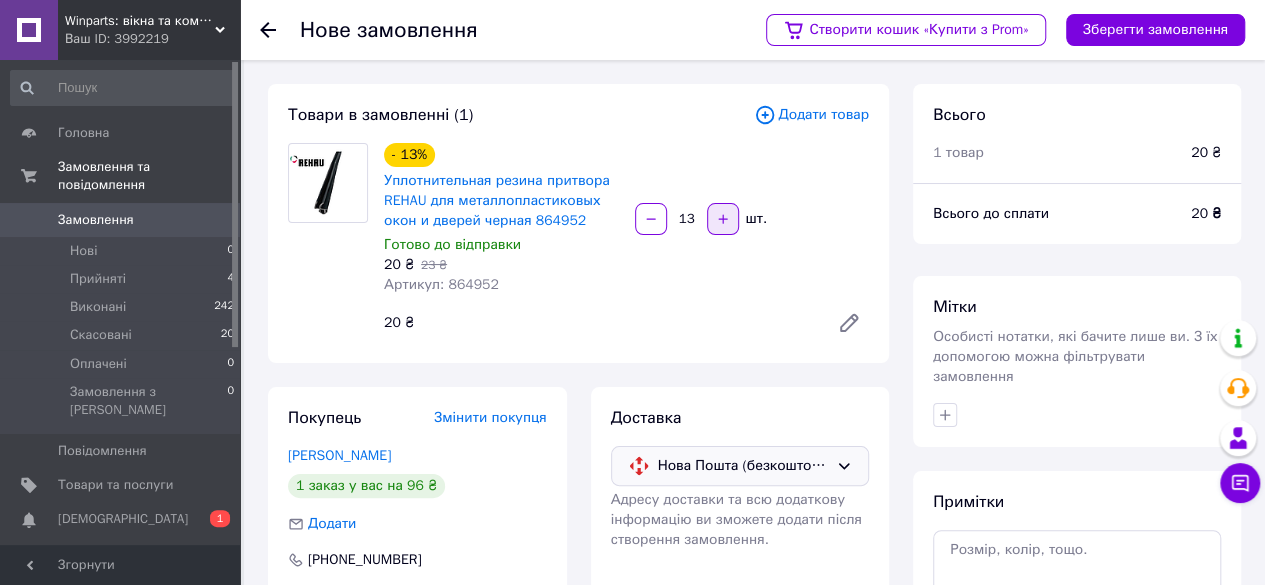 click 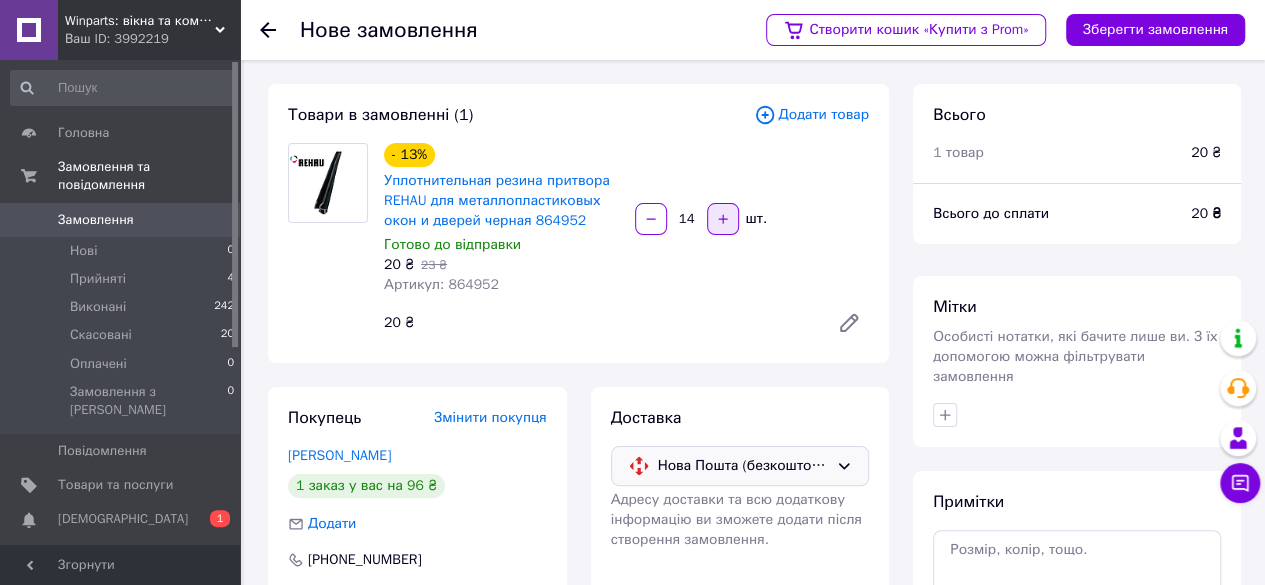 click 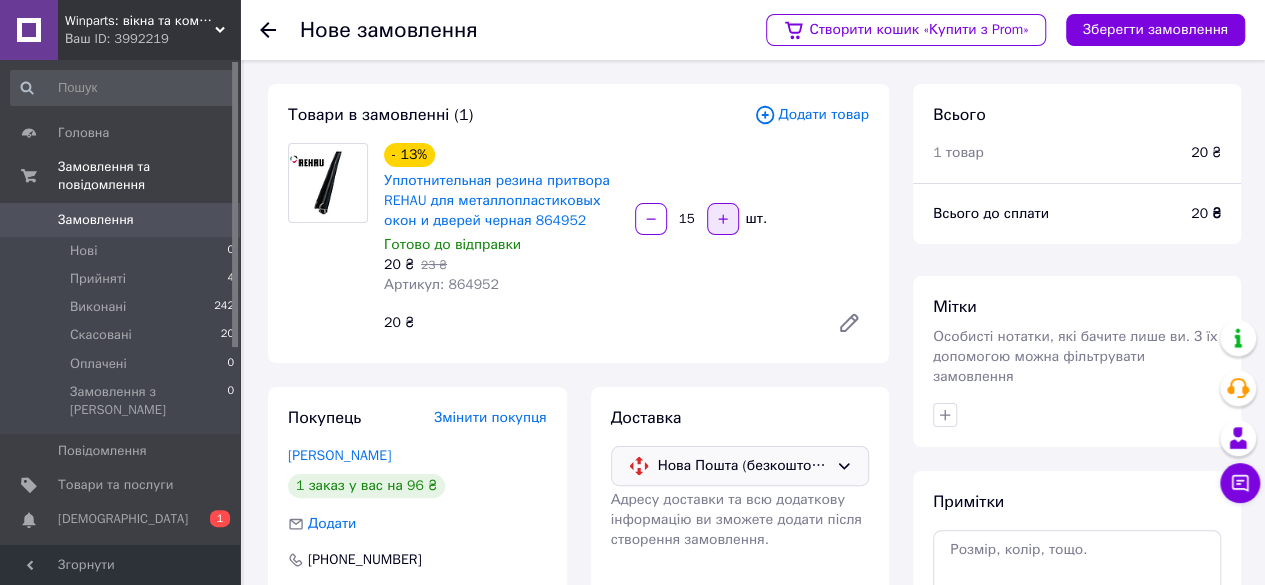 click 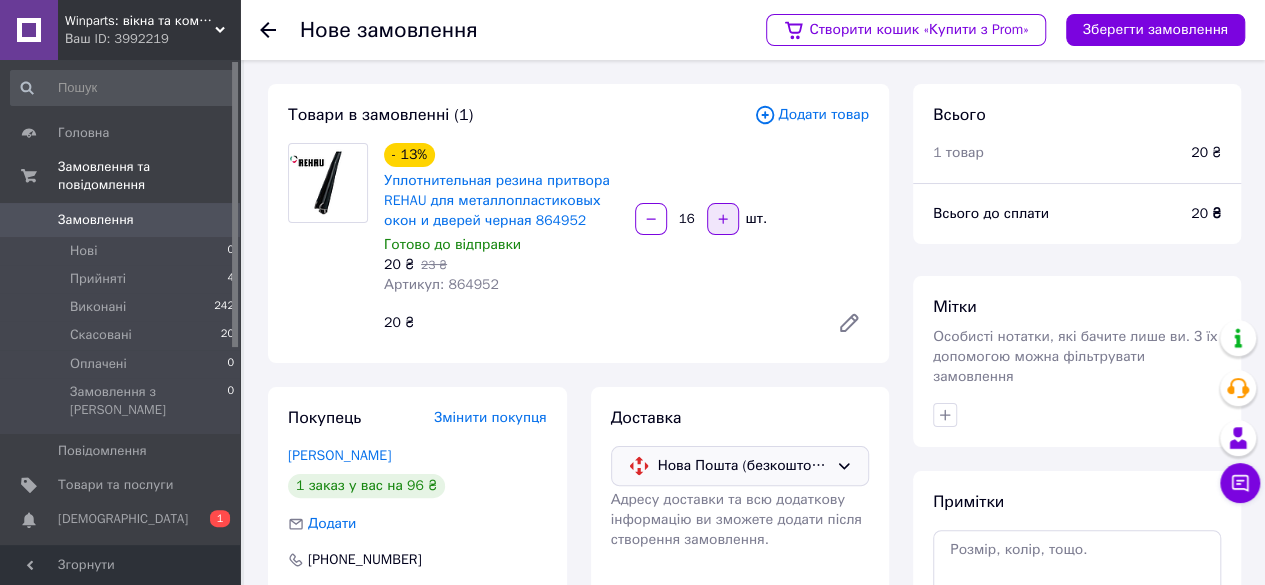 click 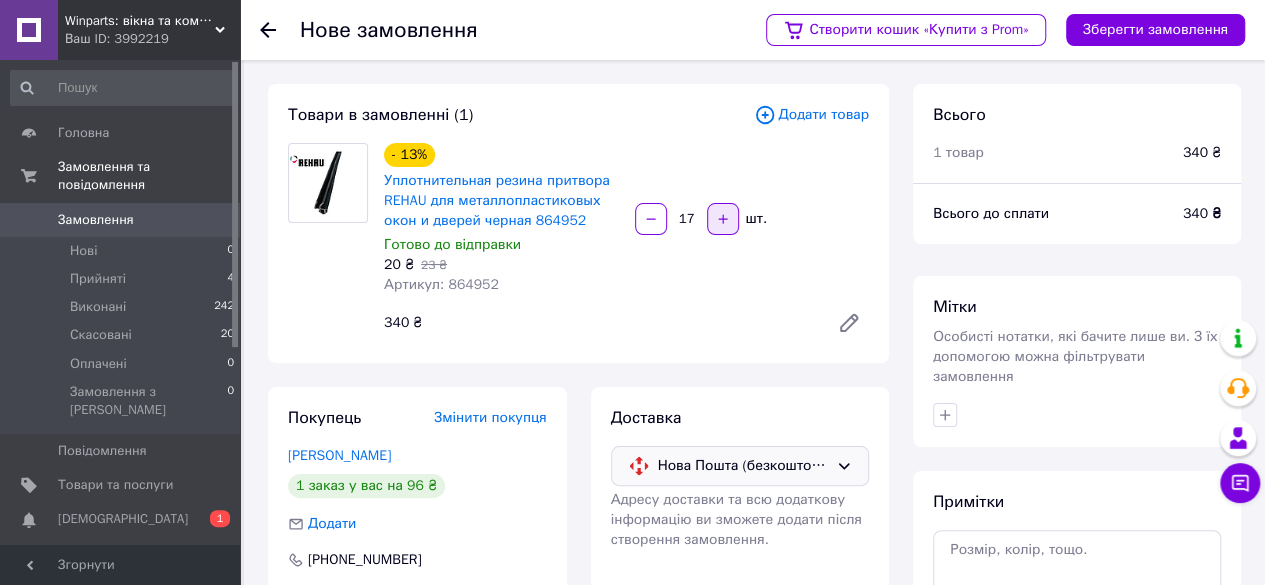 click 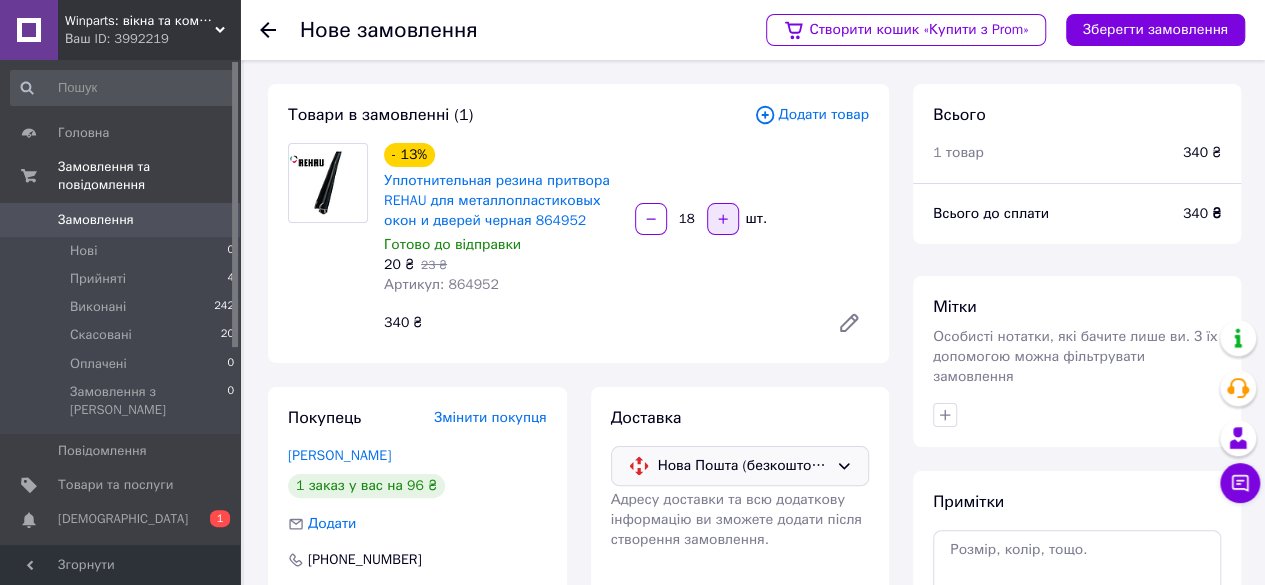 click 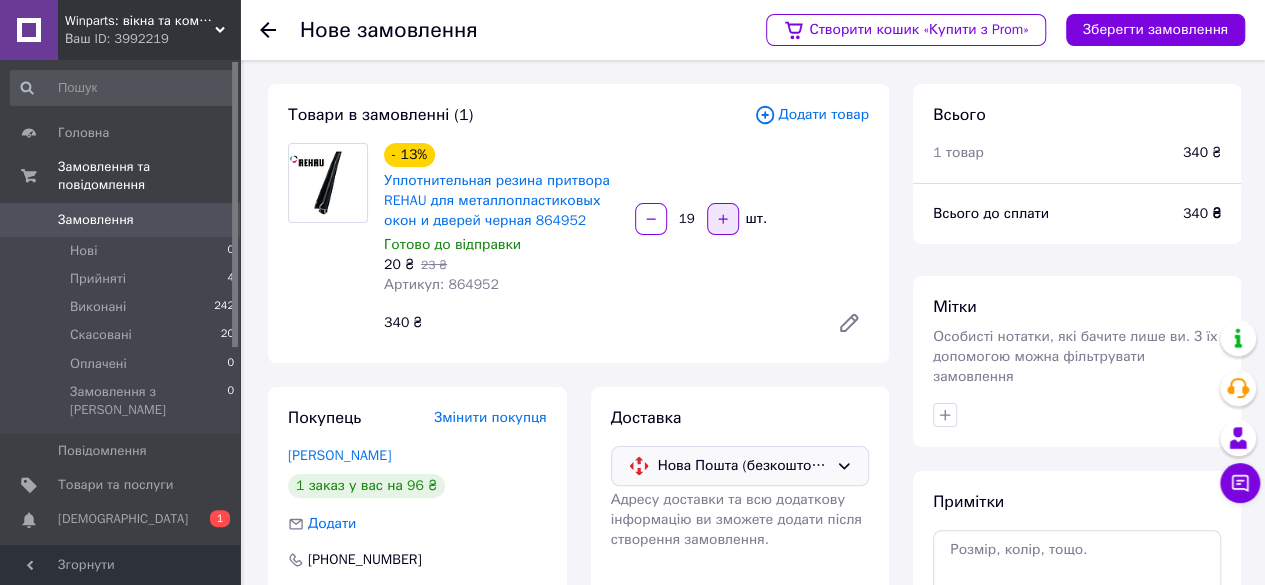 click 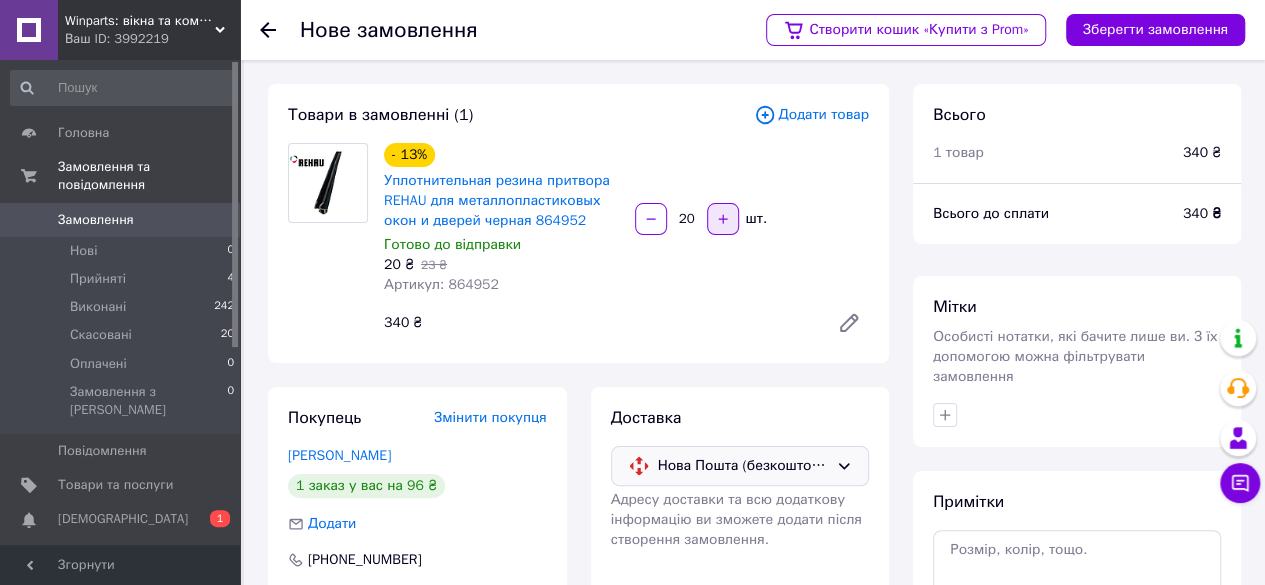 click 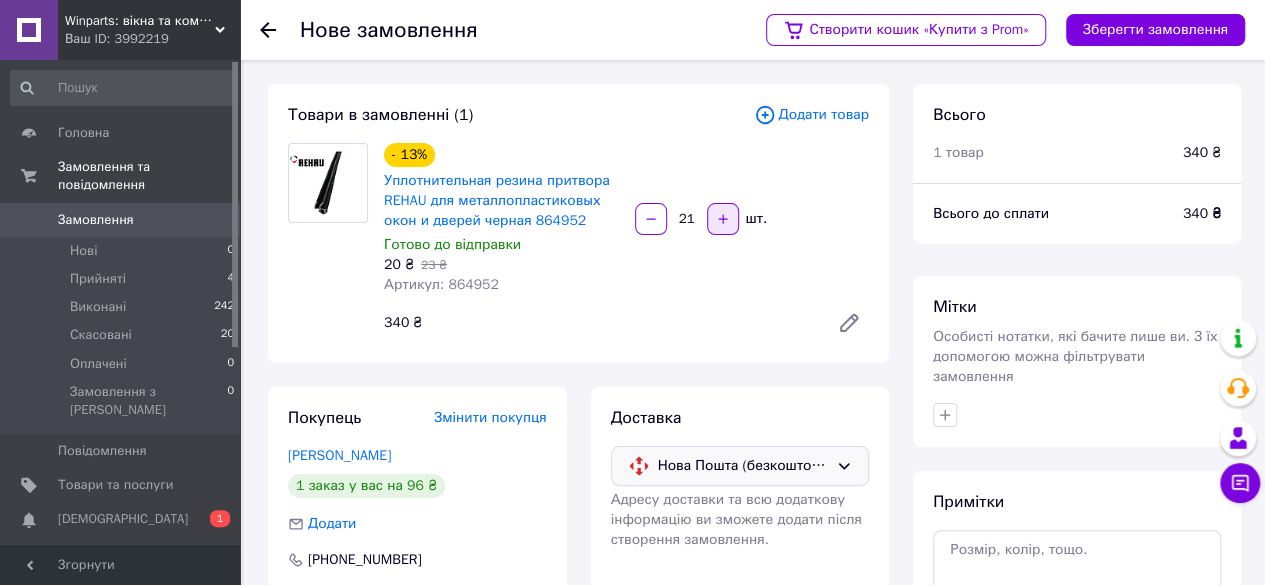 click 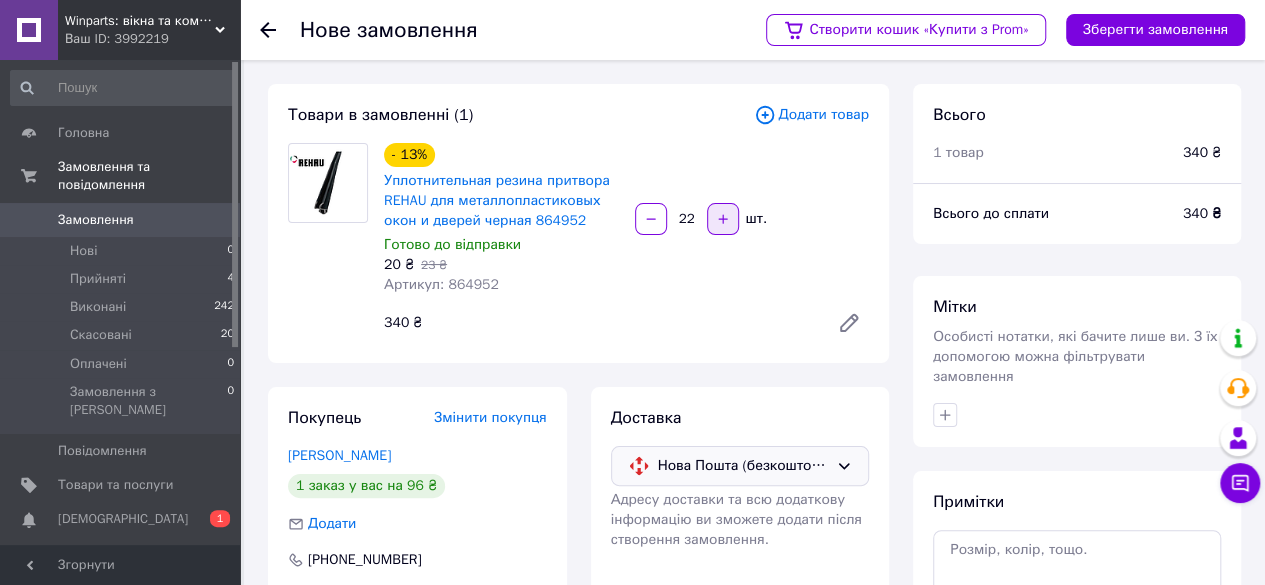 click 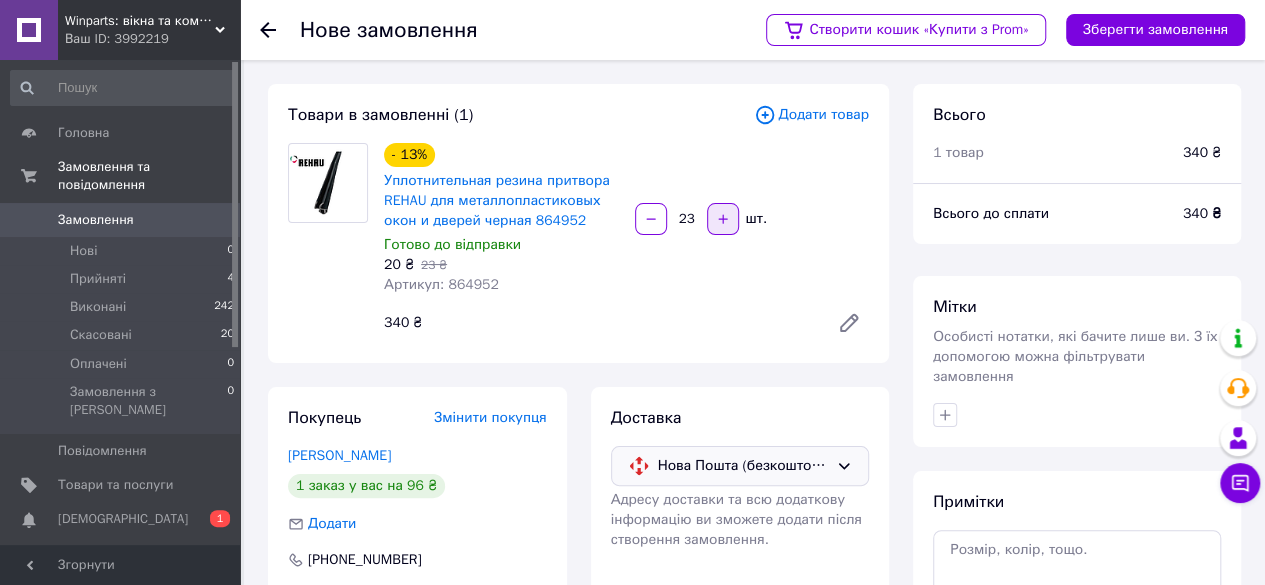 click 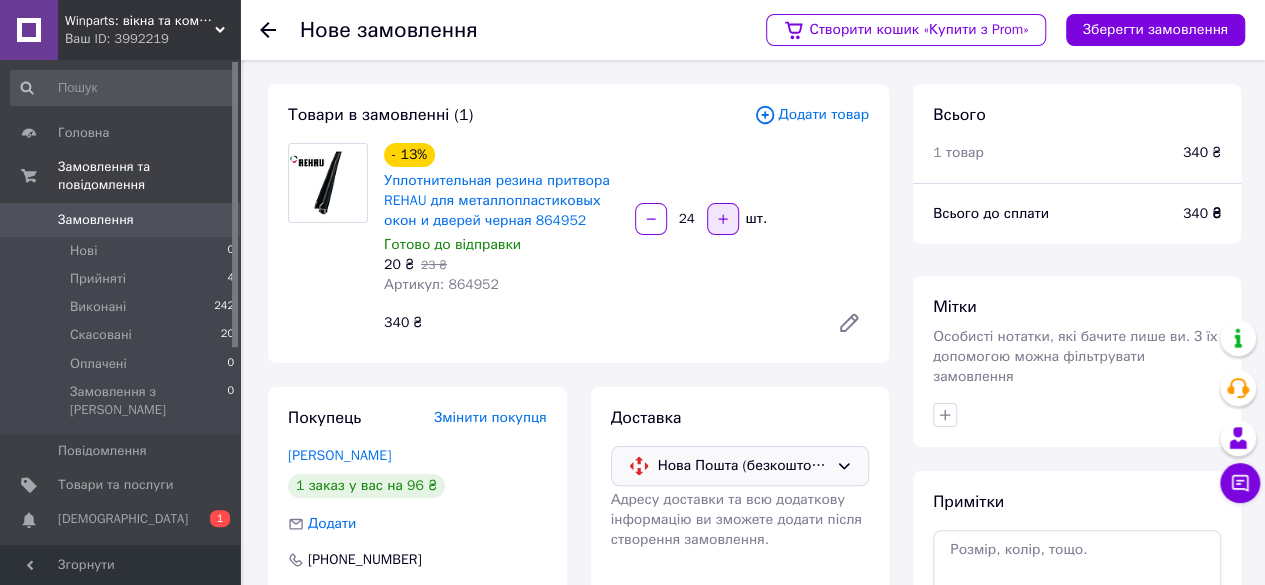 click 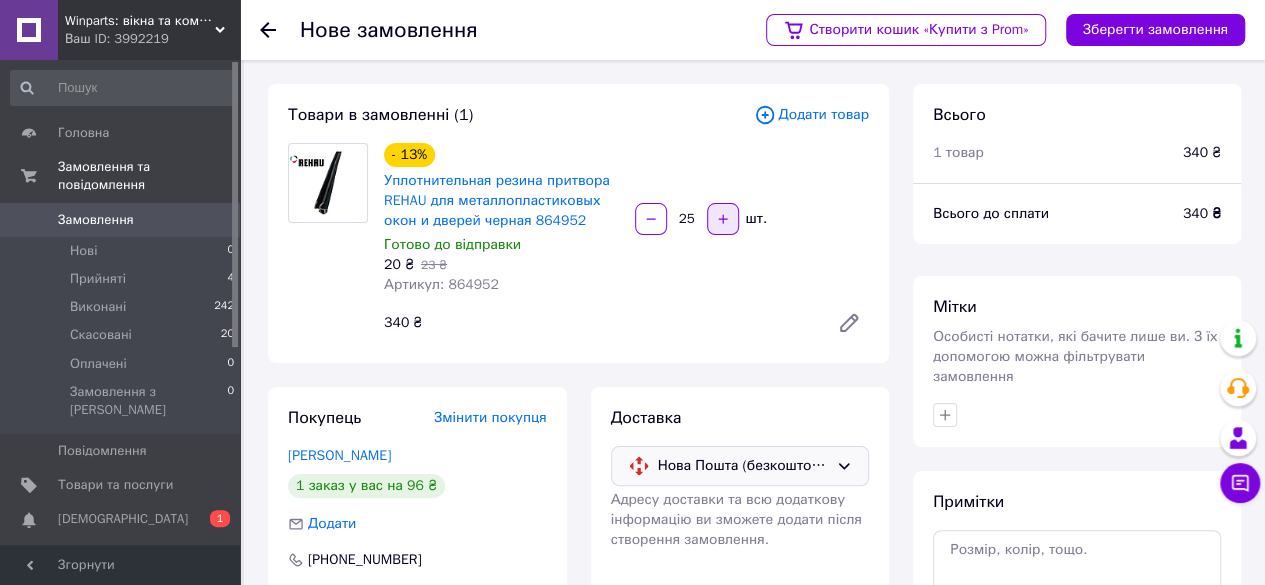 click 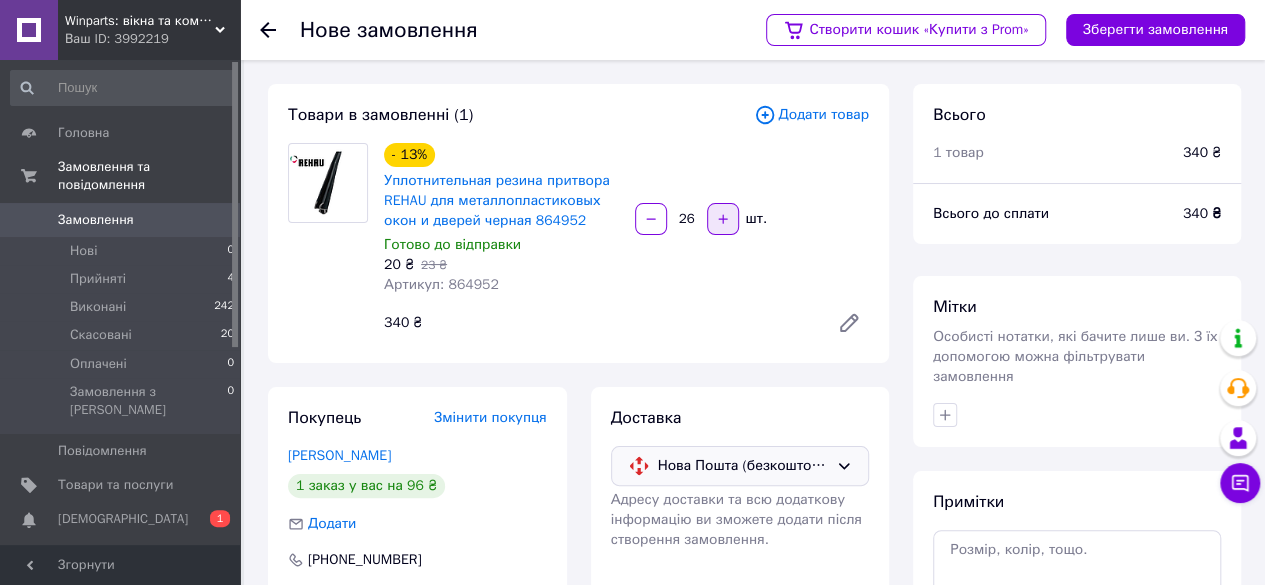 click 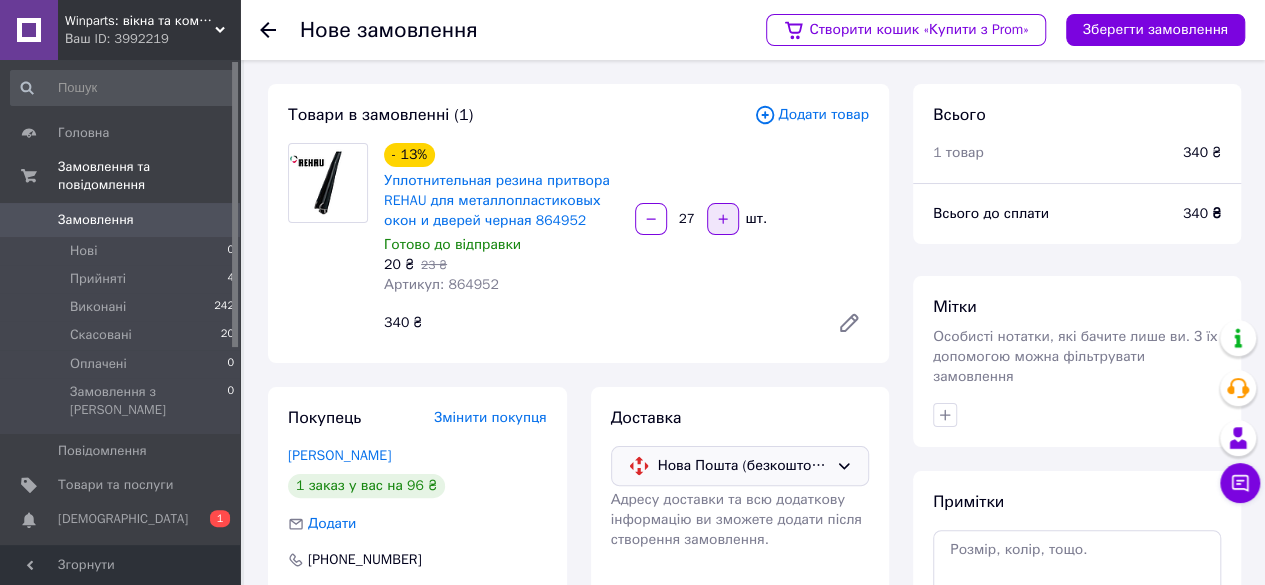 click 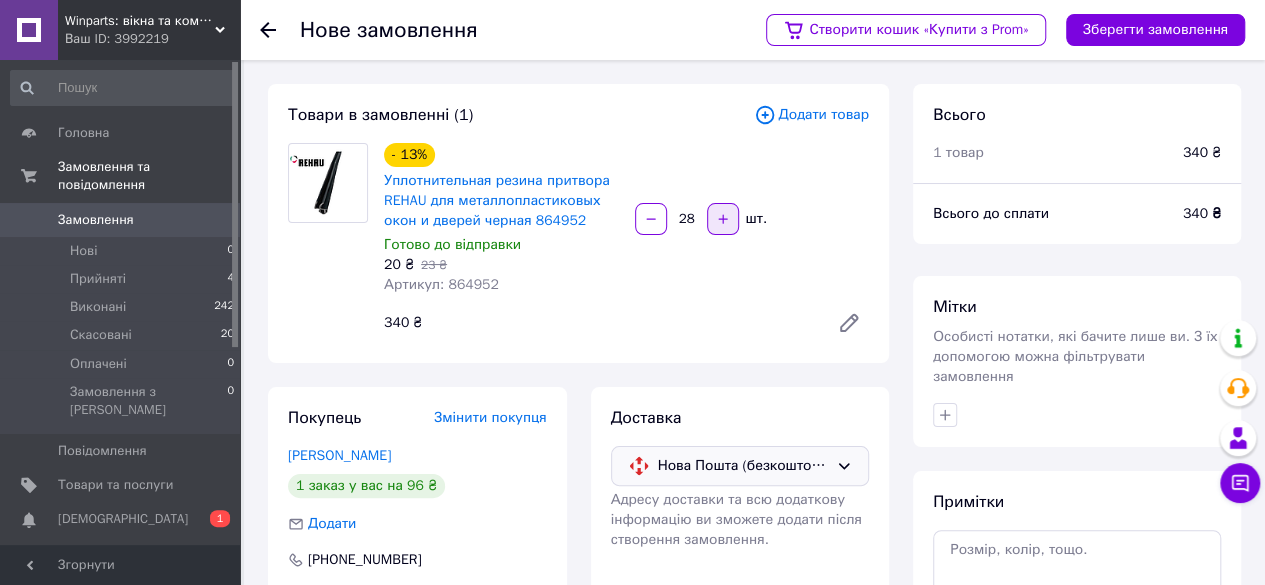 click 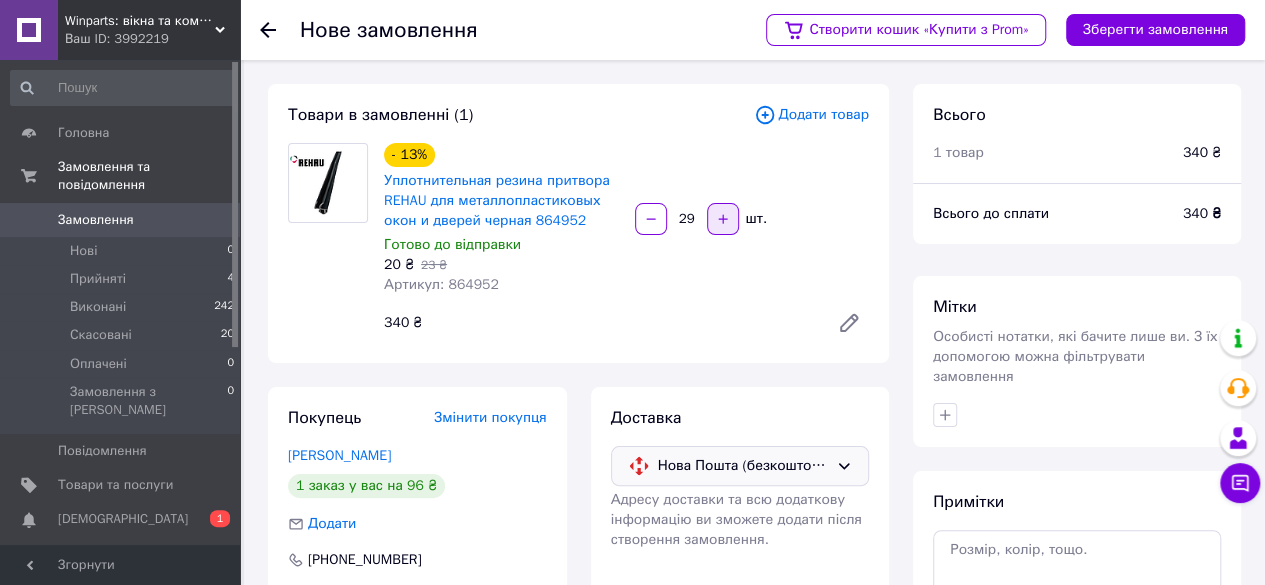 click 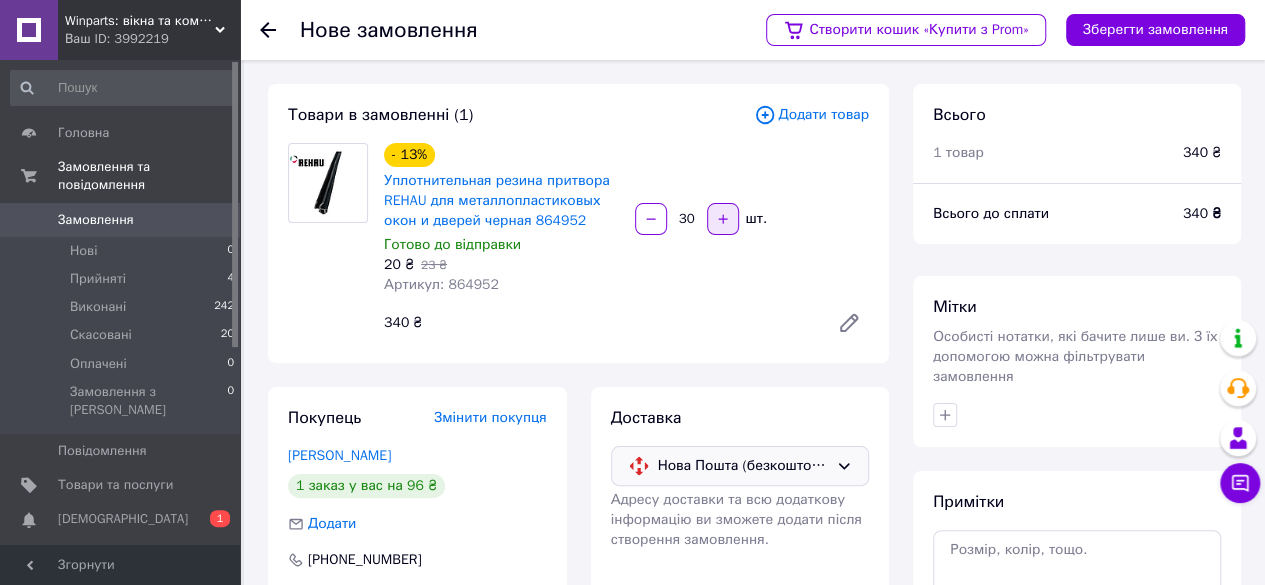 click 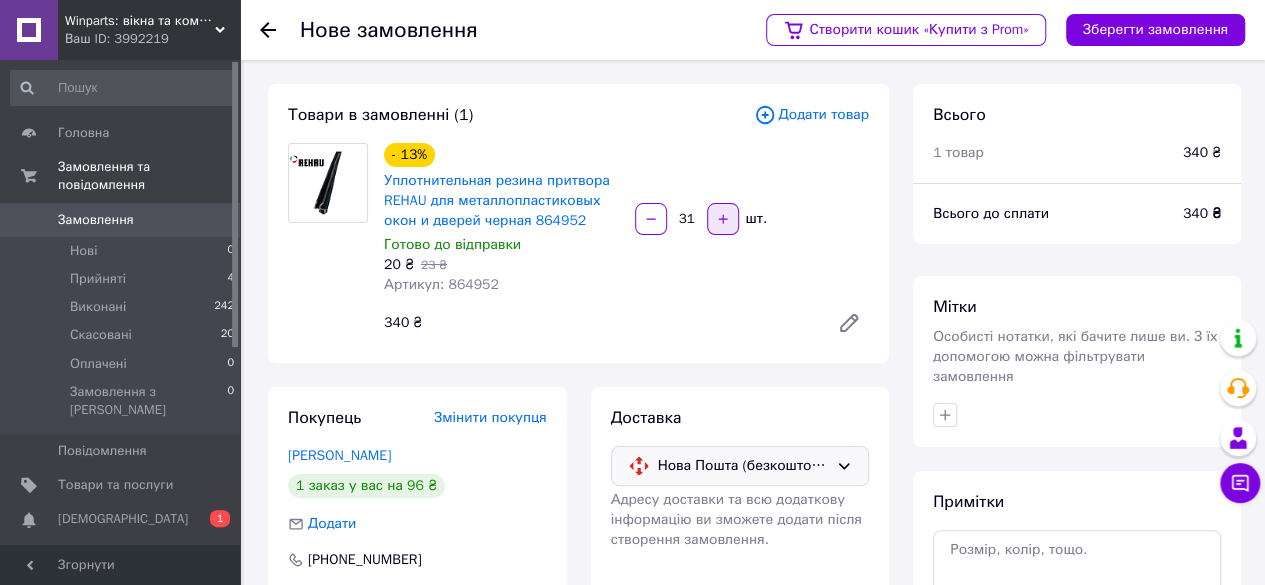 click 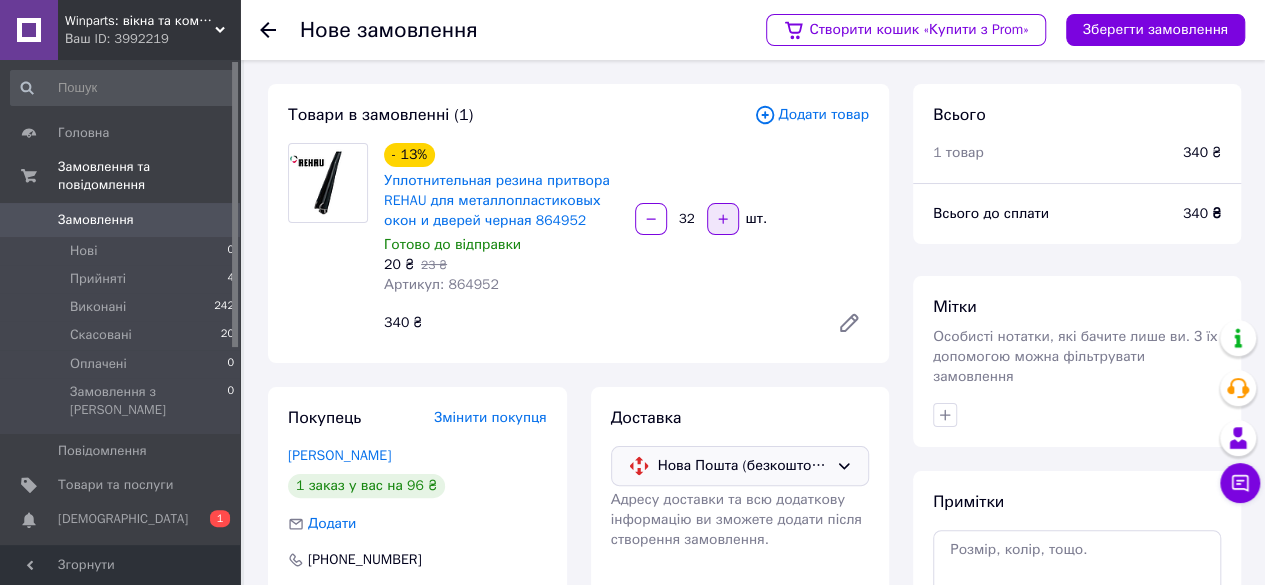 click 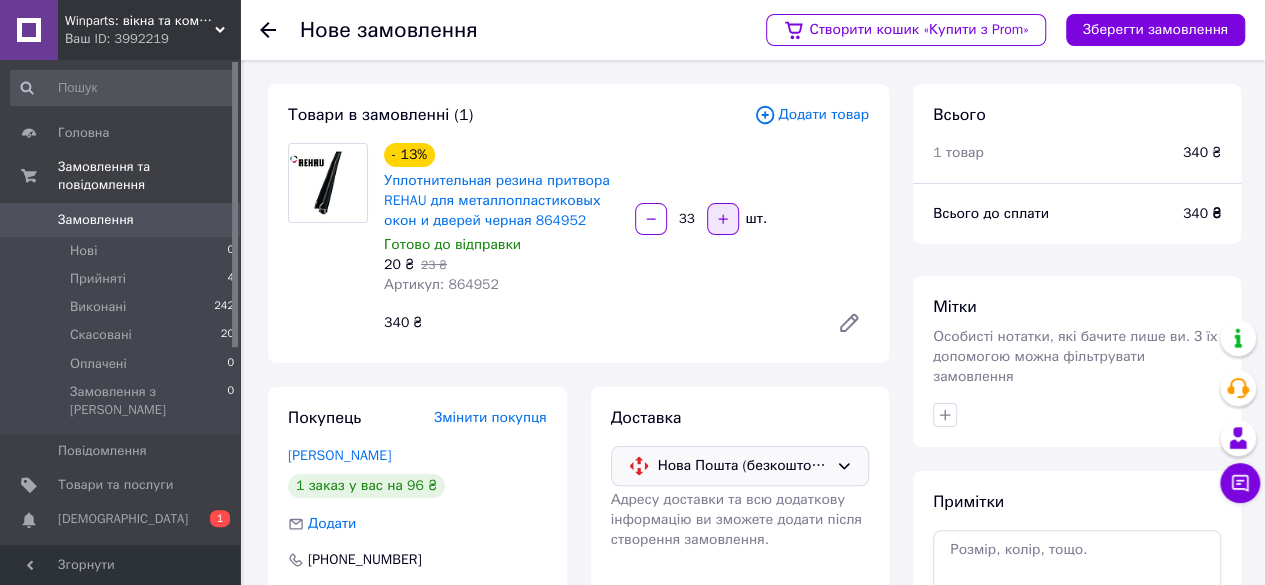 click 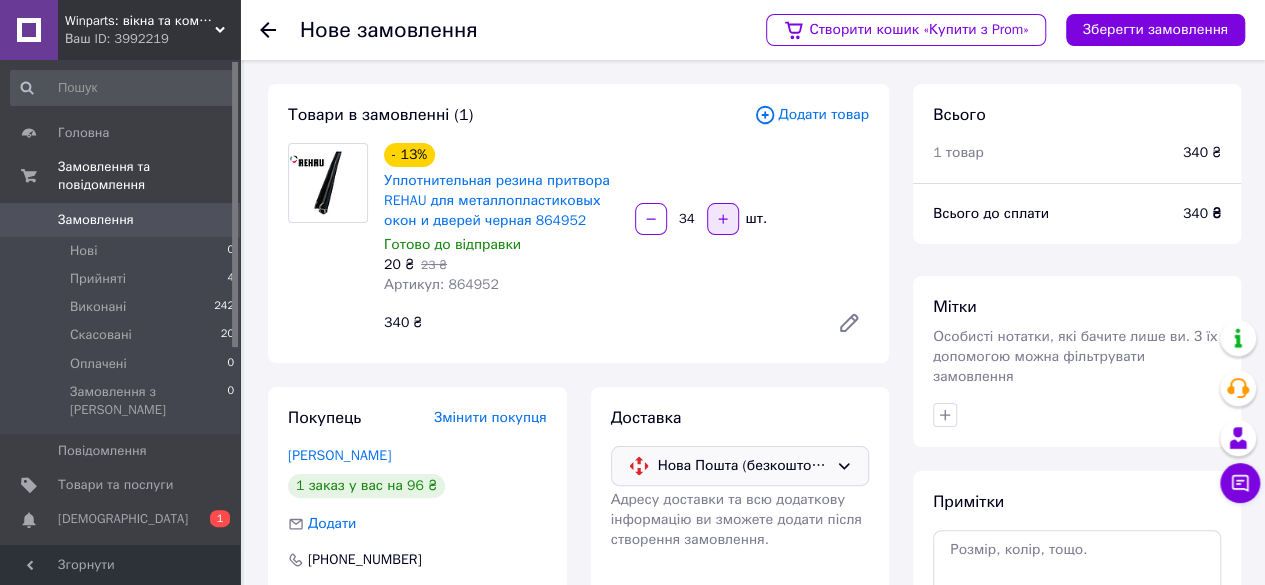 click 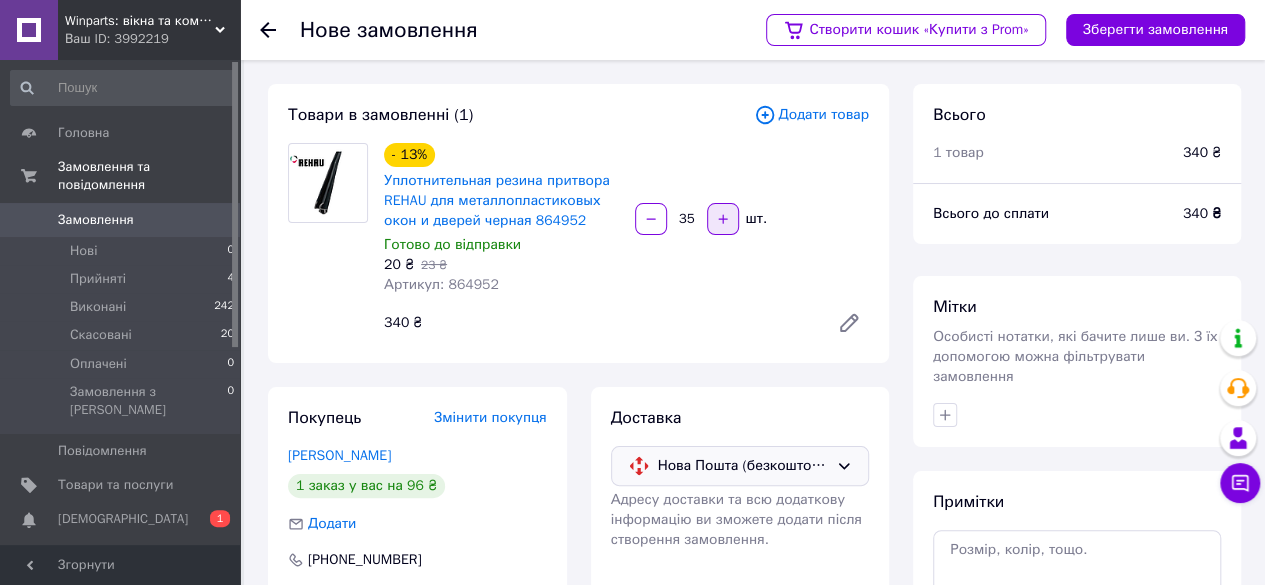 click 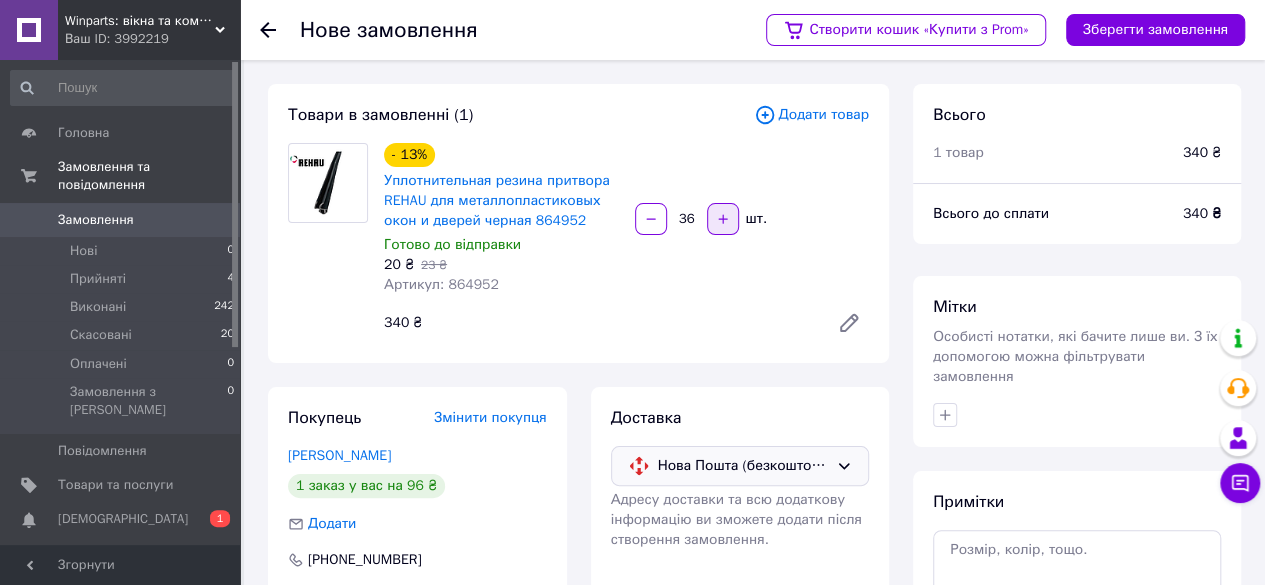 click 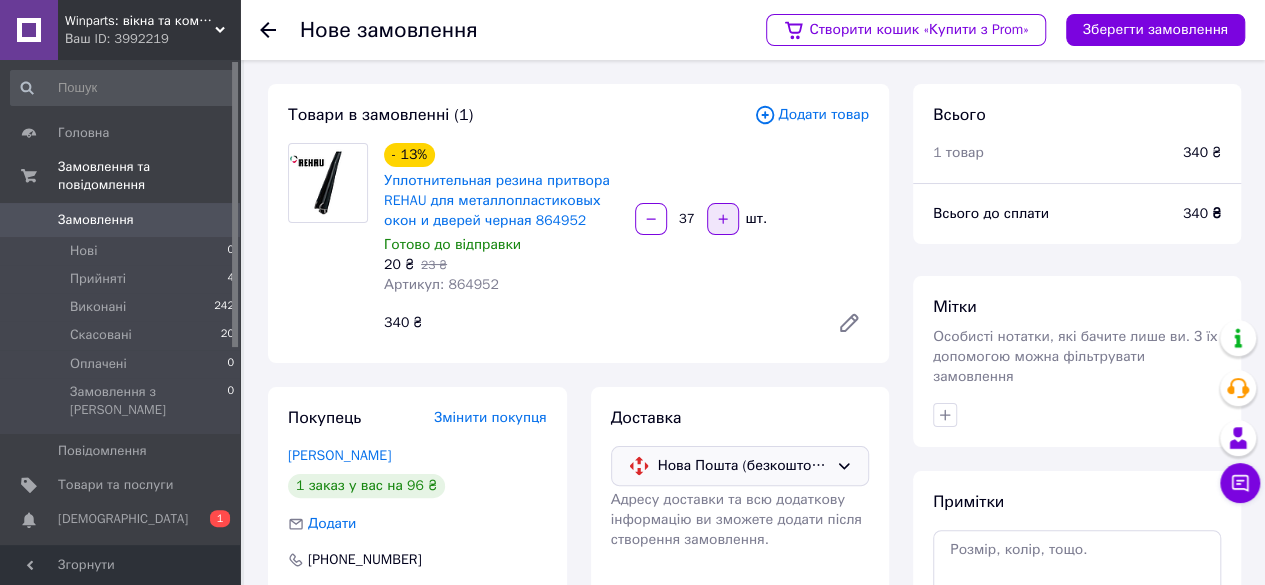 click 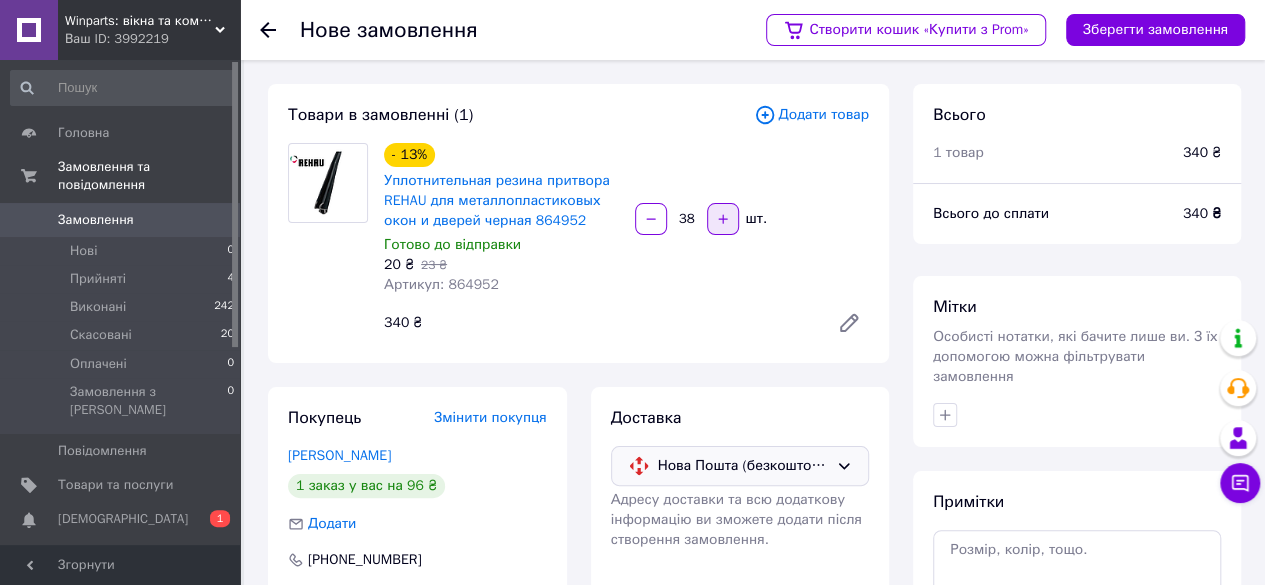 click 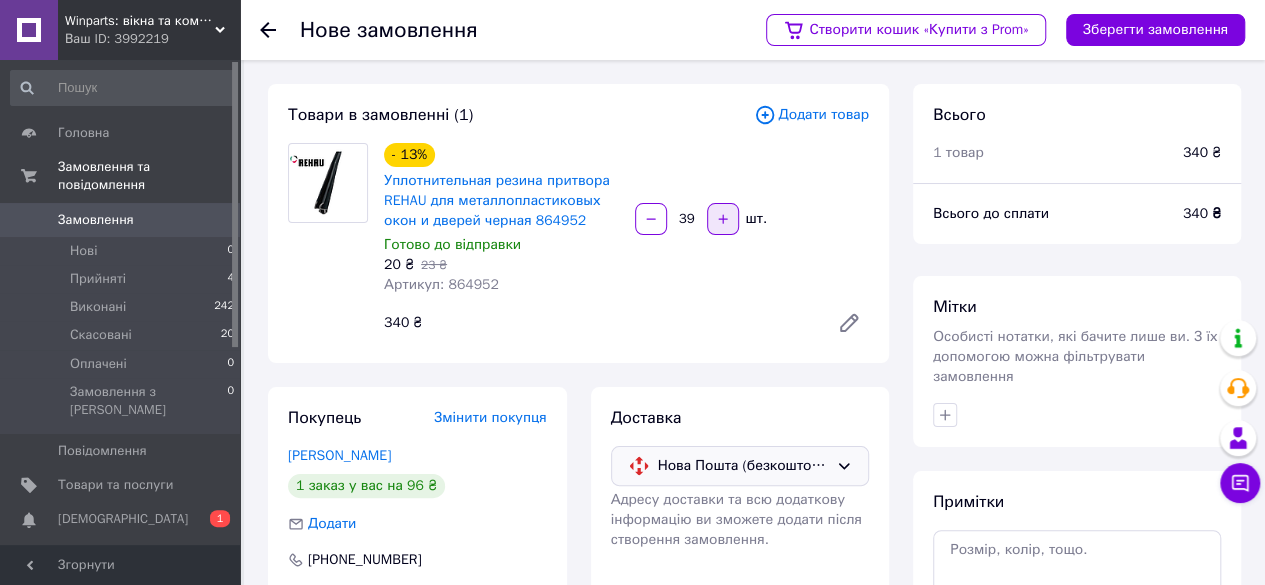 click 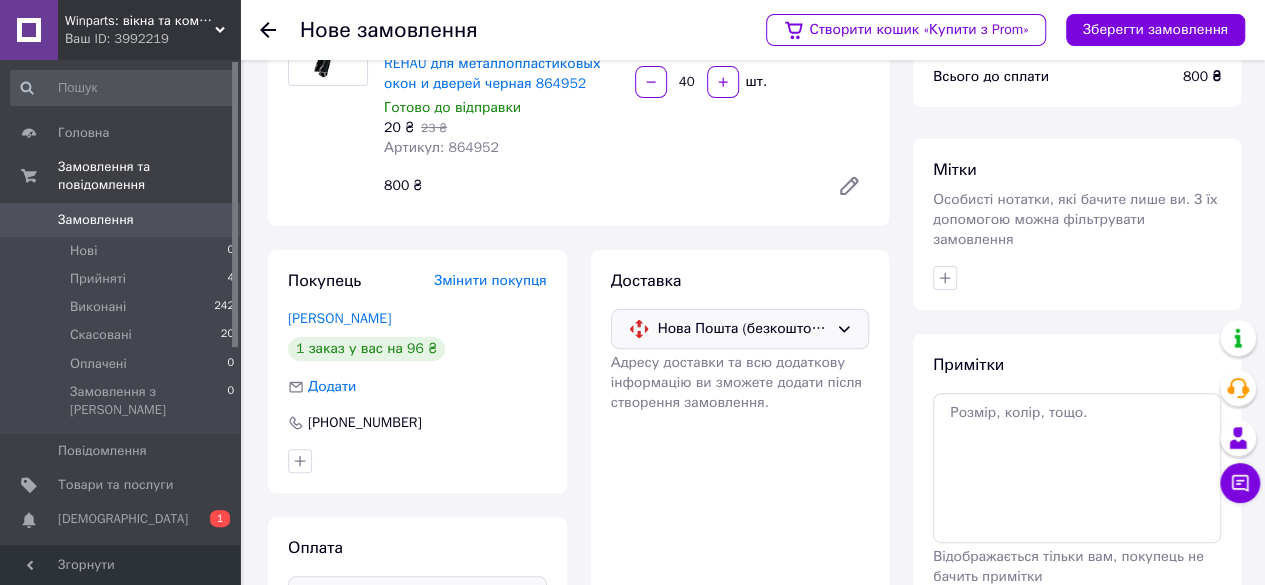 scroll, scrollTop: 0, scrollLeft: 0, axis: both 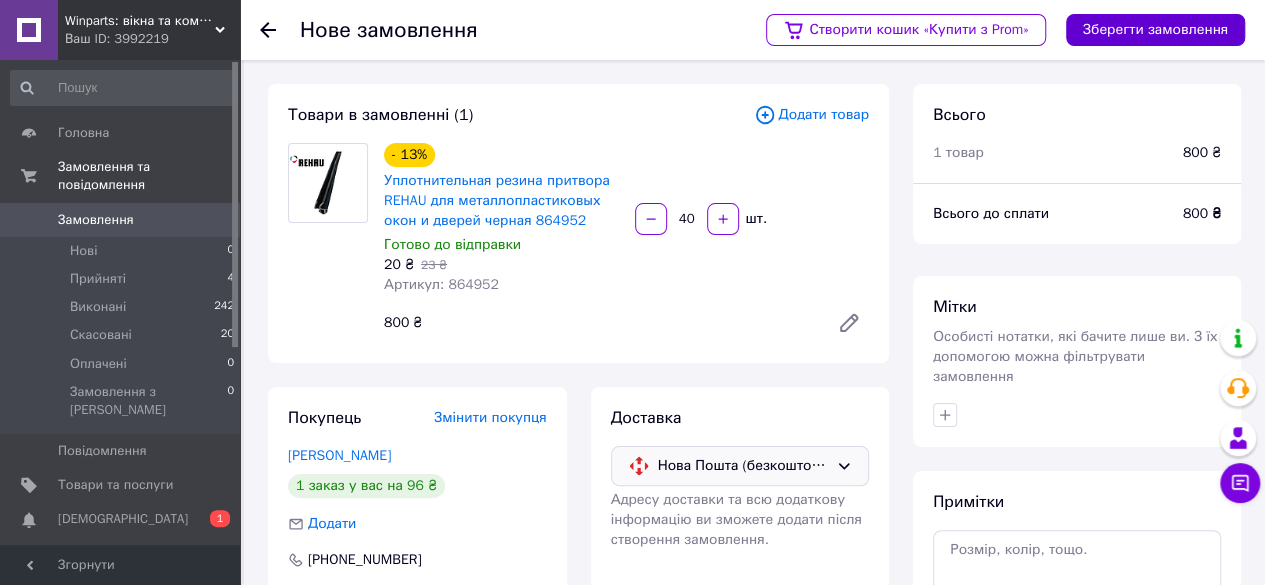click on "Зберегти замовлення" at bounding box center (1155, 30) 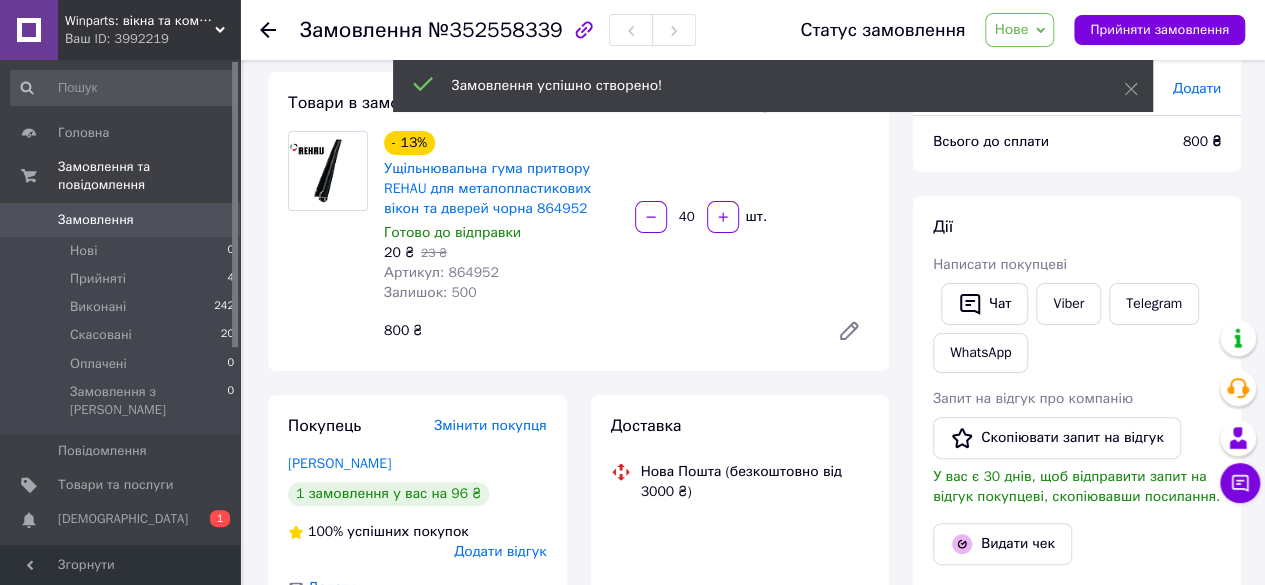 scroll, scrollTop: 300, scrollLeft: 0, axis: vertical 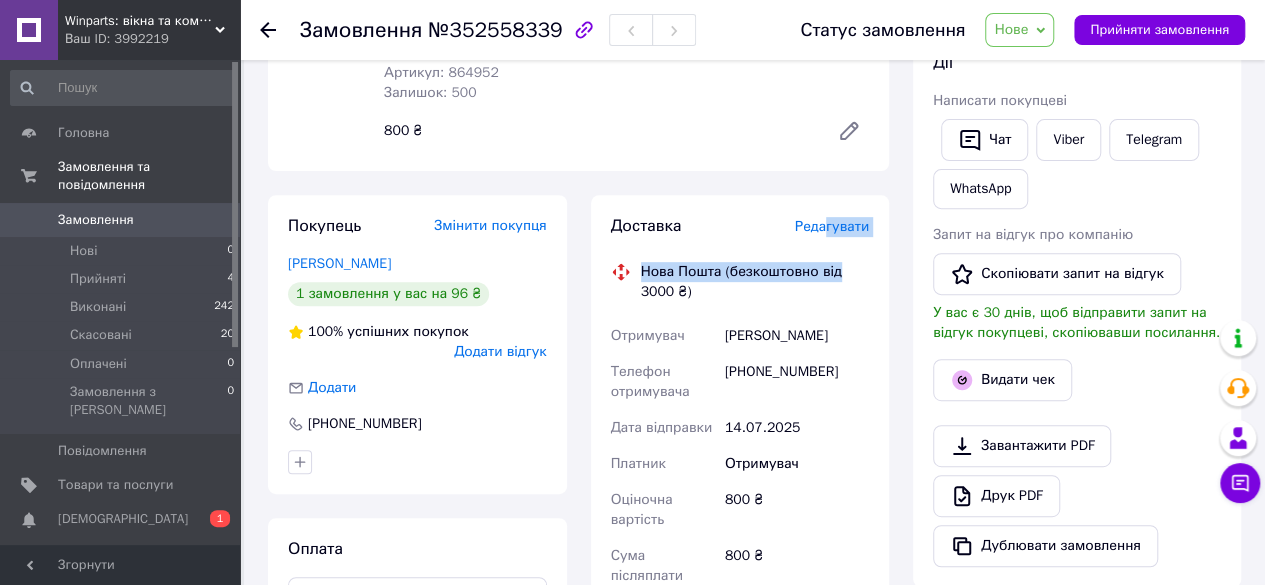 drag, startPoint x: 826, startPoint y: 225, endPoint x: 877, endPoint y: 288, distance: 81.055534 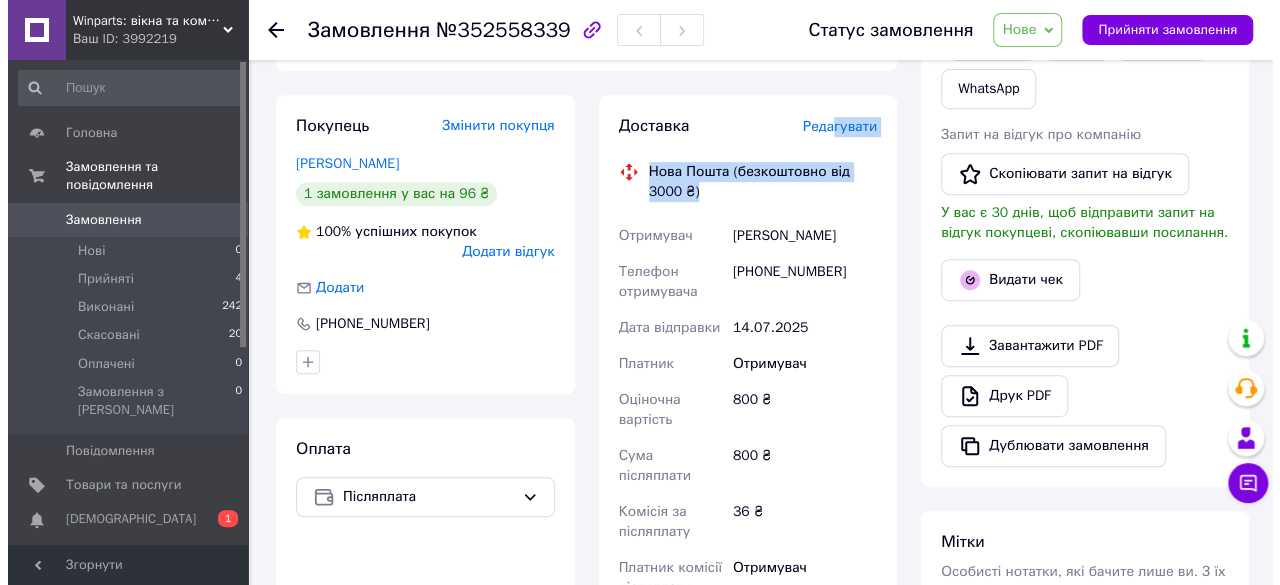 scroll, scrollTop: 300, scrollLeft: 0, axis: vertical 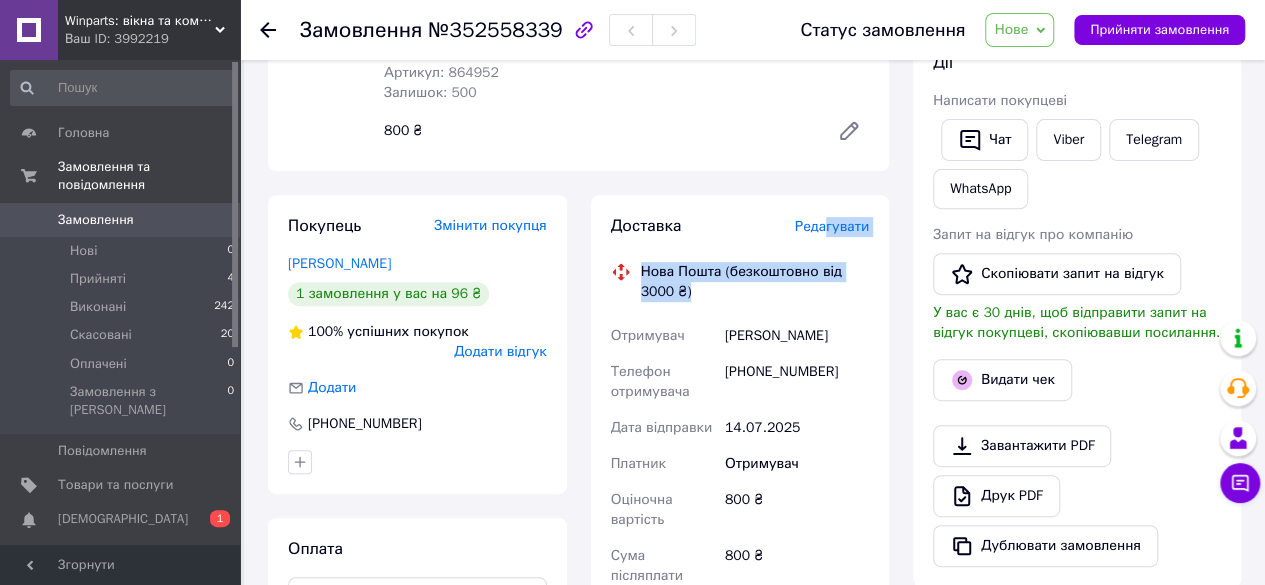 click on "Редагувати" at bounding box center [832, 226] 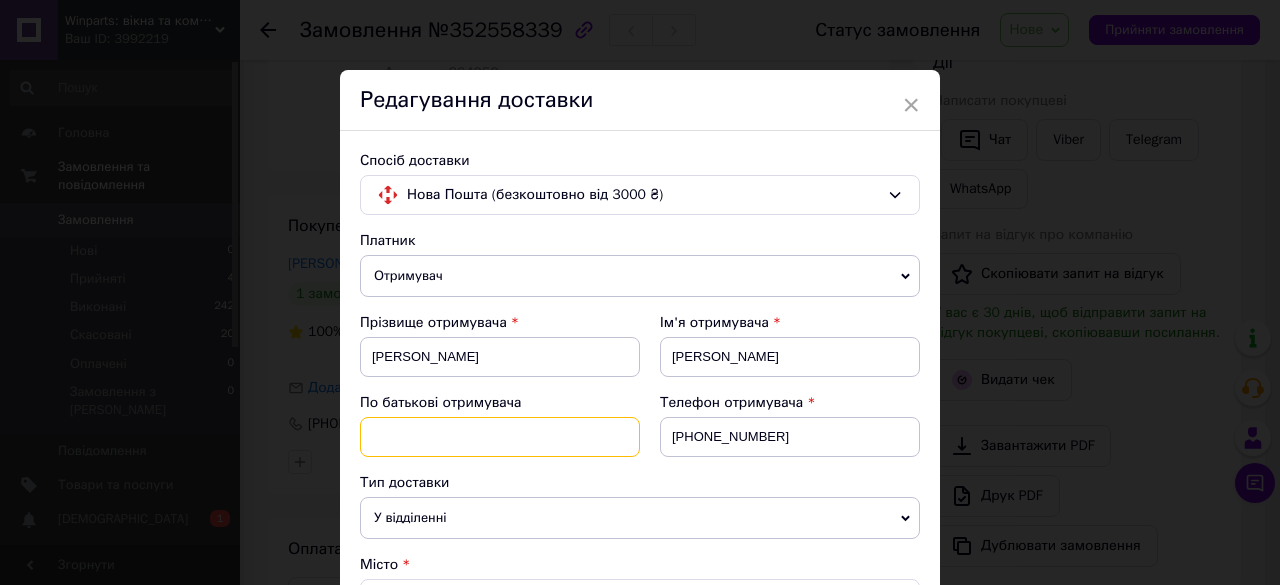 click at bounding box center [500, 437] 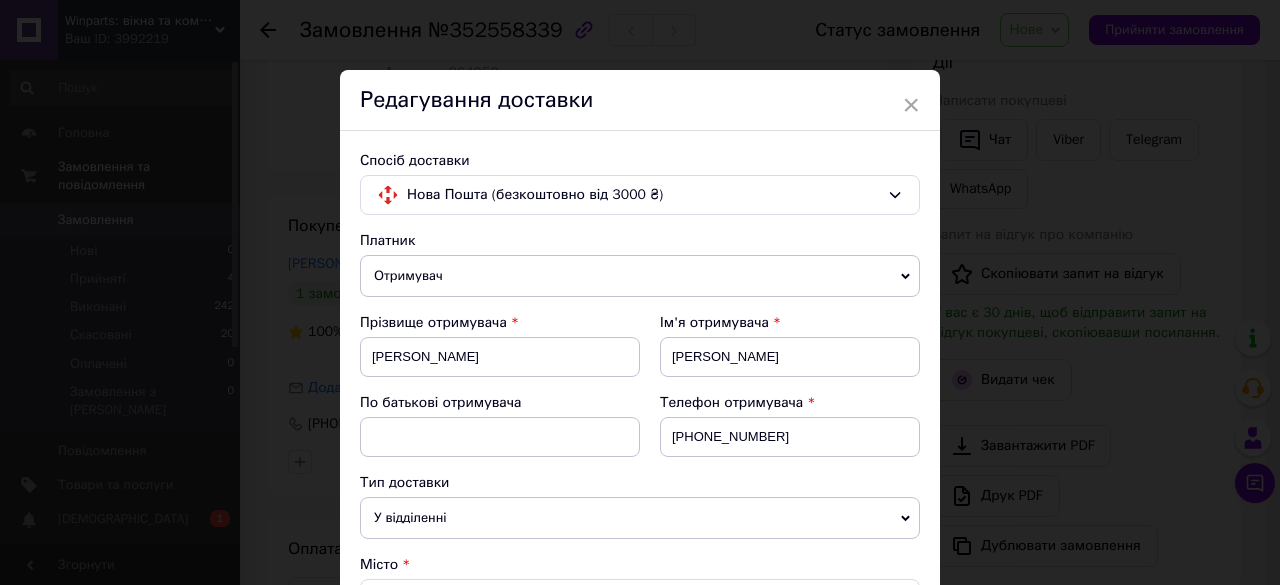 click on "У відділенні" at bounding box center (640, 518) 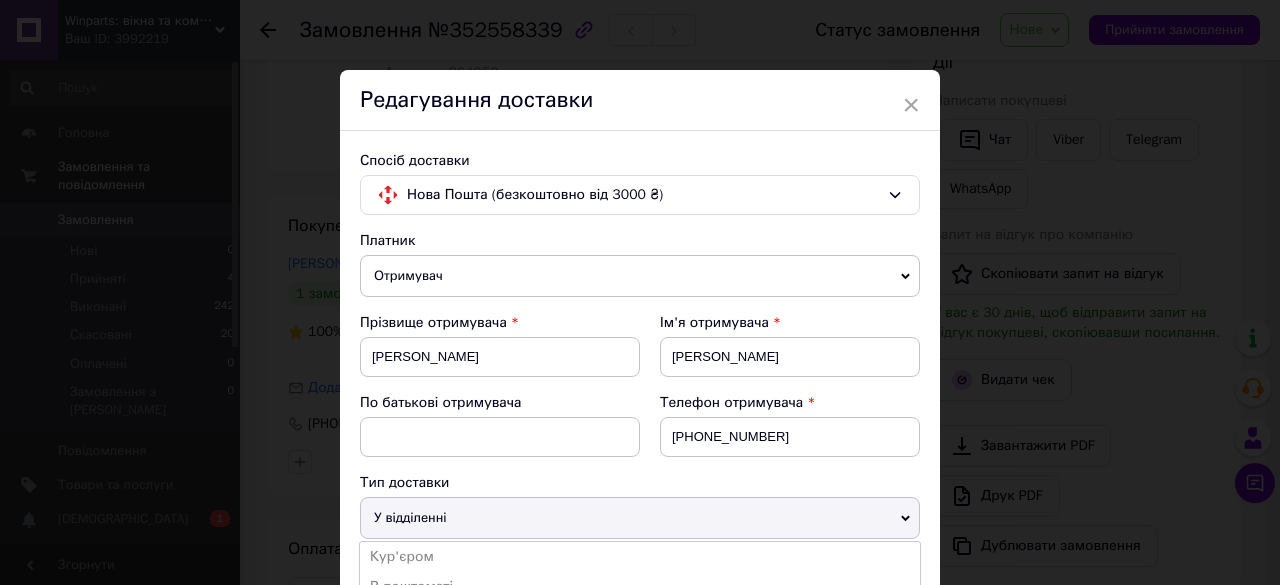 click on "У відділенні" at bounding box center [640, 518] 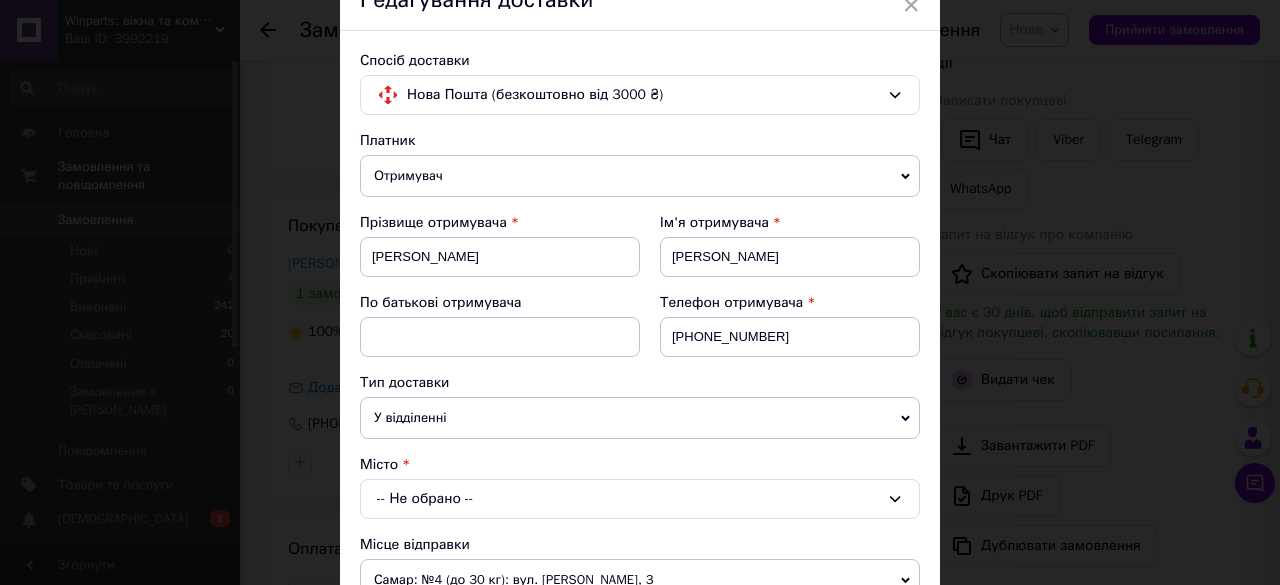 scroll, scrollTop: 200, scrollLeft: 0, axis: vertical 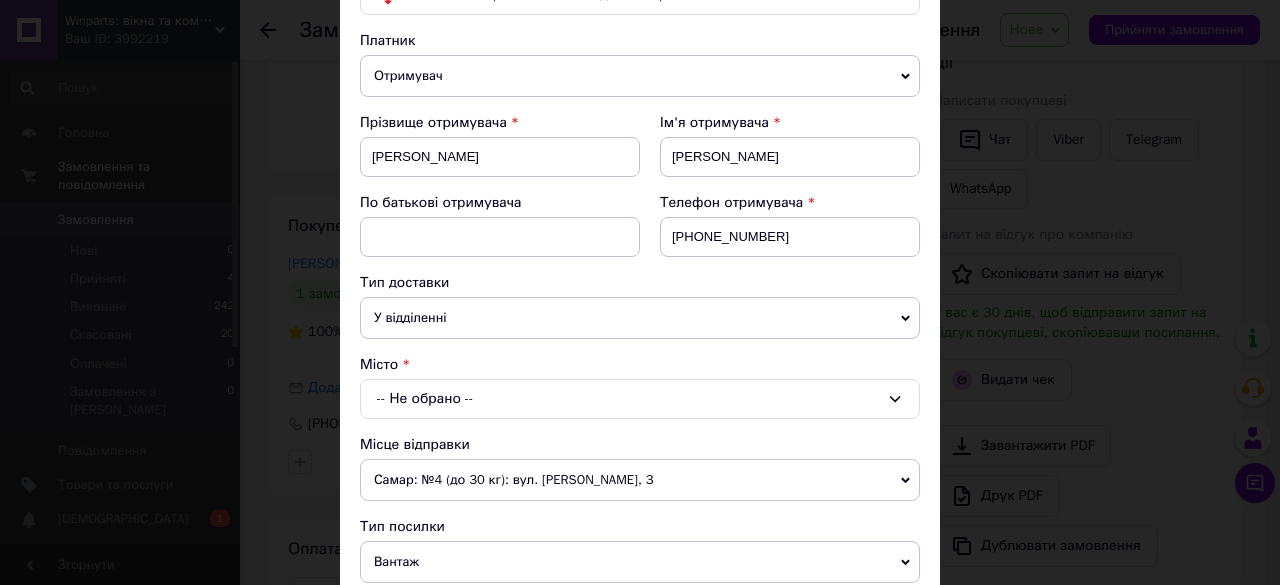 click on "-- Не обрано --" at bounding box center (640, 399) 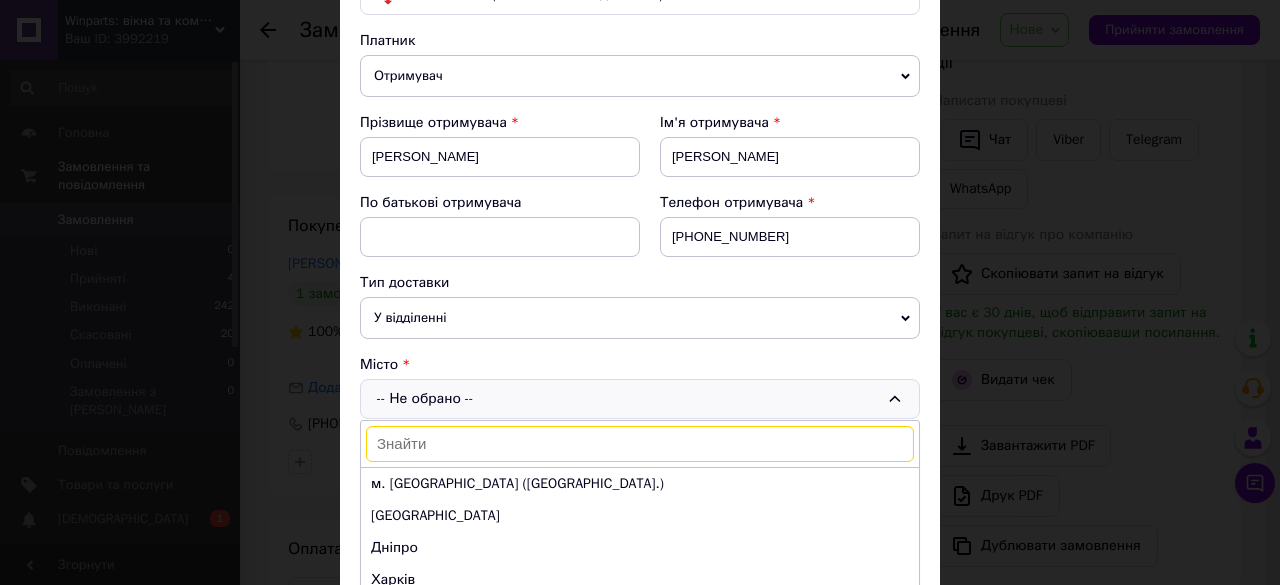 click at bounding box center (640, 444) 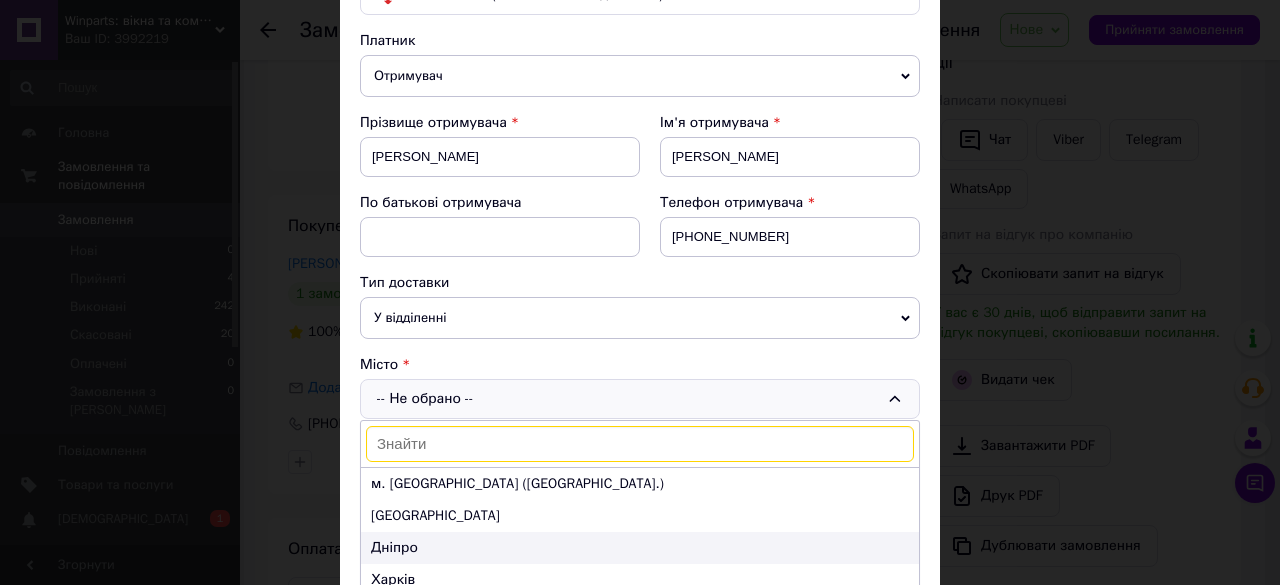 click on "Дніпро" at bounding box center [640, 548] 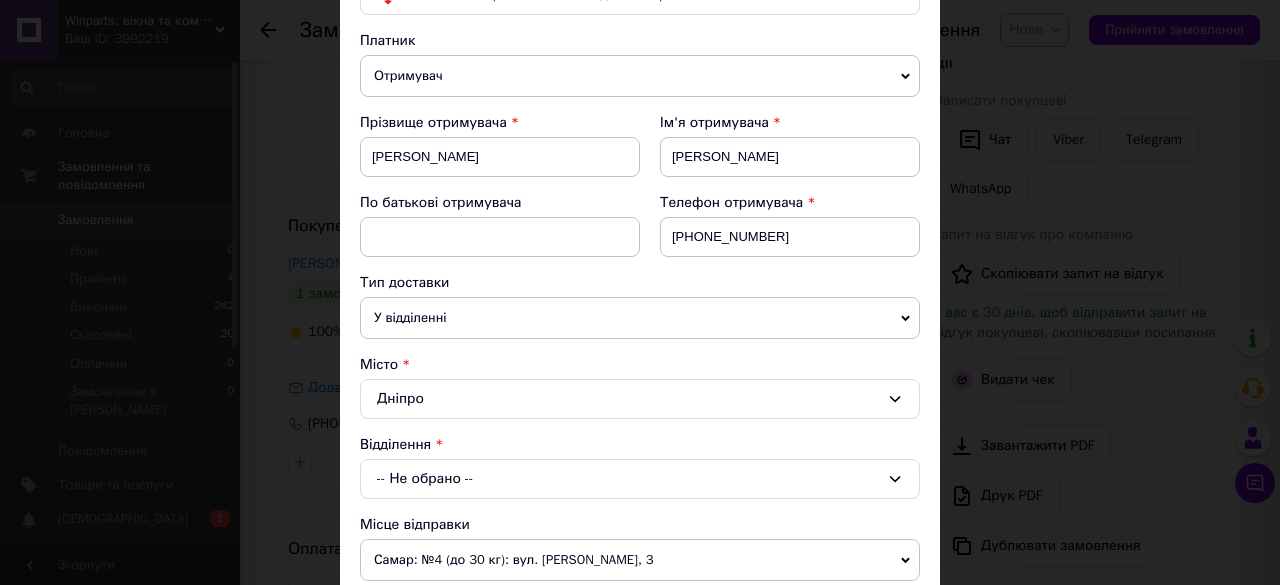 scroll, scrollTop: 300, scrollLeft: 0, axis: vertical 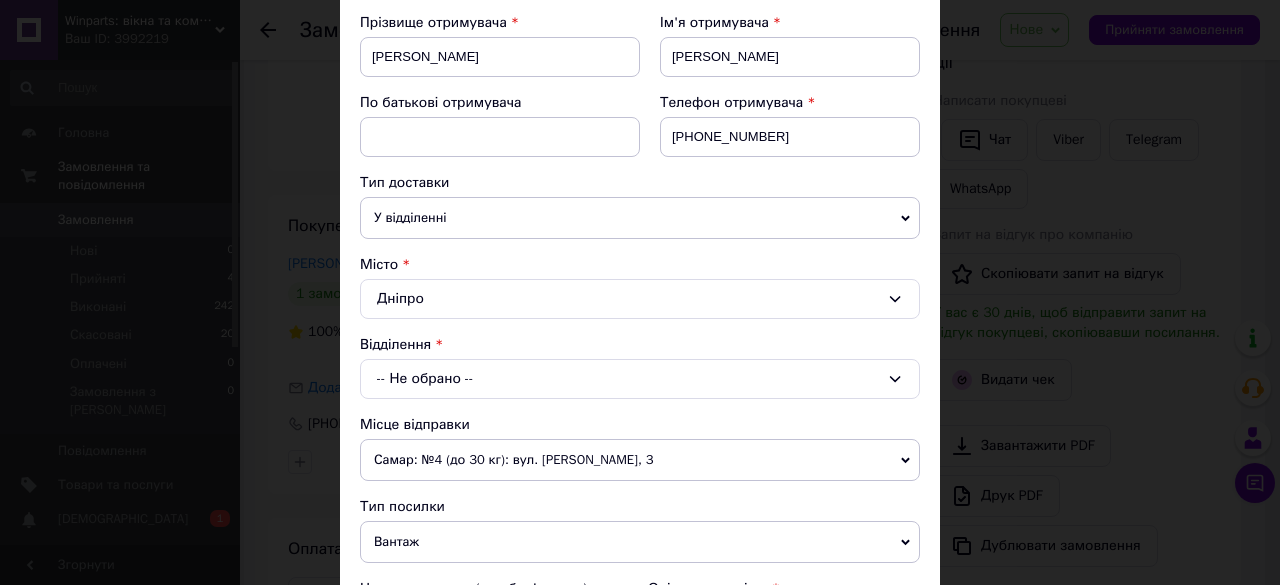 click on "-- Не обрано --" at bounding box center (640, 379) 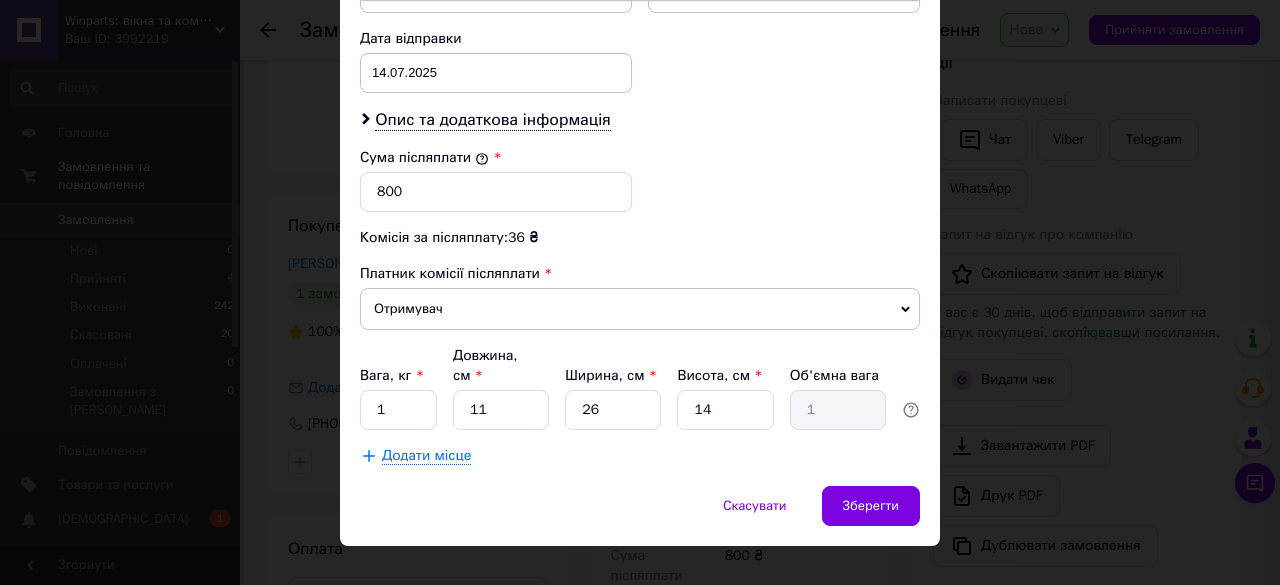 scroll, scrollTop: 630, scrollLeft: 0, axis: vertical 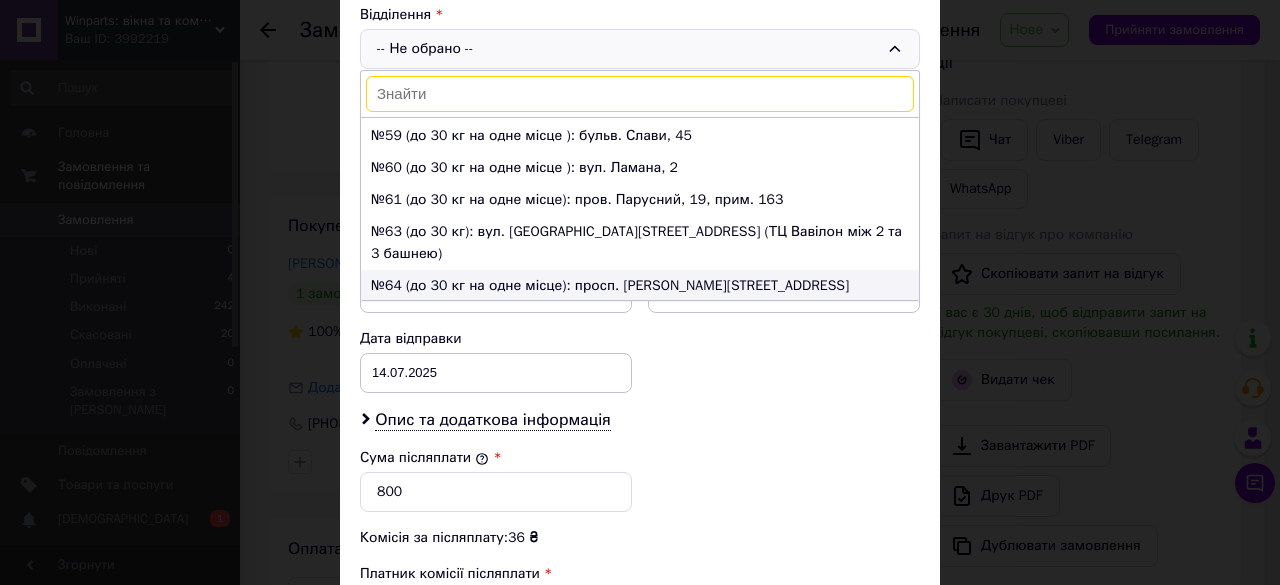 click on "№64 (до 30 кг на одне місце): просп. Івана Мазепи, 3" at bounding box center (640, 286) 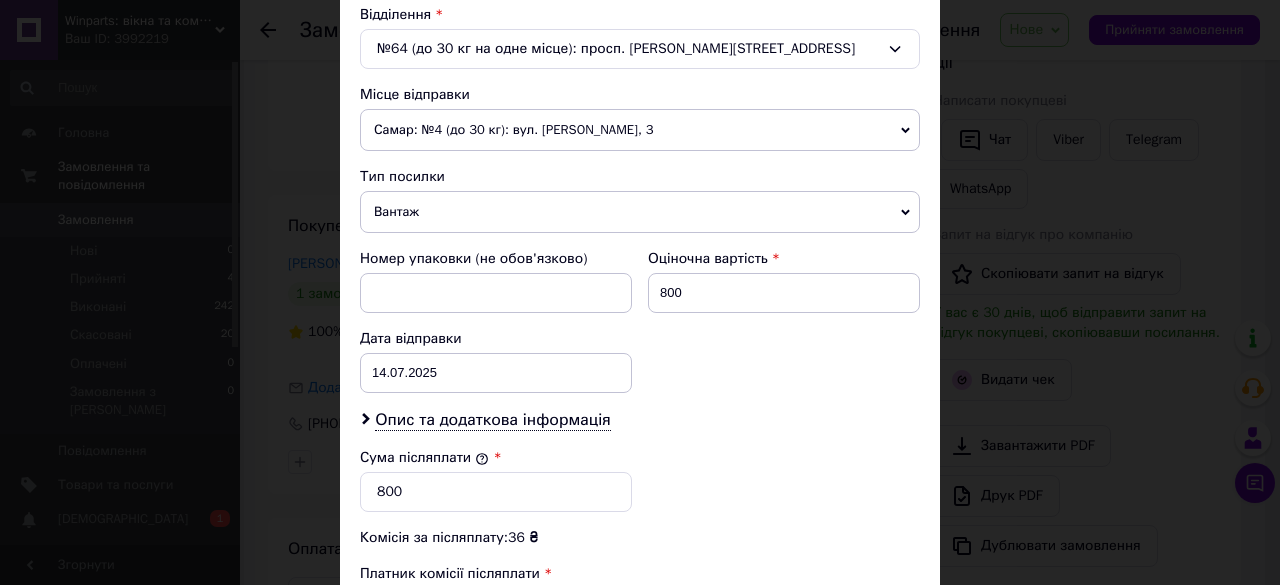 click on "Самар: №4 (до 30 кг): вул. [PERSON_NAME], 3" at bounding box center [640, 130] 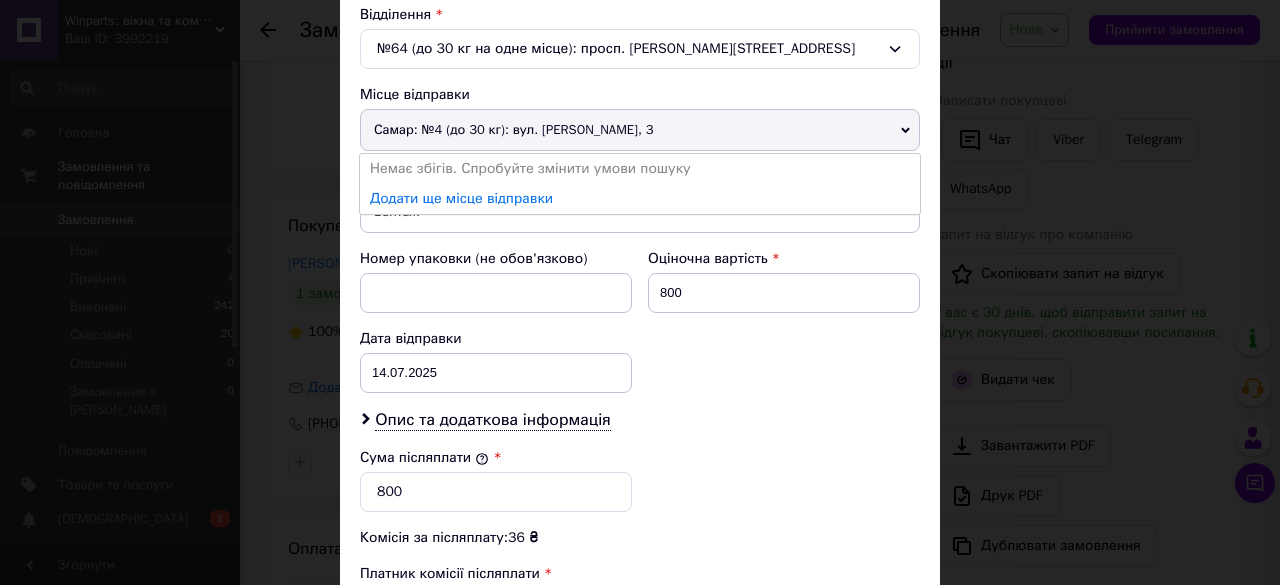 click on "Самар: №4 (до 30 кг): вул. [PERSON_NAME], 3" at bounding box center [640, 130] 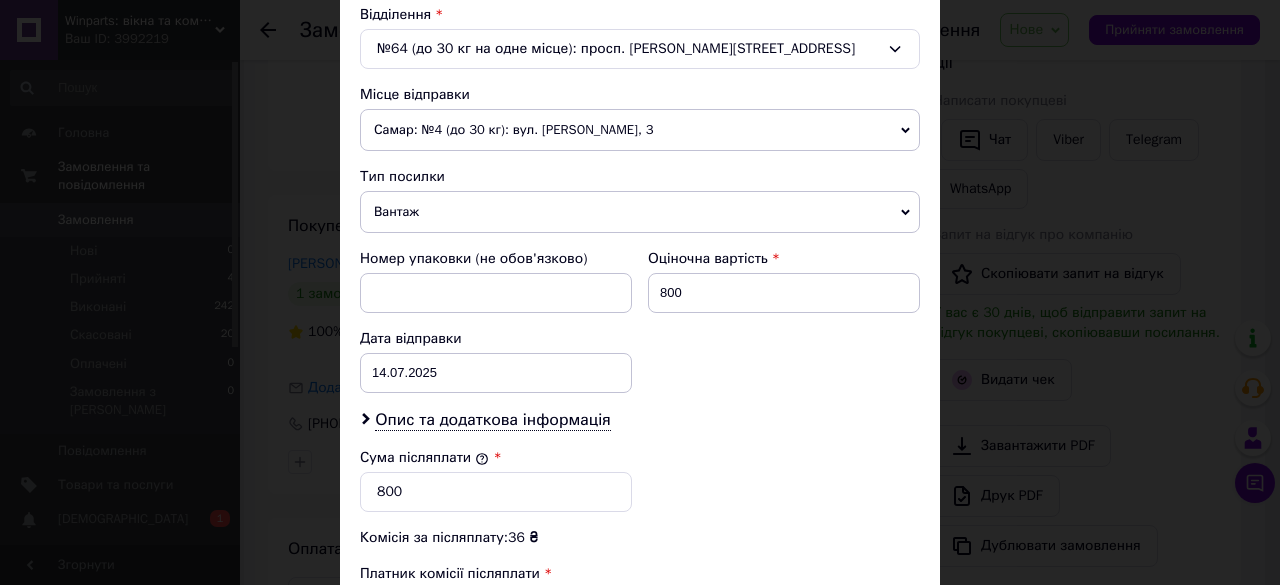 click on "№64 (до 30 кг на одне місце): просп. Івана Мазепи, 3" at bounding box center [640, 49] 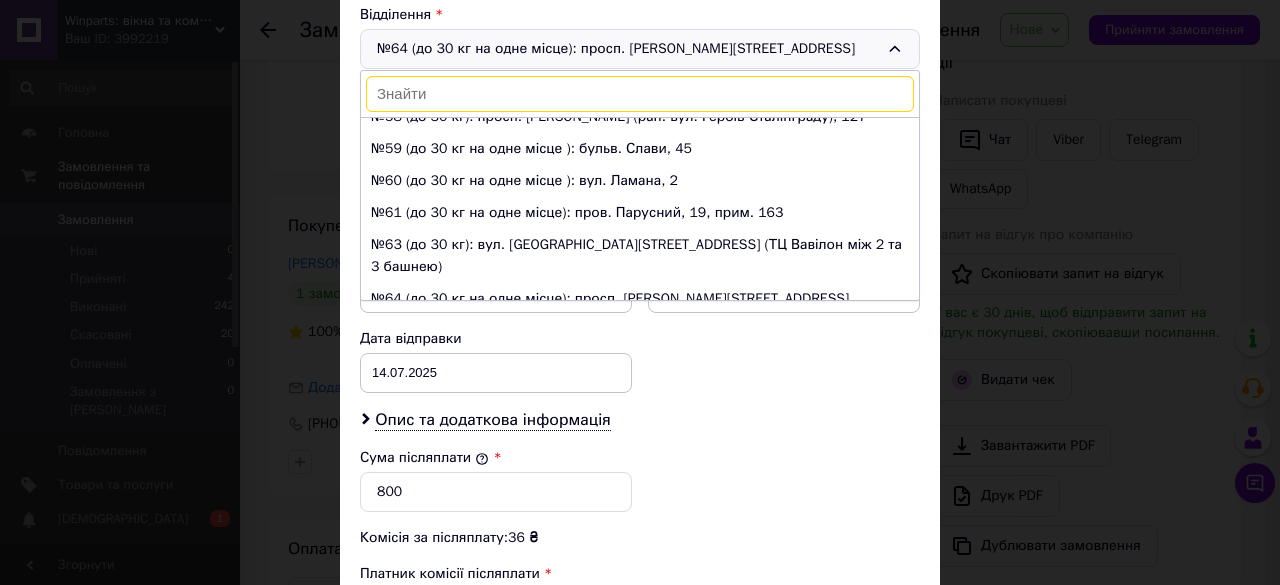 scroll, scrollTop: 1787, scrollLeft: 0, axis: vertical 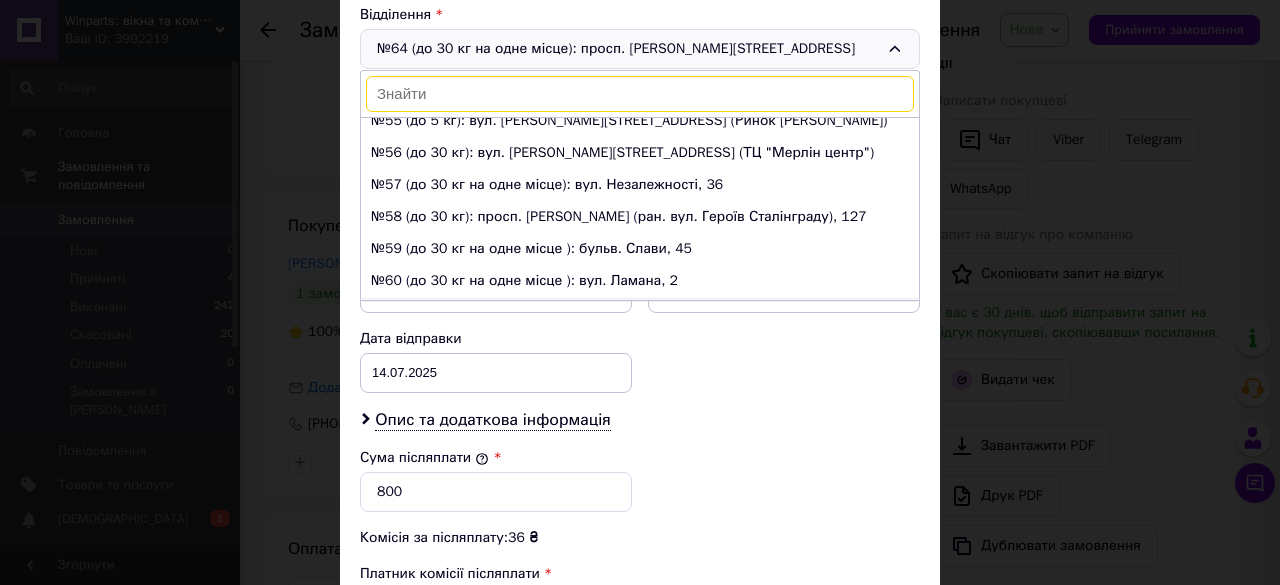 click on "№61 (до 30 кг на одне місце): пров. Парусний, 19, прим. 163" at bounding box center (640, 313) 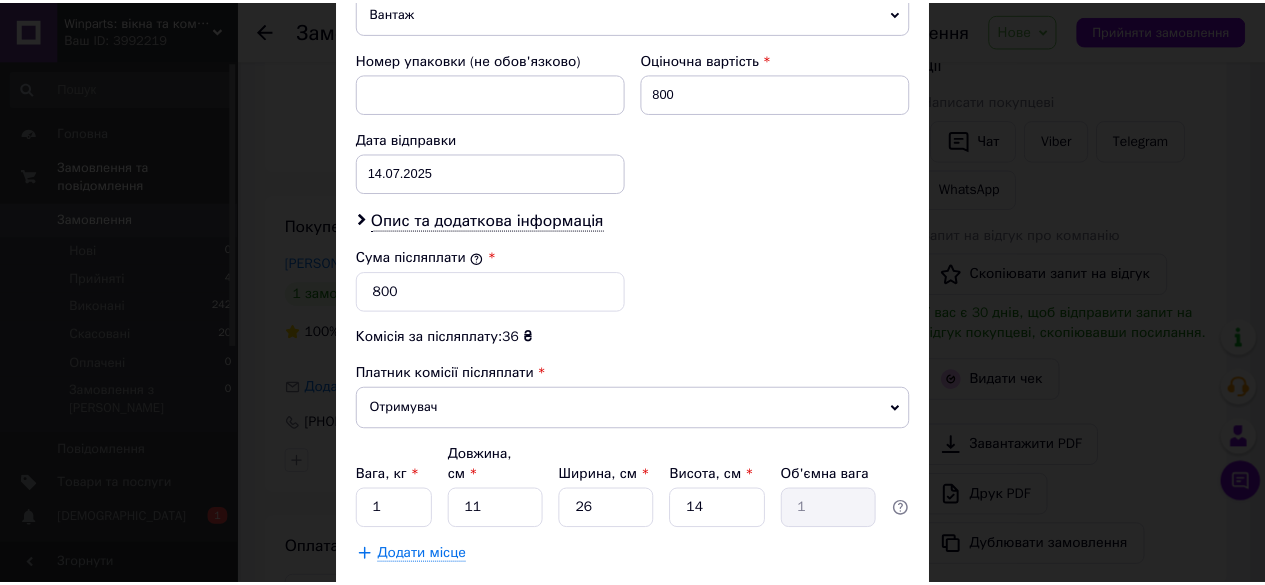 scroll, scrollTop: 930, scrollLeft: 0, axis: vertical 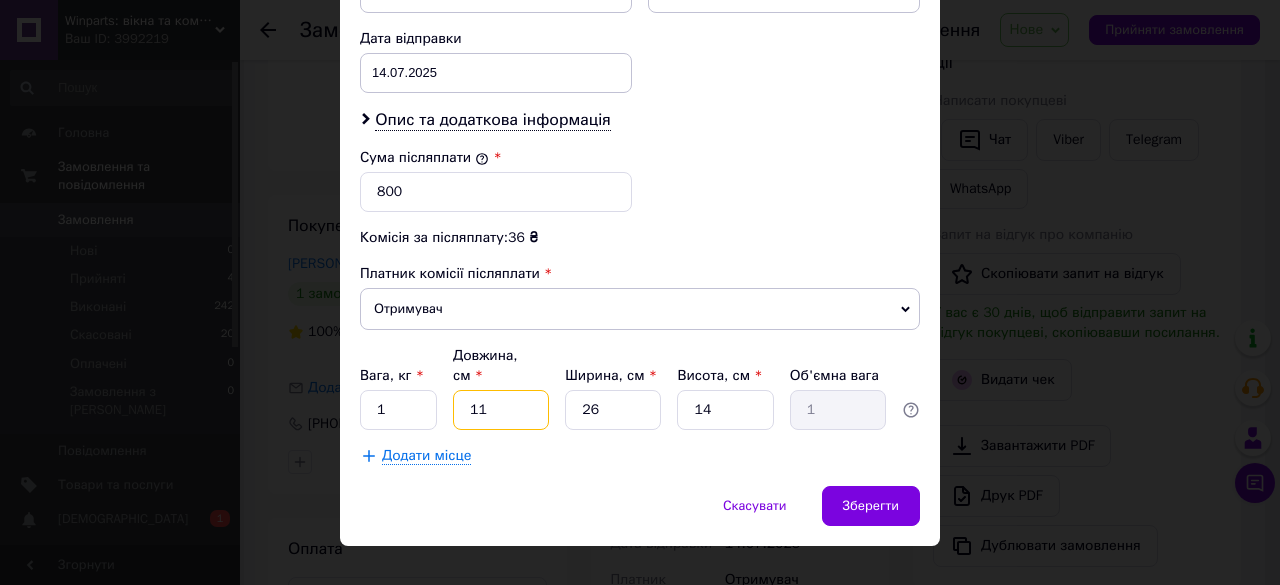 drag, startPoint x: 498, startPoint y: 384, endPoint x: 442, endPoint y: 376, distance: 56.568542 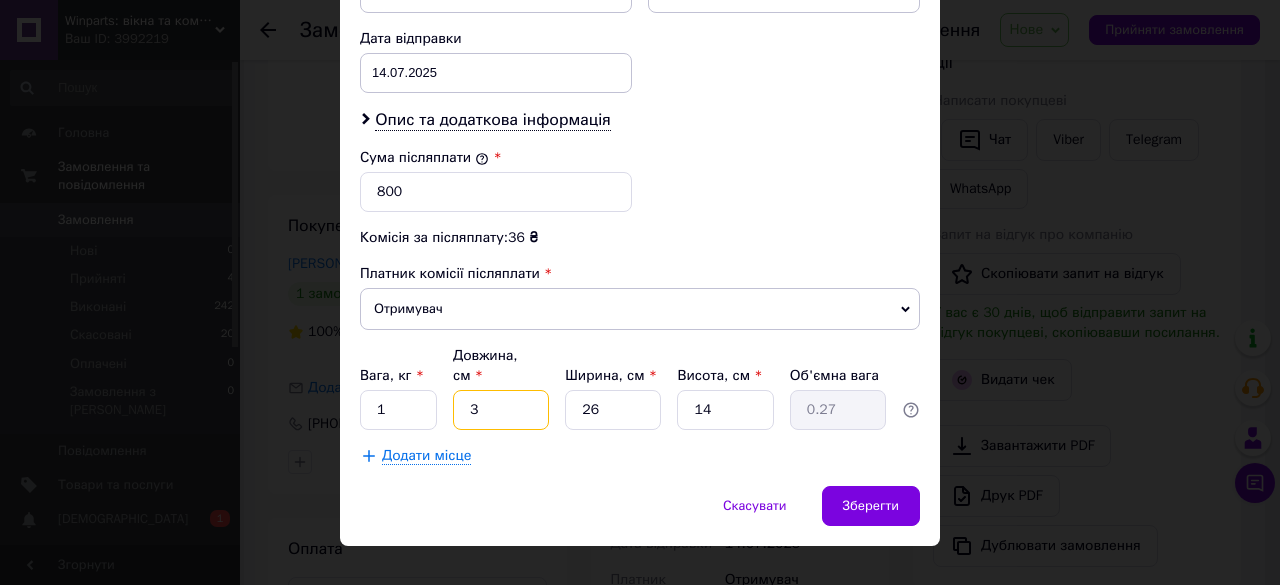 type on "30" 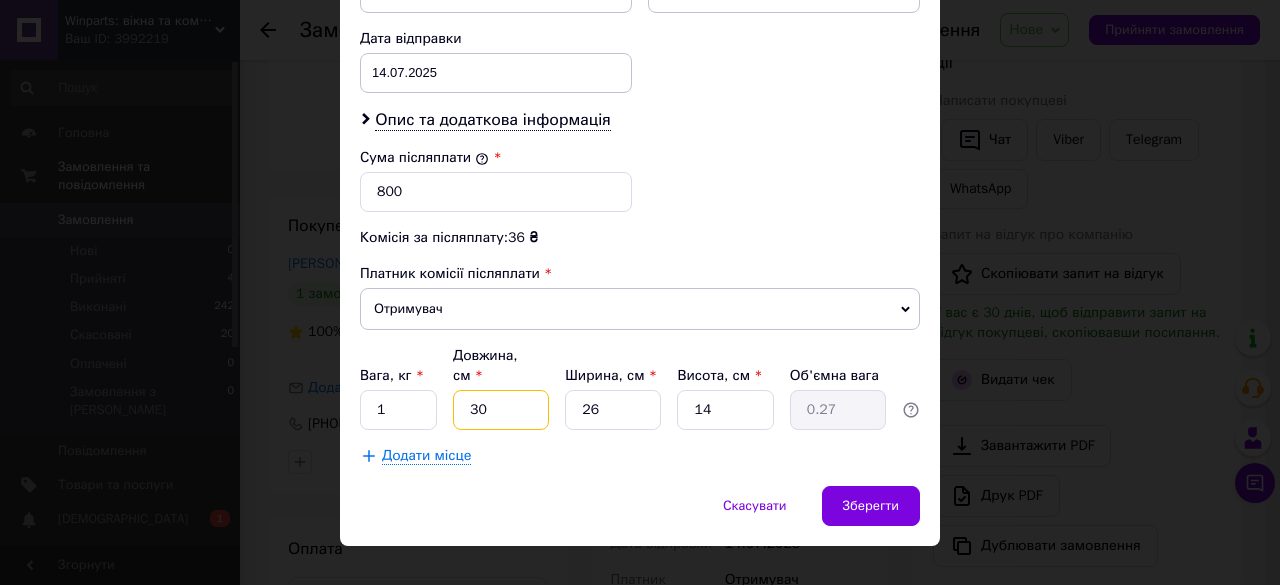 type on "2.73" 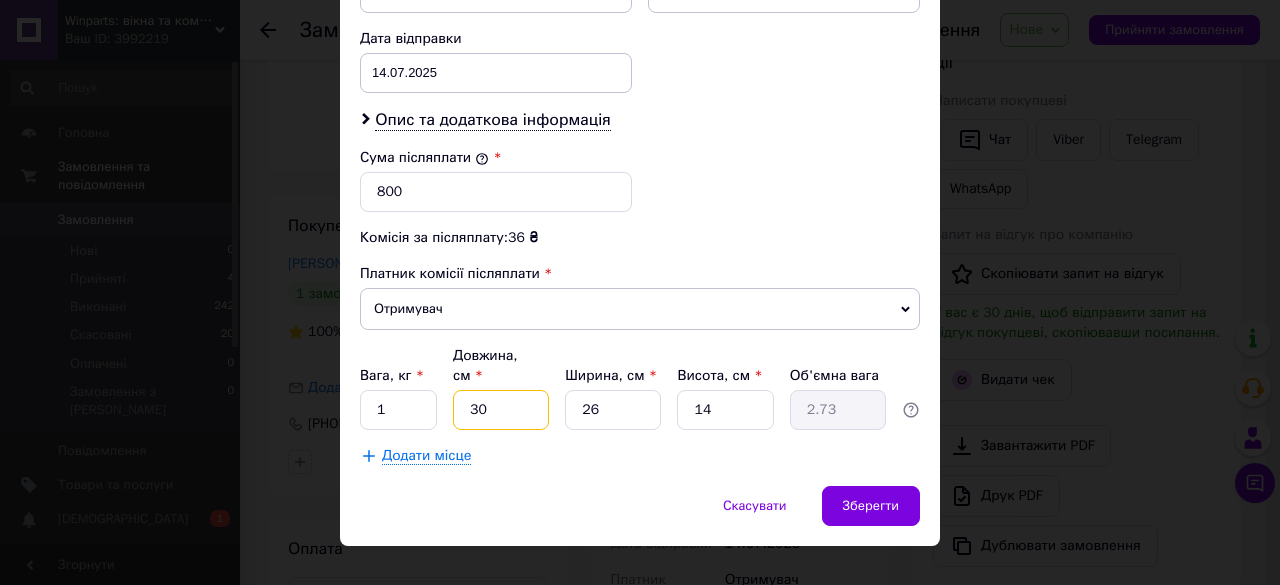 type on "30" 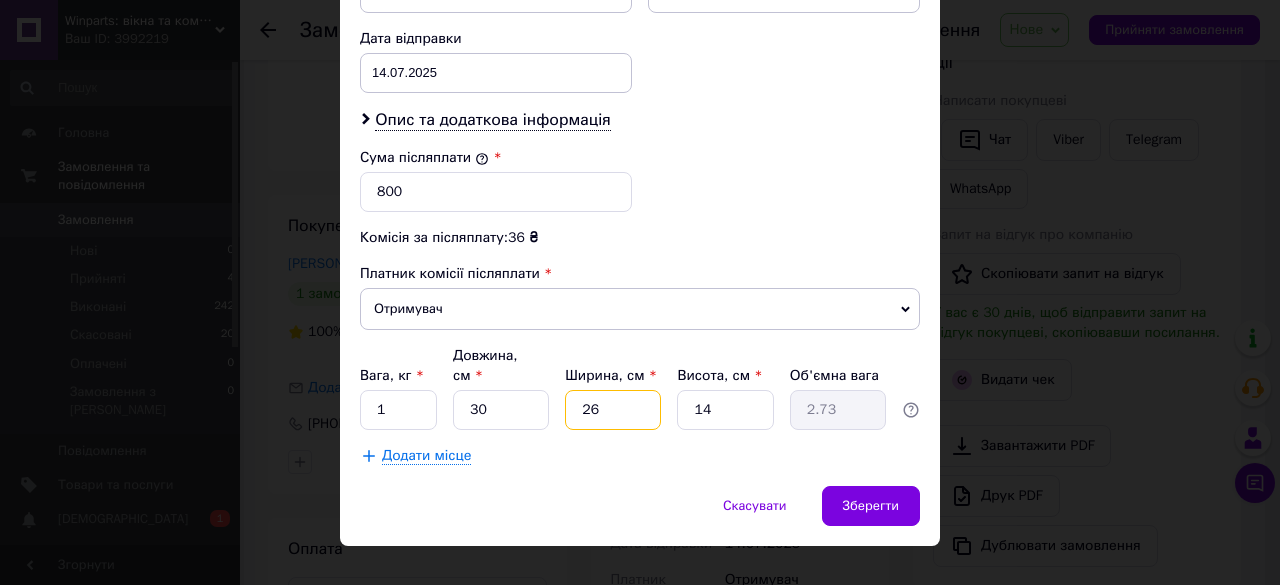 drag, startPoint x: 597, startPoint y: 375, endPoint x: 489, endPoint y: 359, distance: 109.17875 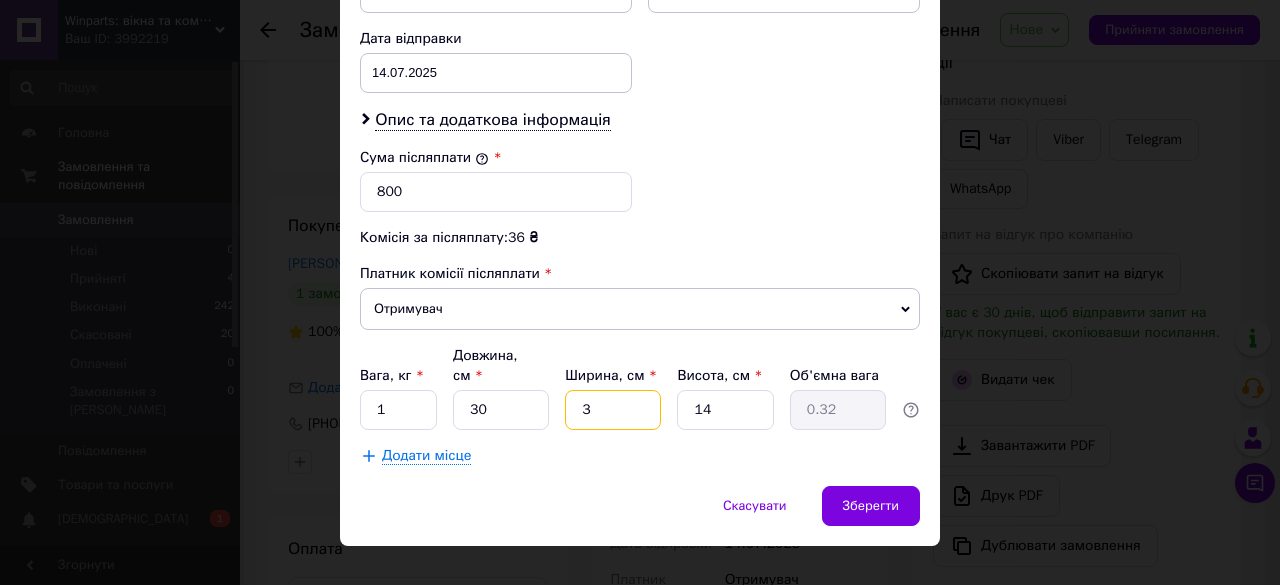 type on "30" 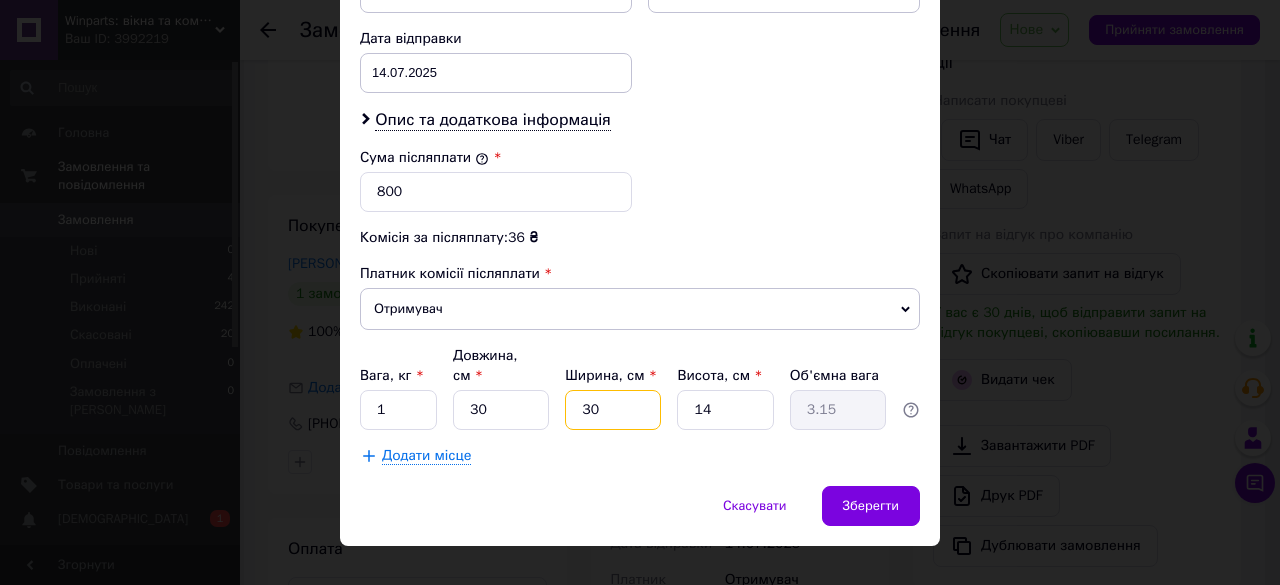type on "30" 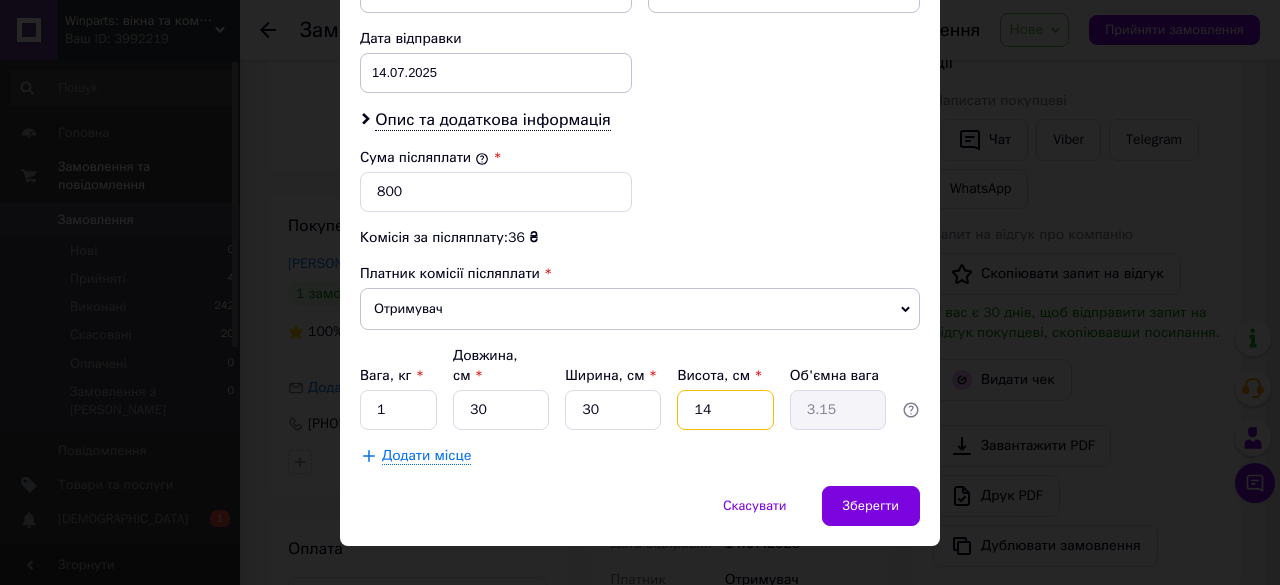 drag, startPoint x: 724, startPoint y: 381, endPoint x: 678, endPoint y: 380, distance: 46.010868 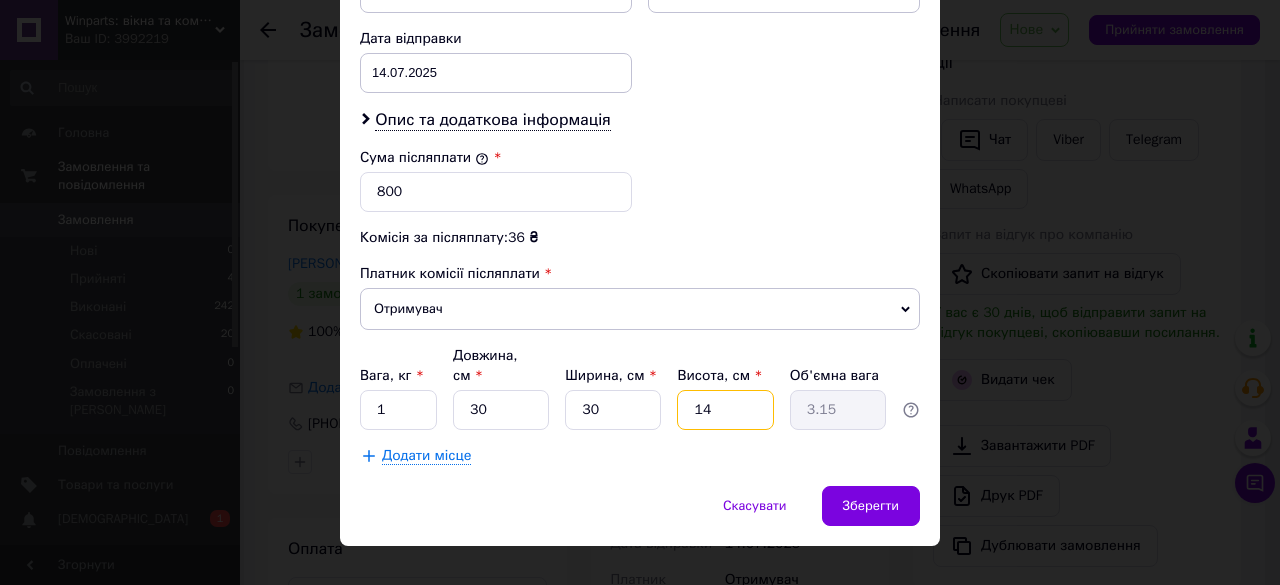 type on "6" 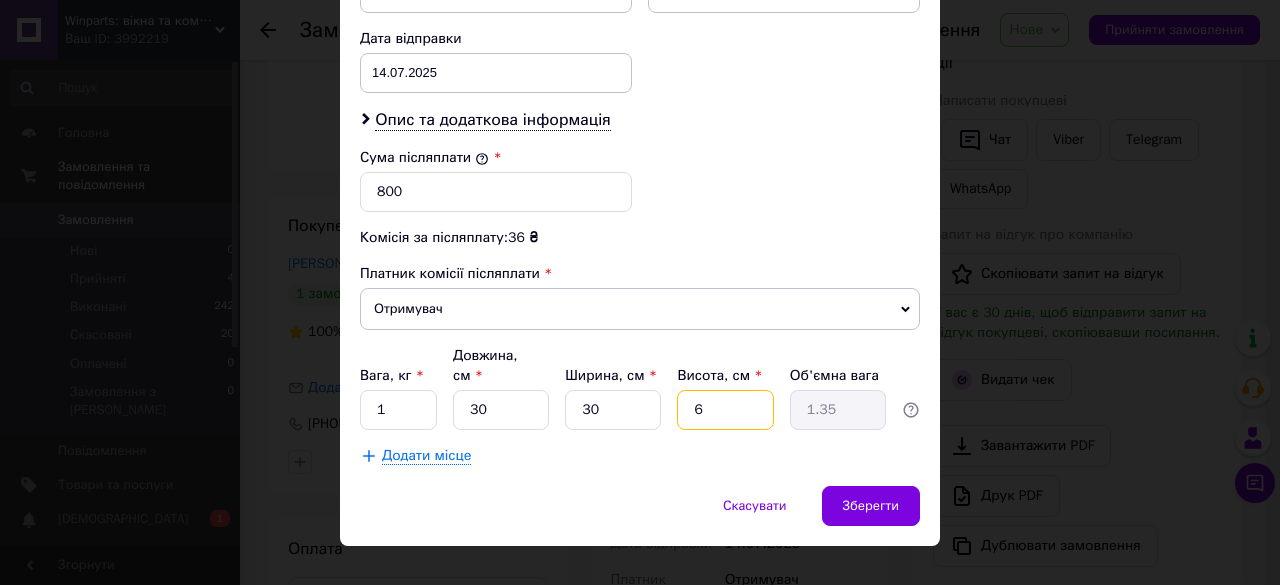 drag, startPoint x: 716, startPoint y: 379, endPoint x: 693, endPoint y: 367, distance: 25.942244 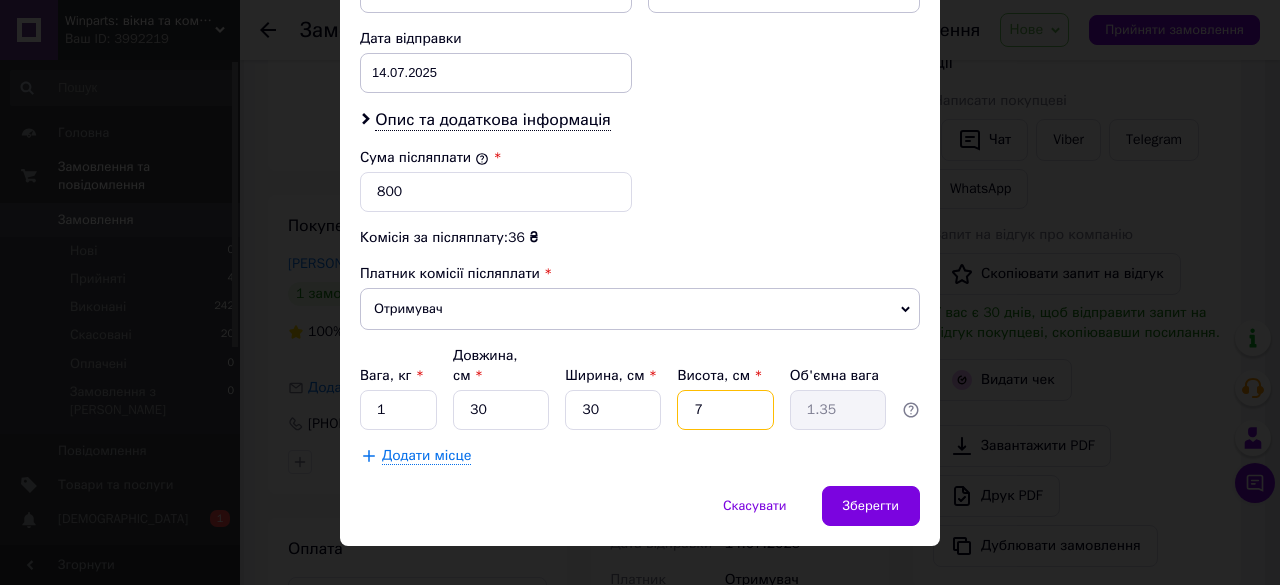 type on "1.58" 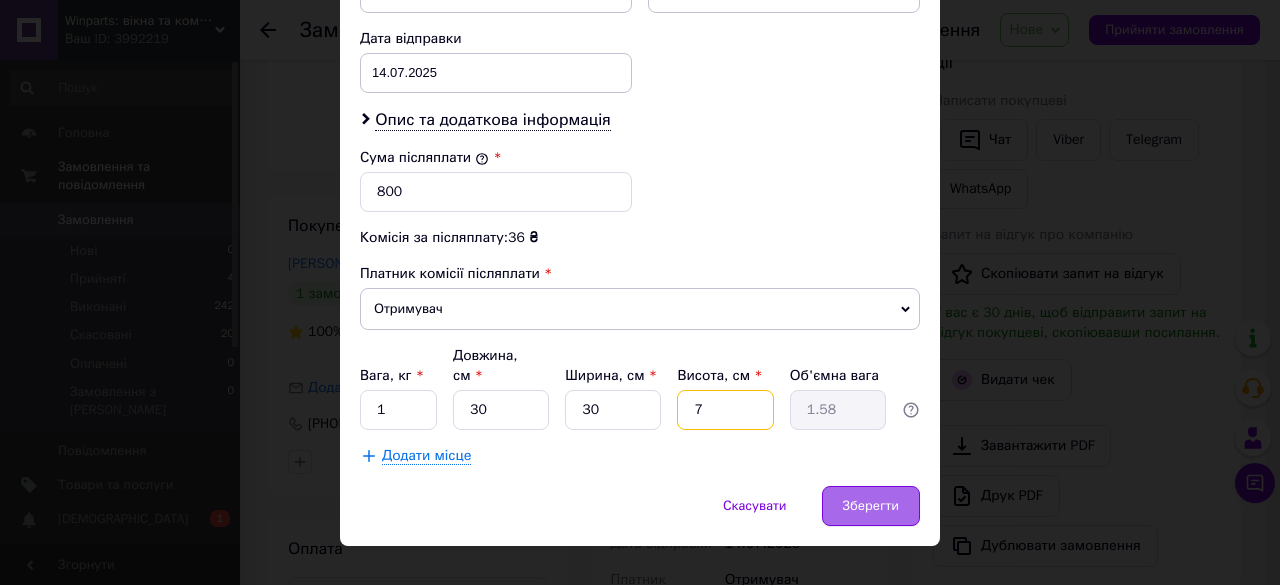 type on "7" 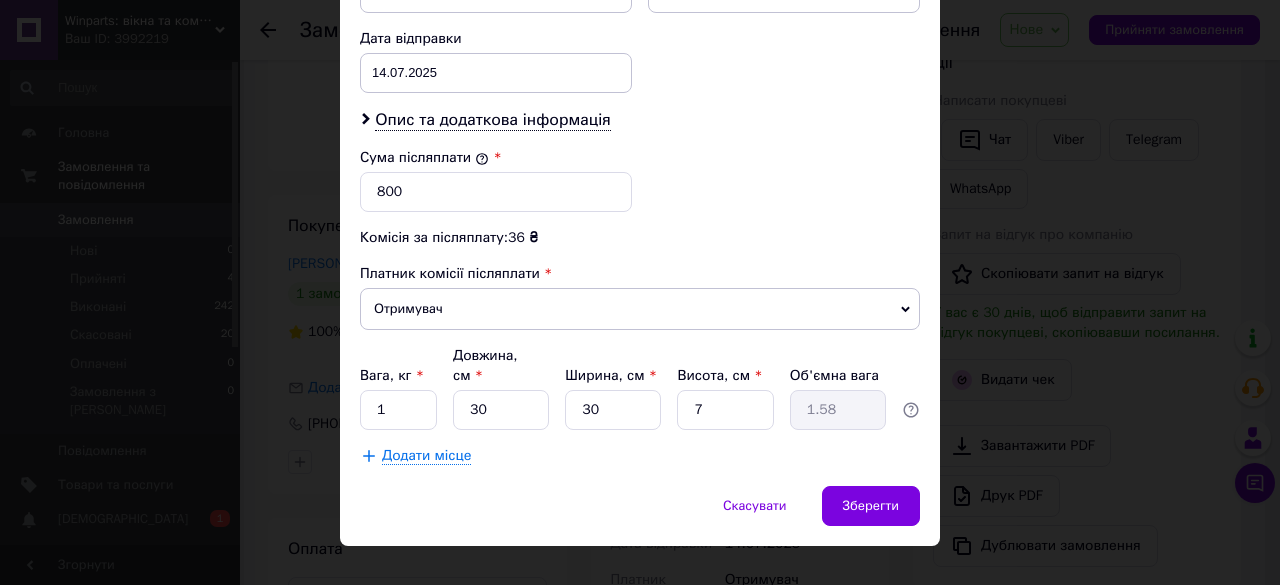 drag, startPoint x: 868, startPoint y: 465, endPoint x: 710, endPoint y: 411, distance: 166.97305 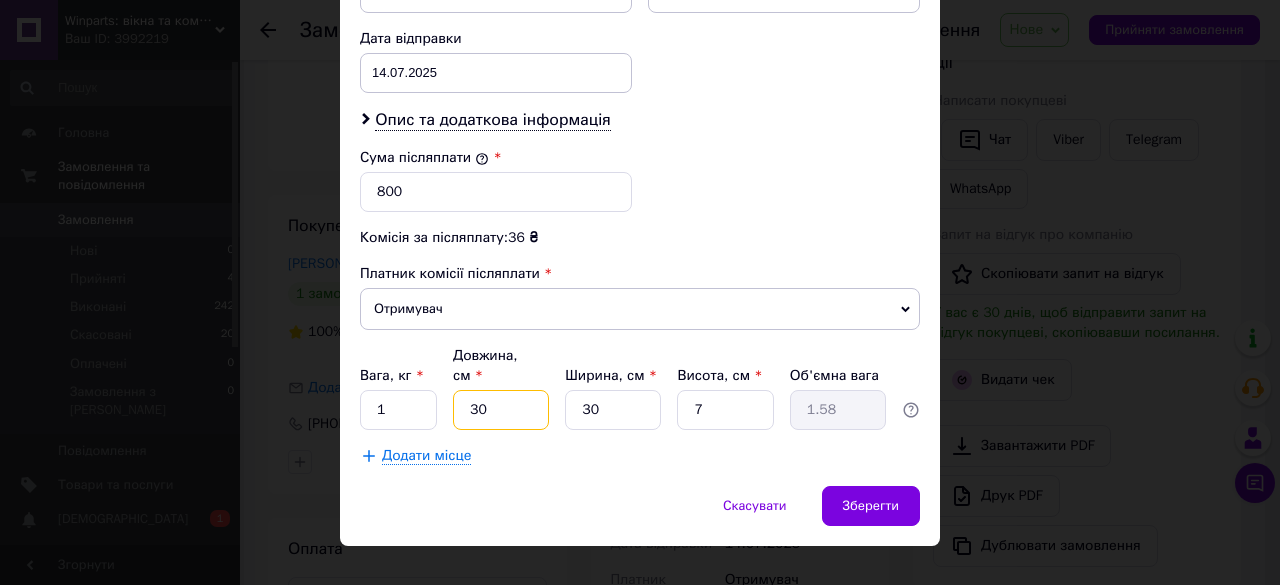 click on "30" at bounding box center [501, 410] 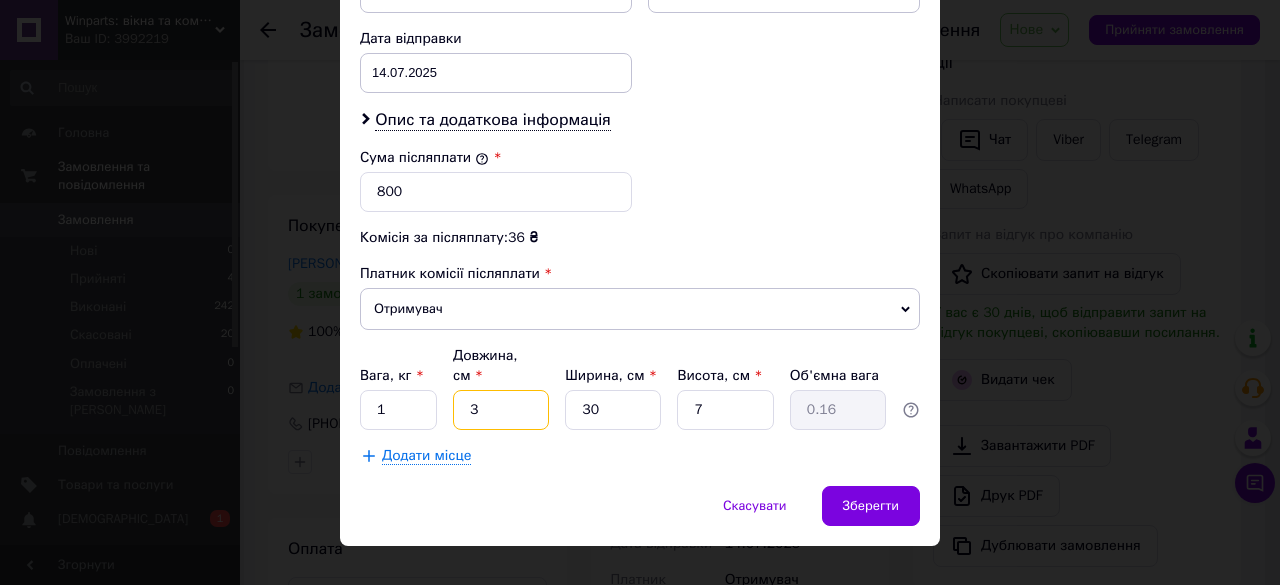 type on "35" 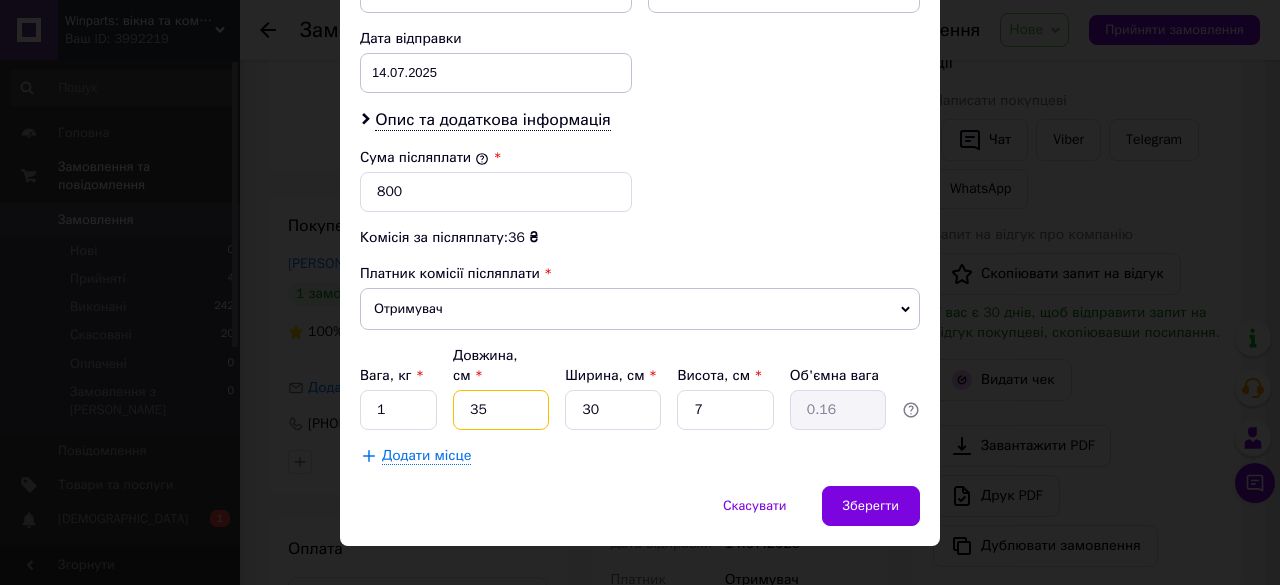 type on "1.84" 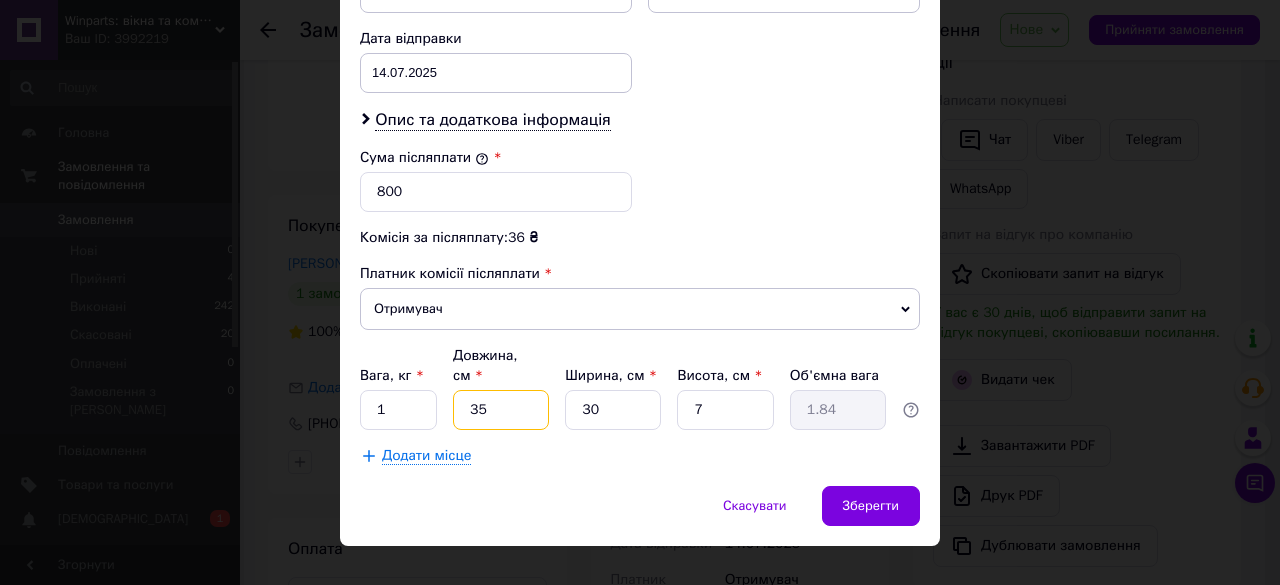 type on "35" 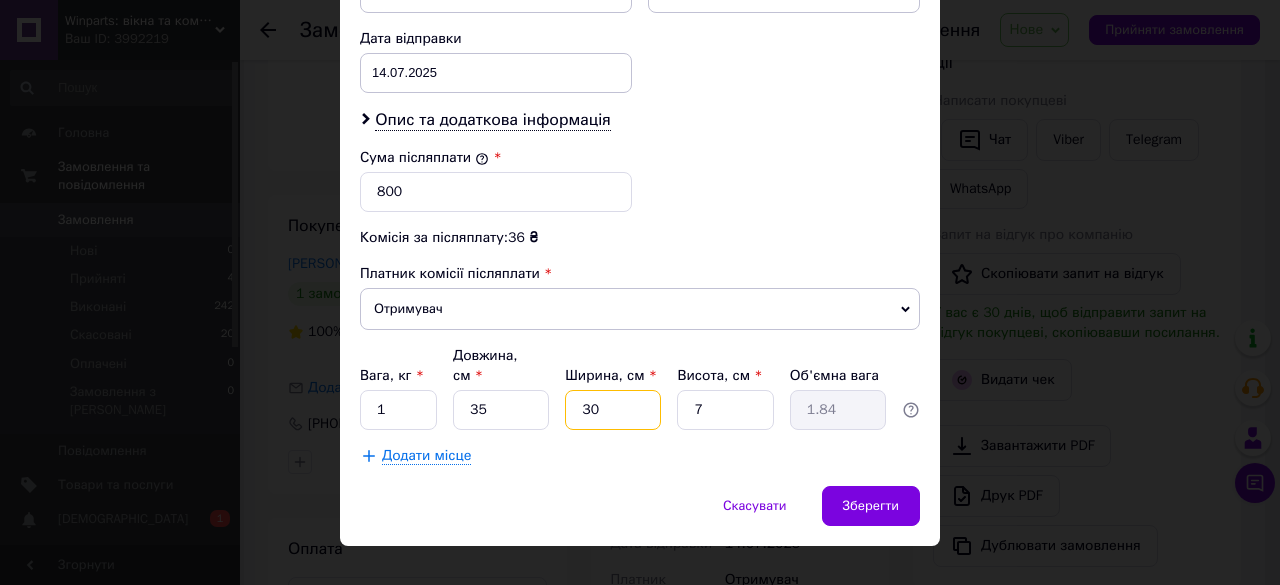 drag, startPoint x: 630, startPoint y: 363, endPoint x: 628, endPoint y: 381, distance: 18.110771 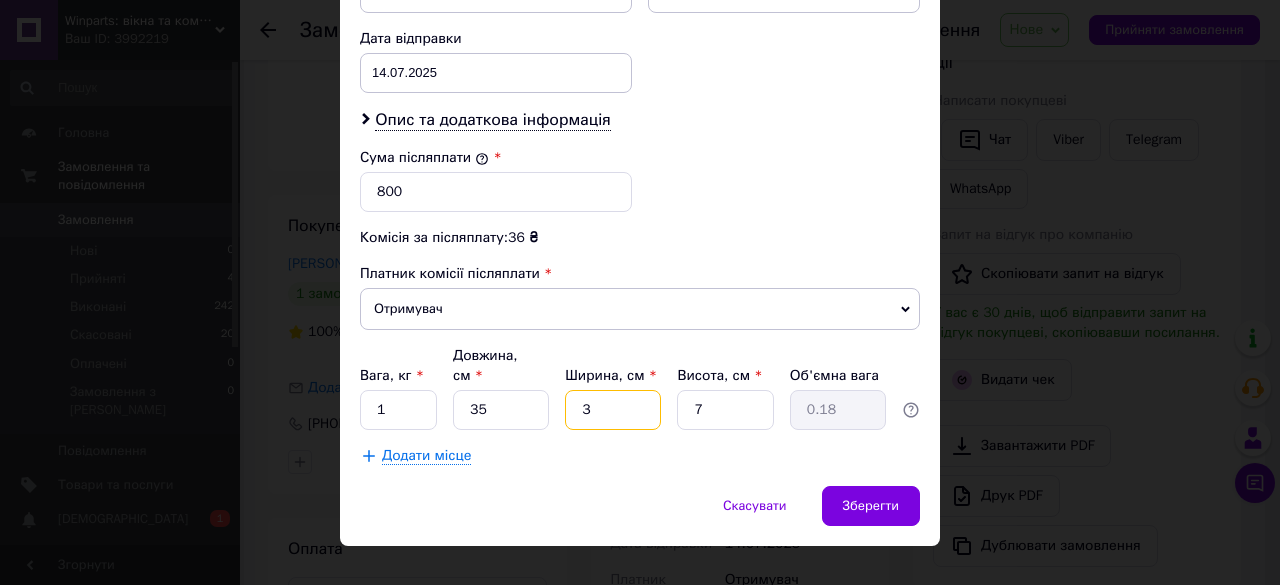 type on "35" 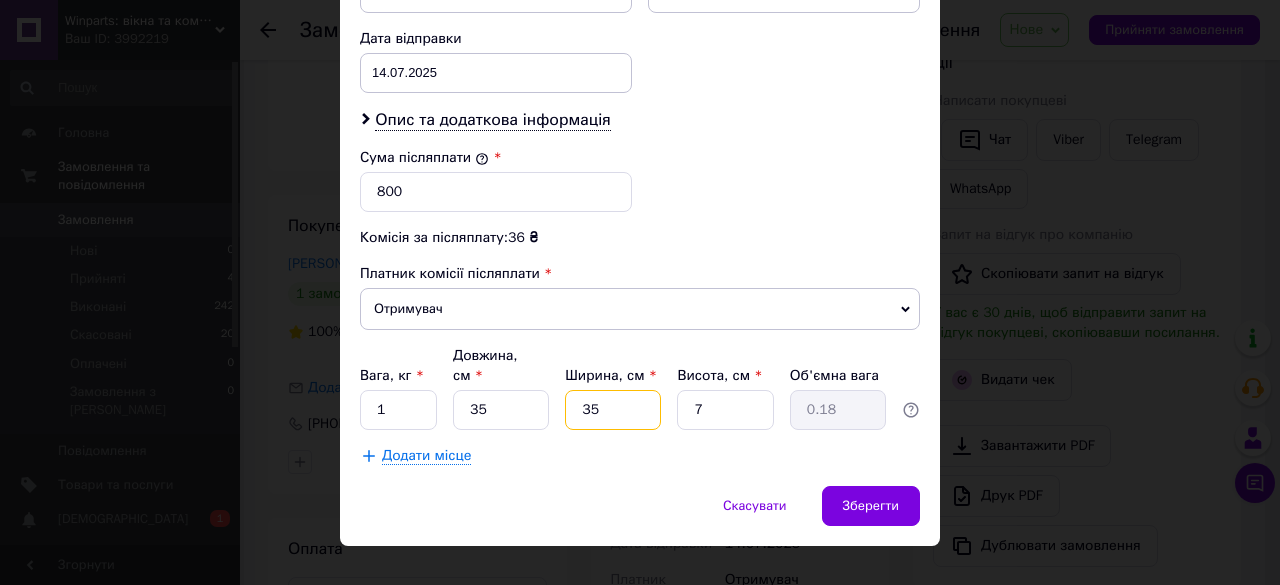 type on "2.14" 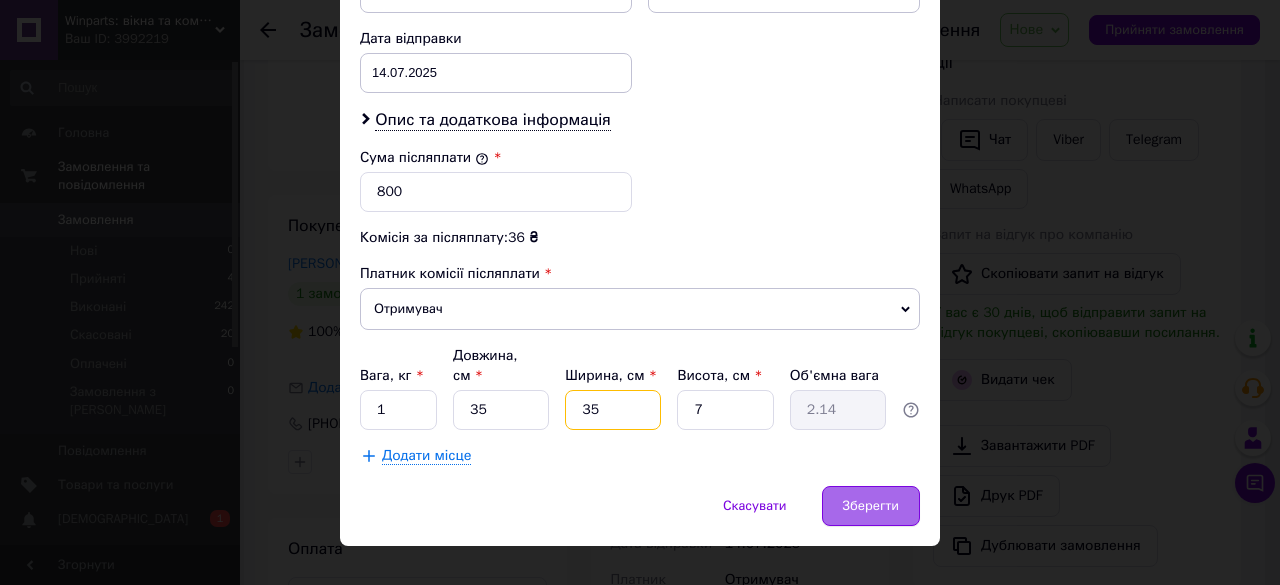 type on "35" 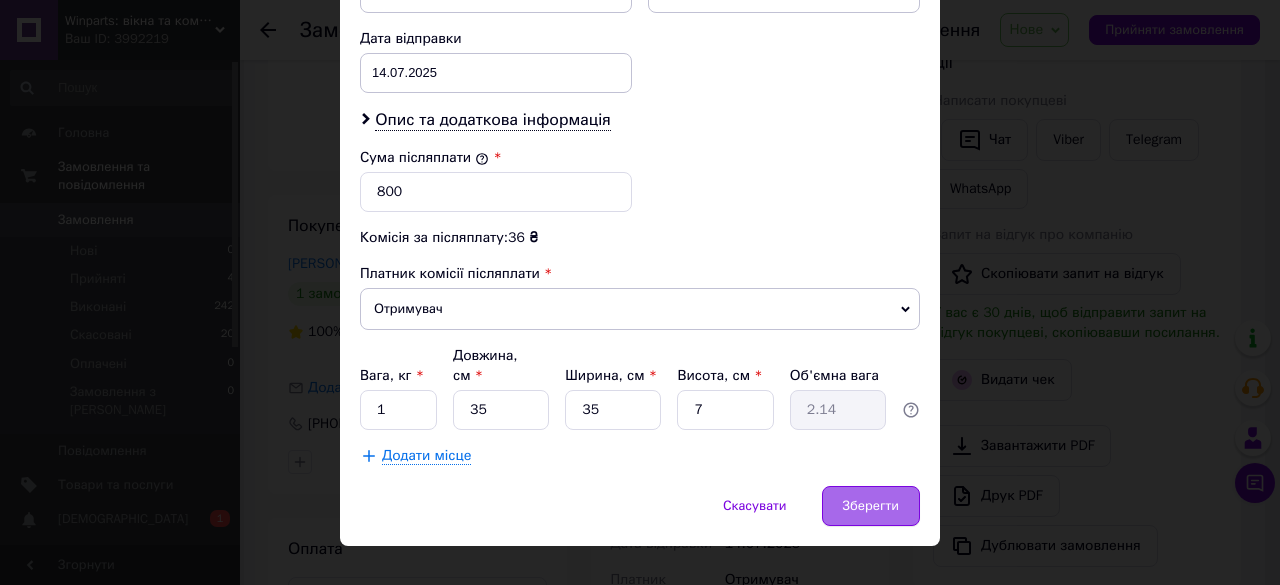 click on "Зберегти" at bounding box center [871, 506] 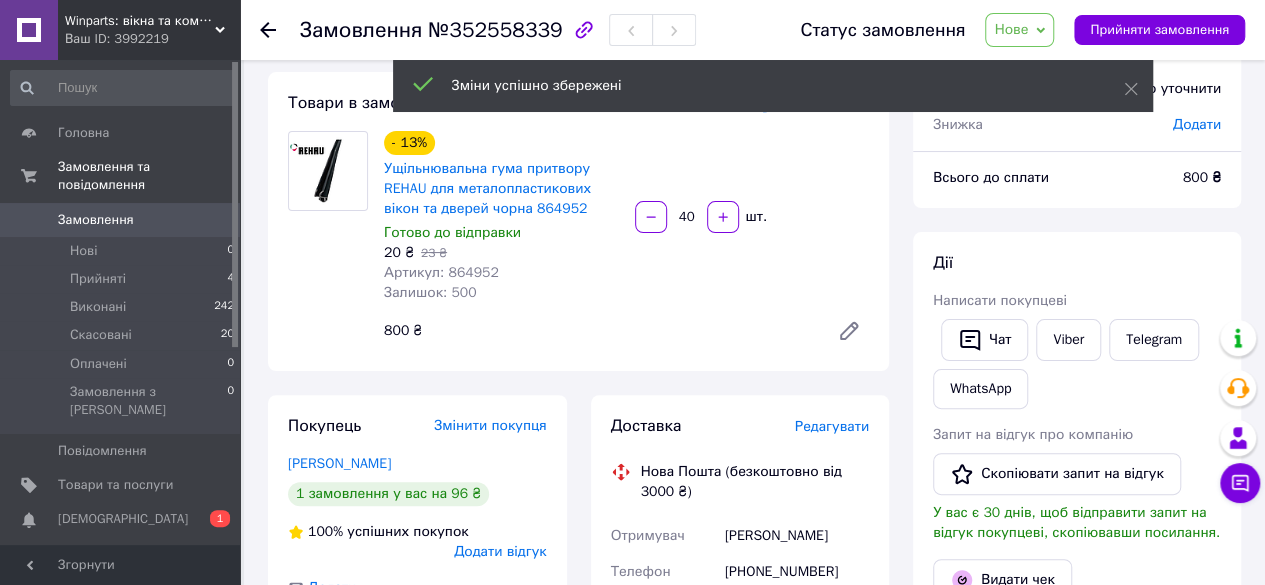scroll, scrollTop: 0, scrollLeft: 0, axis: both 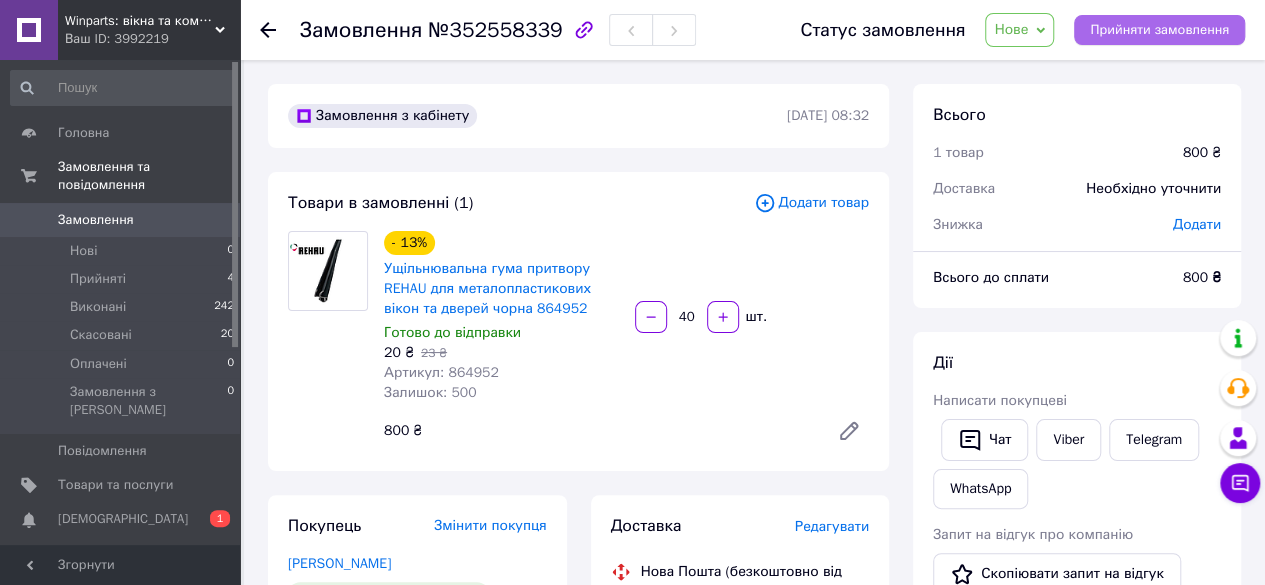 click on "Прийняти замовлення" at bounding box center [1159, 30] 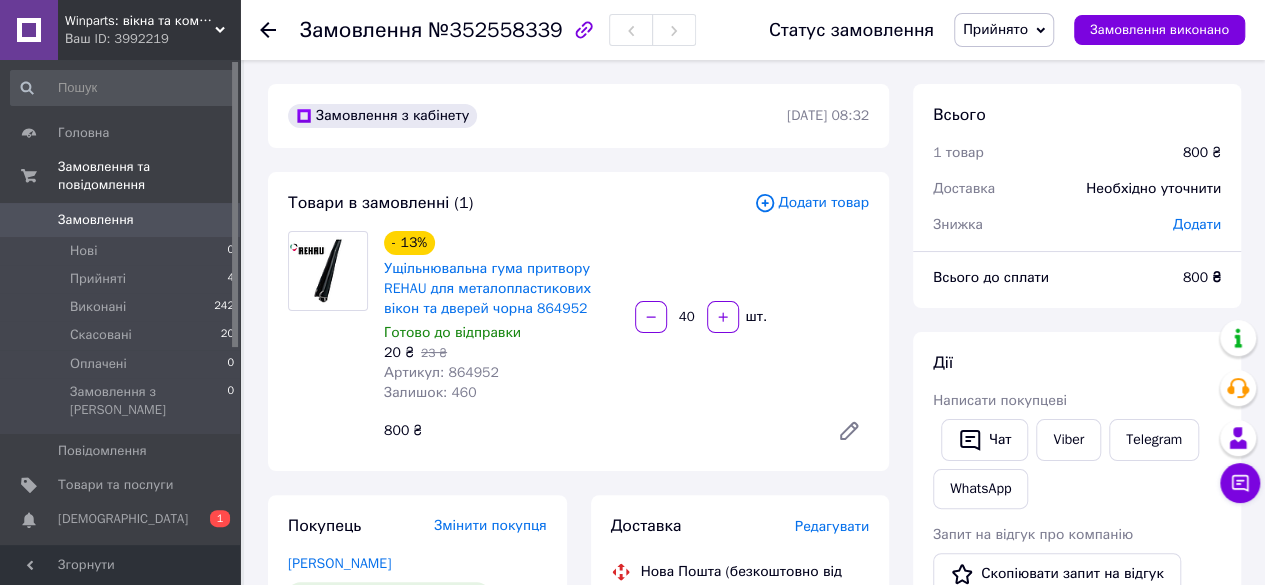 click on "Замовлення" at bounding box center (121, 220) 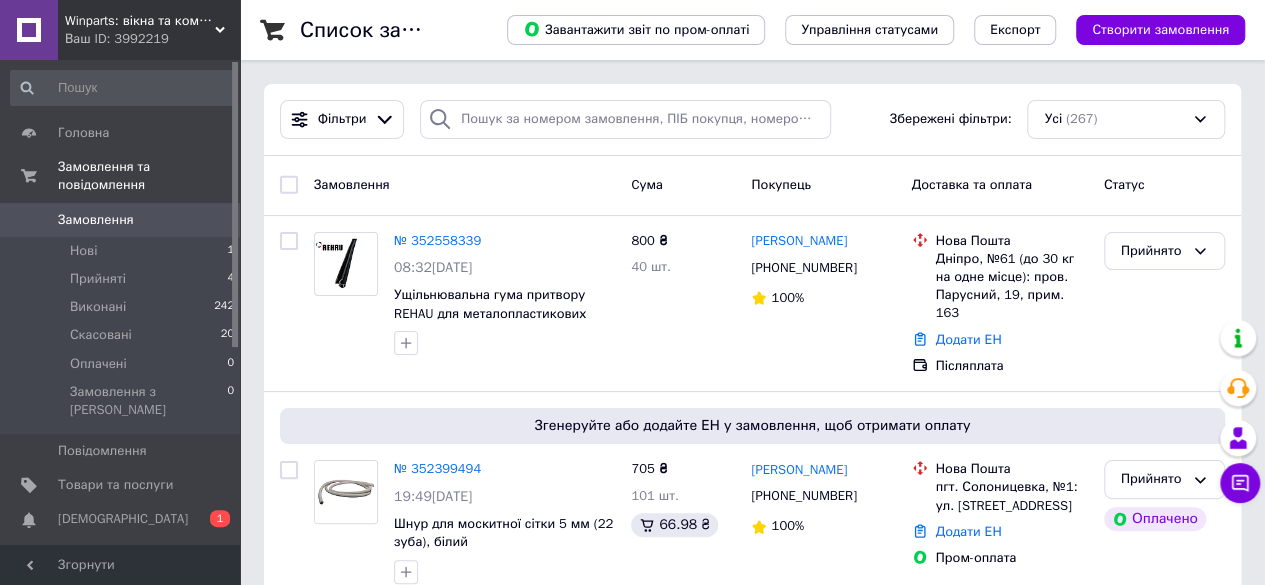 scroll, scrollTop: 300, scrollLeft: 0, axis: vertical 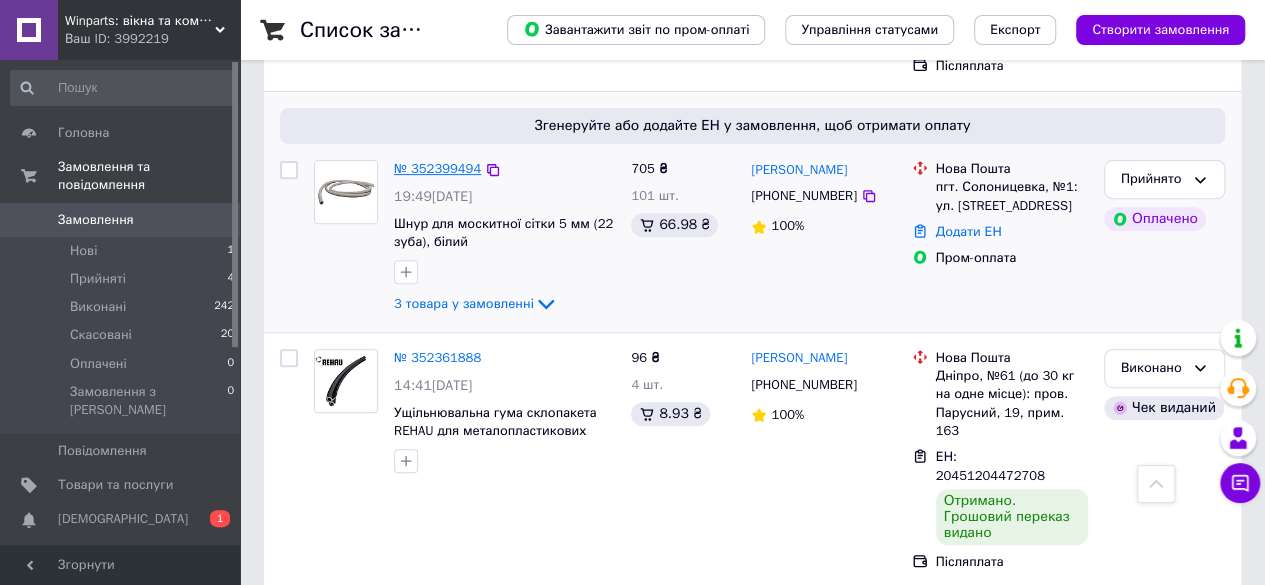 click on "№ 352399494" at bounding box center (437, 168) 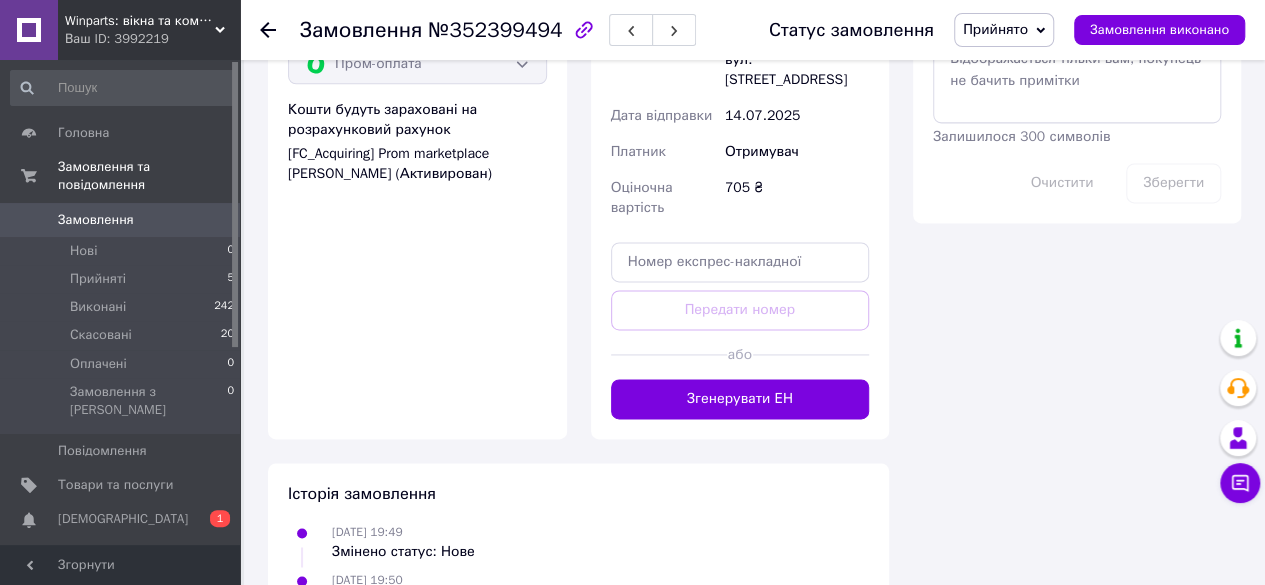 scroll, scrollTop: 1400, scrollLeft: 0, axis: vertical 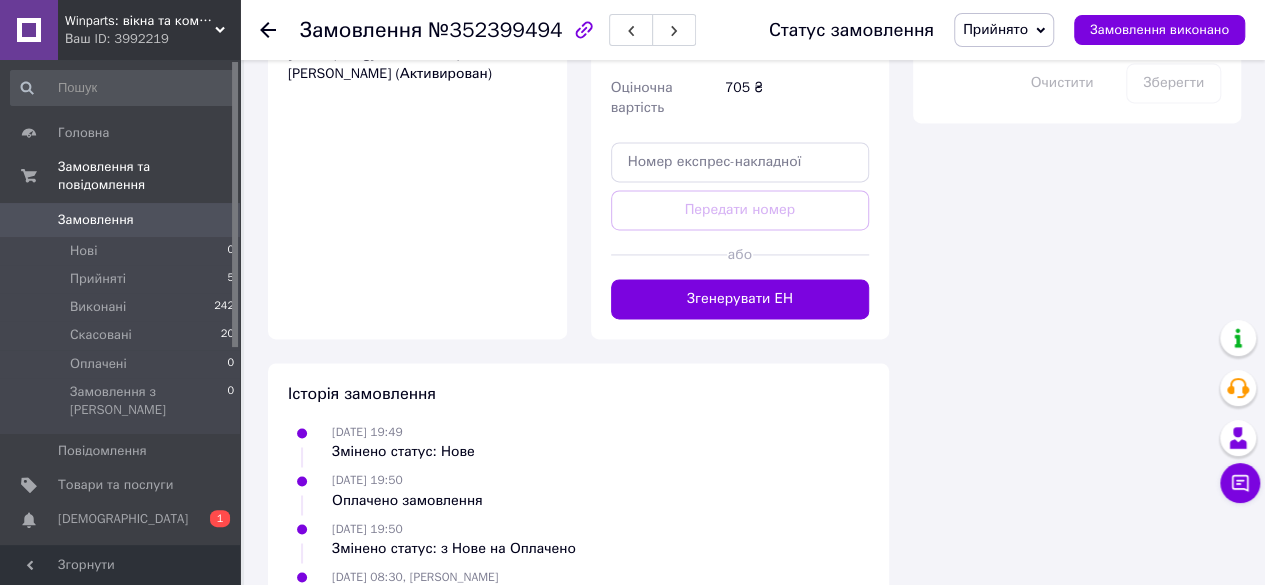 click on "Згенерувати ЕН" at bounding box center (740, 299) 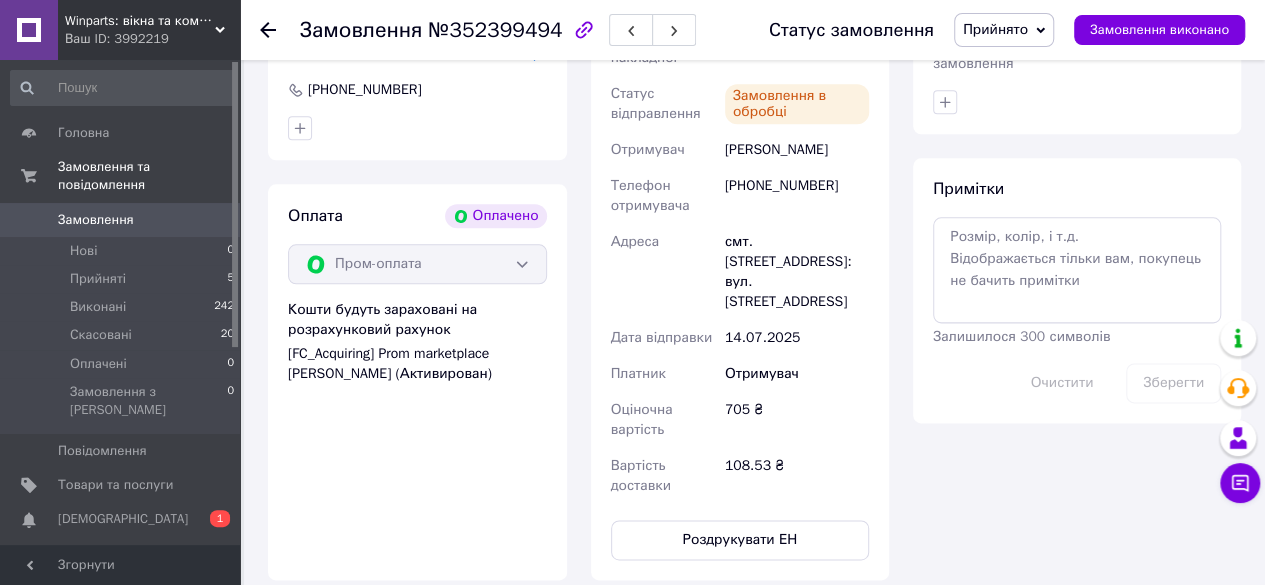 scroll, scrollTop: 1000, scrollLeft: 0, axis: vertical 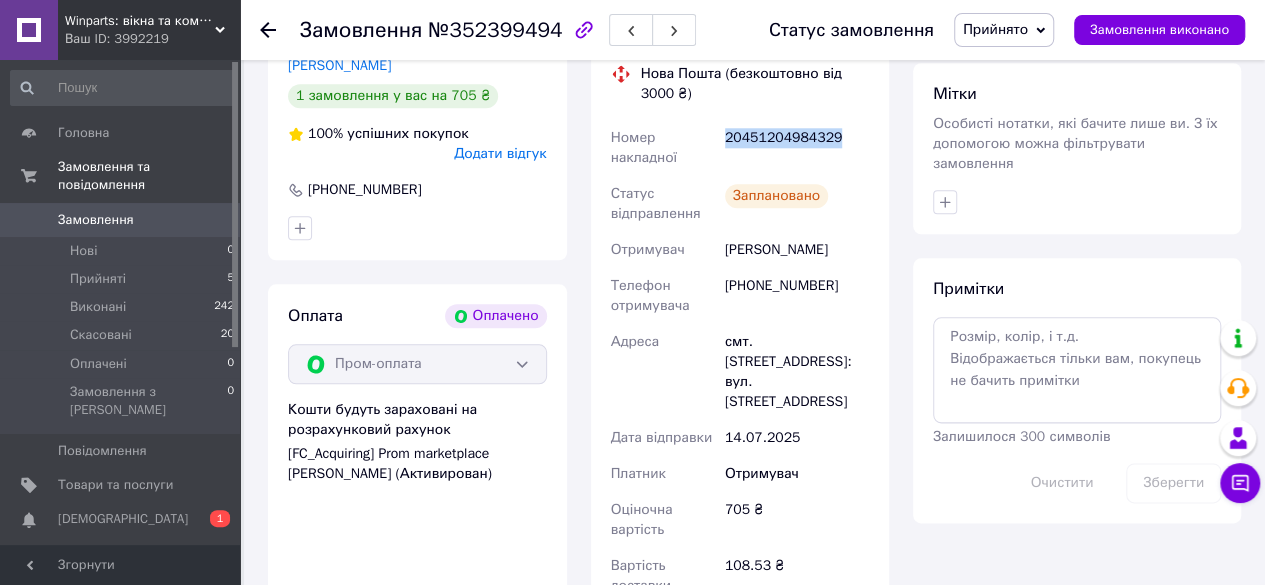 drag, startPoint x: 722, startPoint y: 145, endPoint x: 854, endPoint y: 153, distance: 132.2422 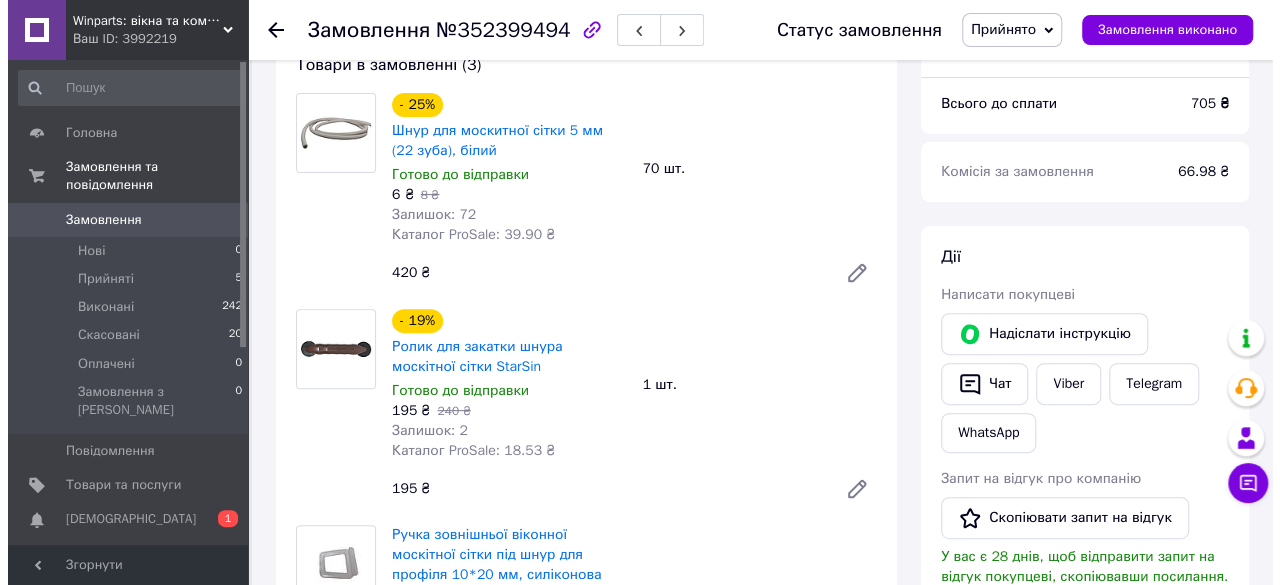 scroll, scrollTop: 500, scrollLeft: 0, axis: vertical 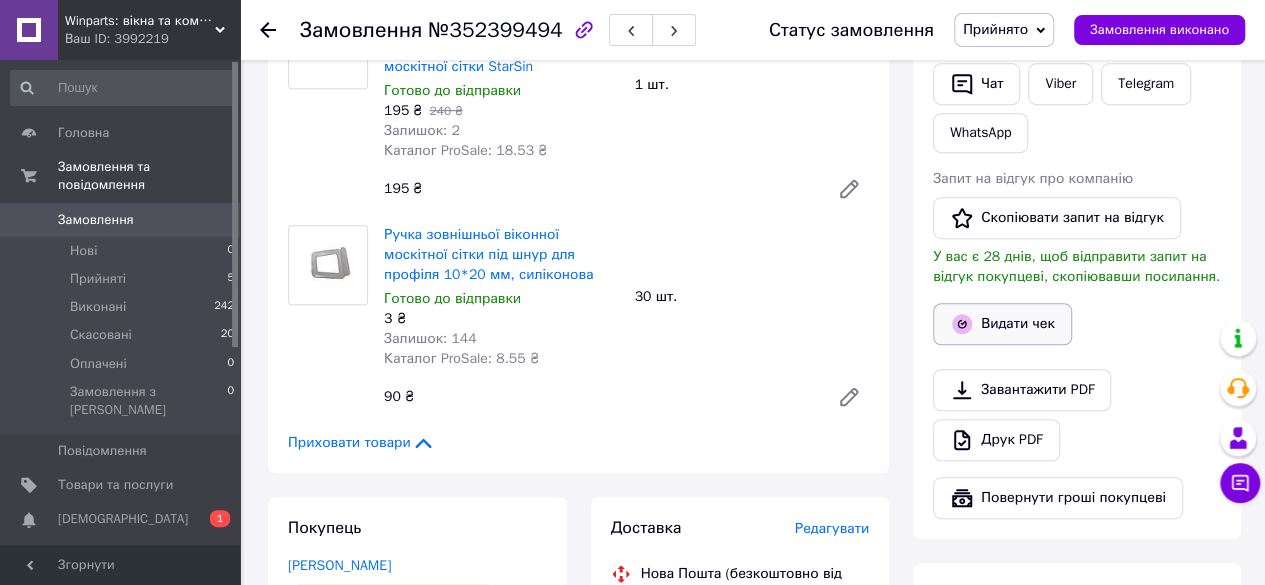 click on "Видати чек" at bounding box center [1002, 324] 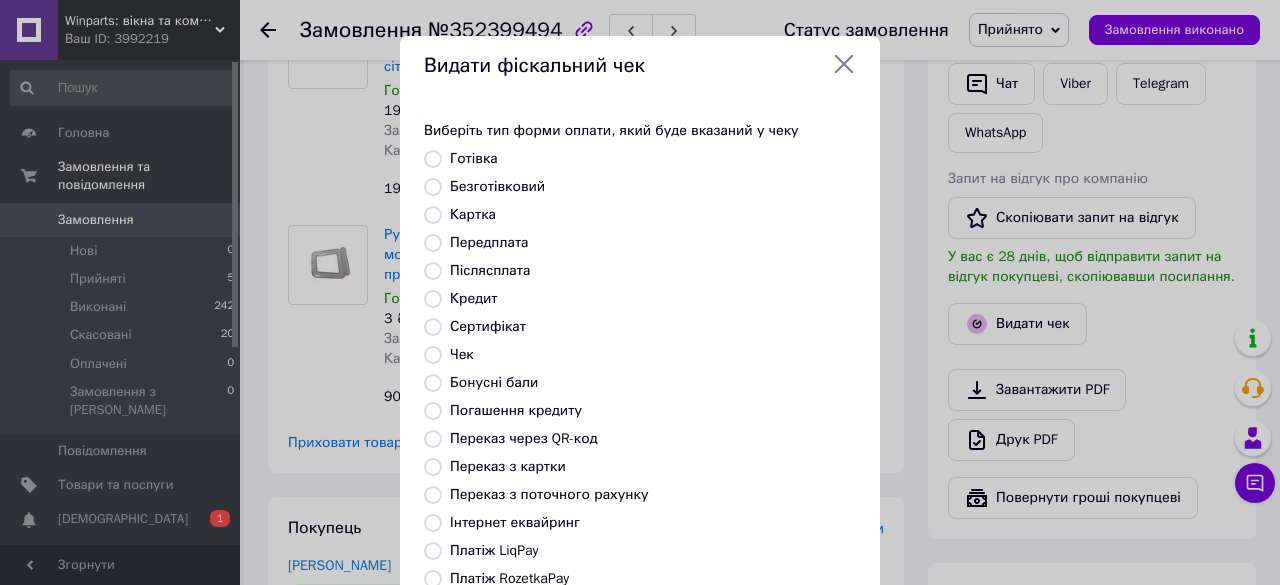 scroll, scrollTop: 100, scrollLeft: 0, axis: vertical 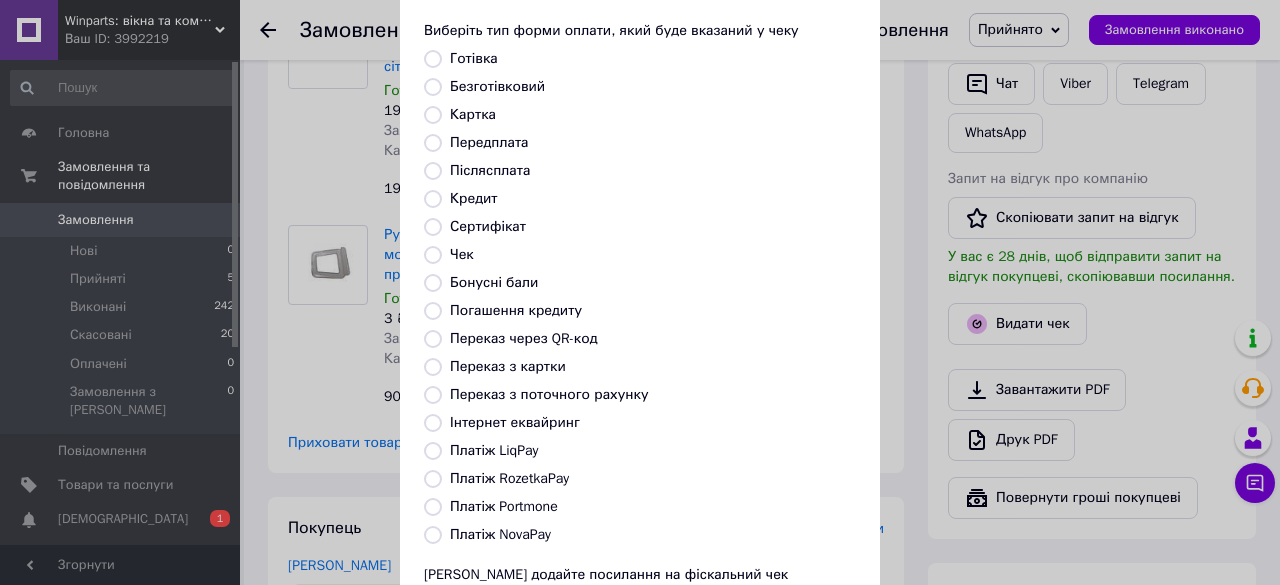 click on "Платіж RozetkaPay" at bounding box center [653, 479] 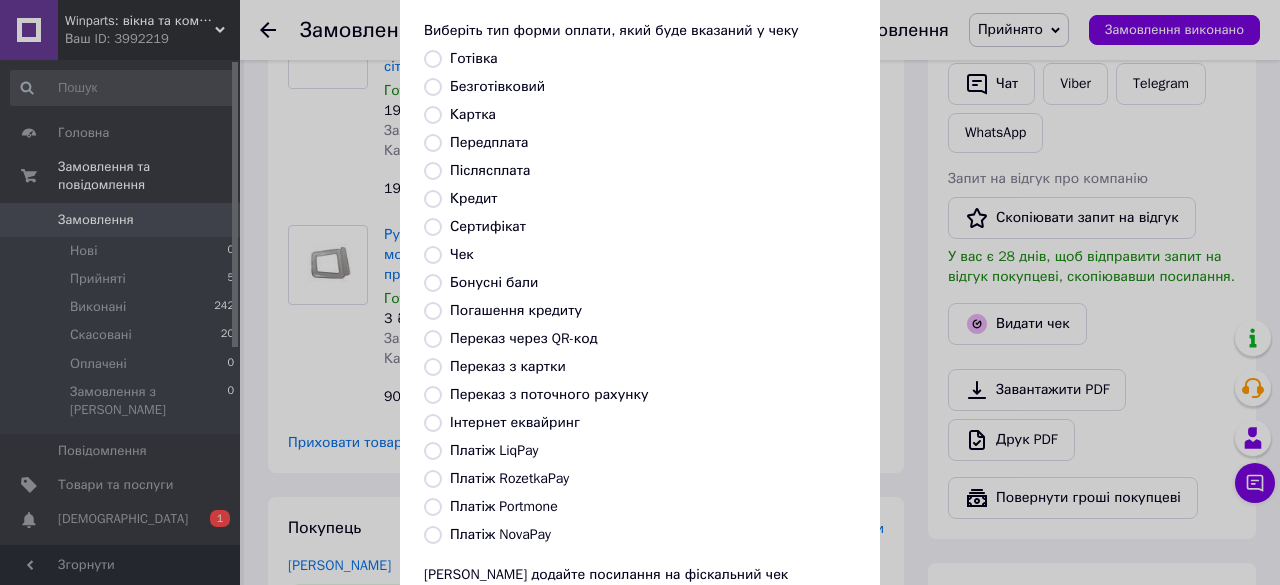 radio on "true" 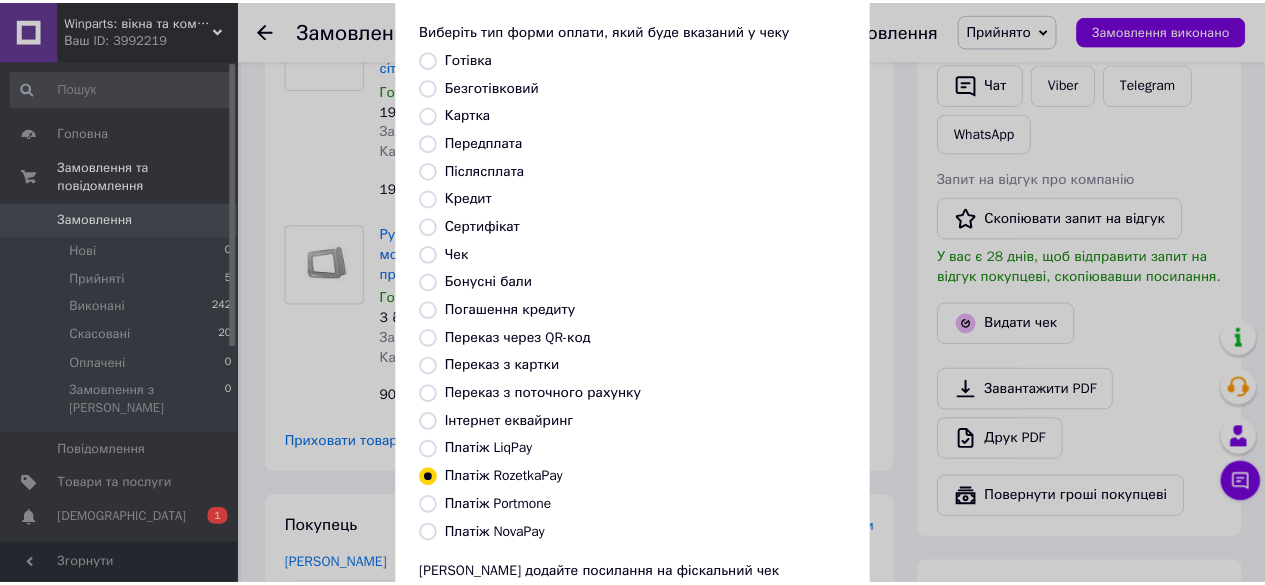 scroll, scrollTop: 272, scrollLeft: 0, axis: vertical 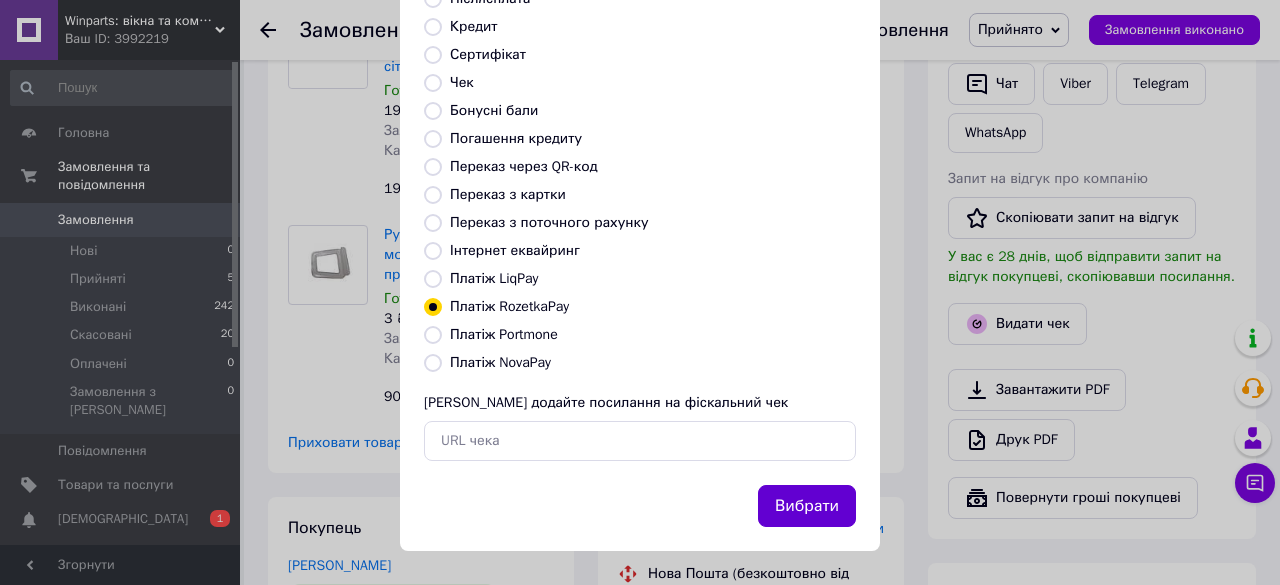 click on "Вибрати" at bounding box center [807, 506] 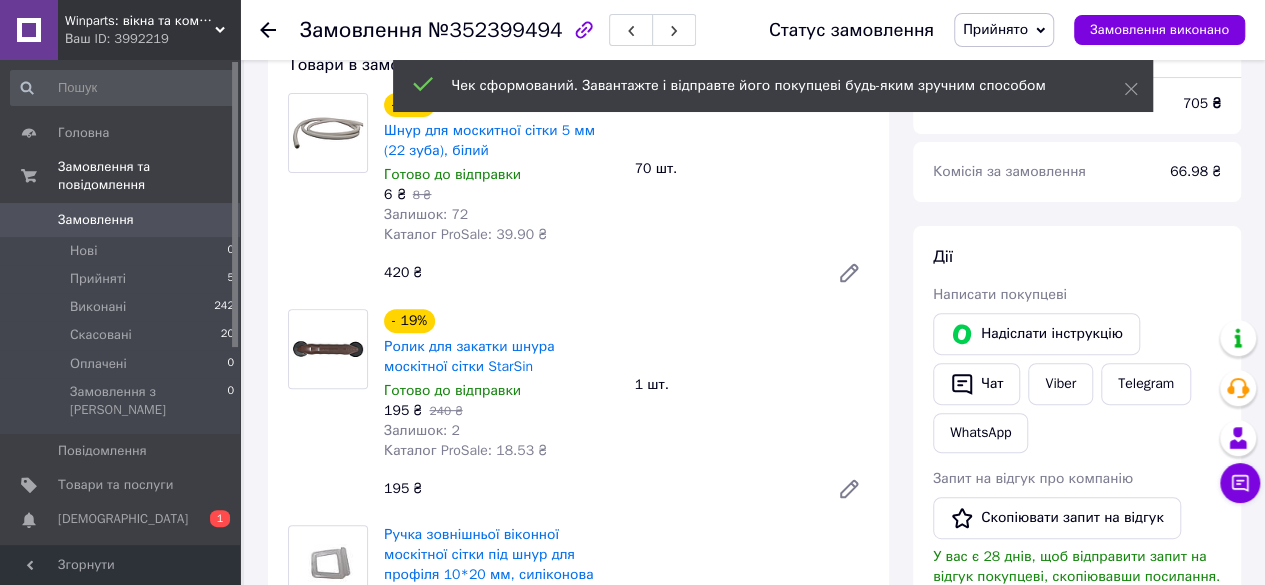 scroll, scrollTop: 0, scrollLeft: 0, axis: both 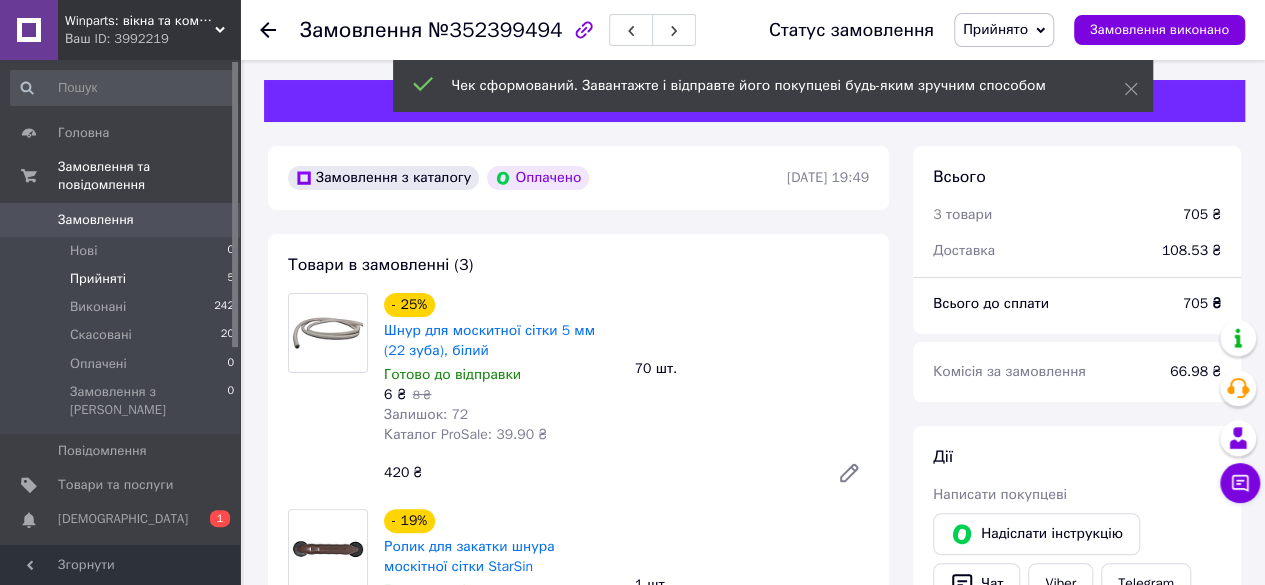 click on "Прийняті" at bounding box center [98, 279] 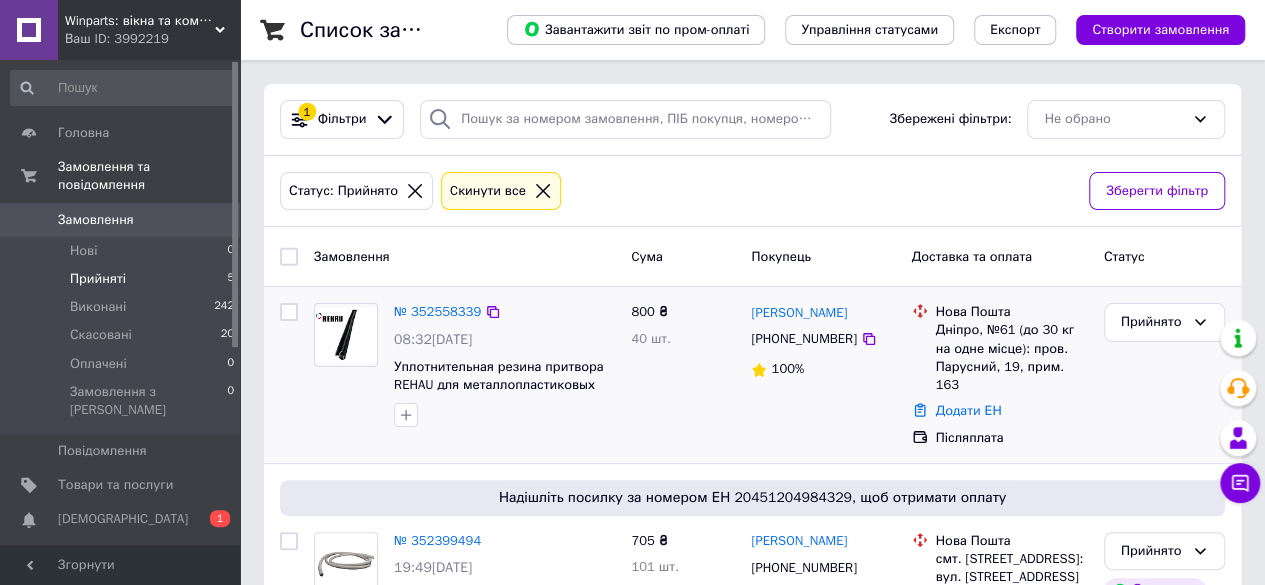 scroll, scrollTop: 200, scrollLeft: 0, axis: vertical 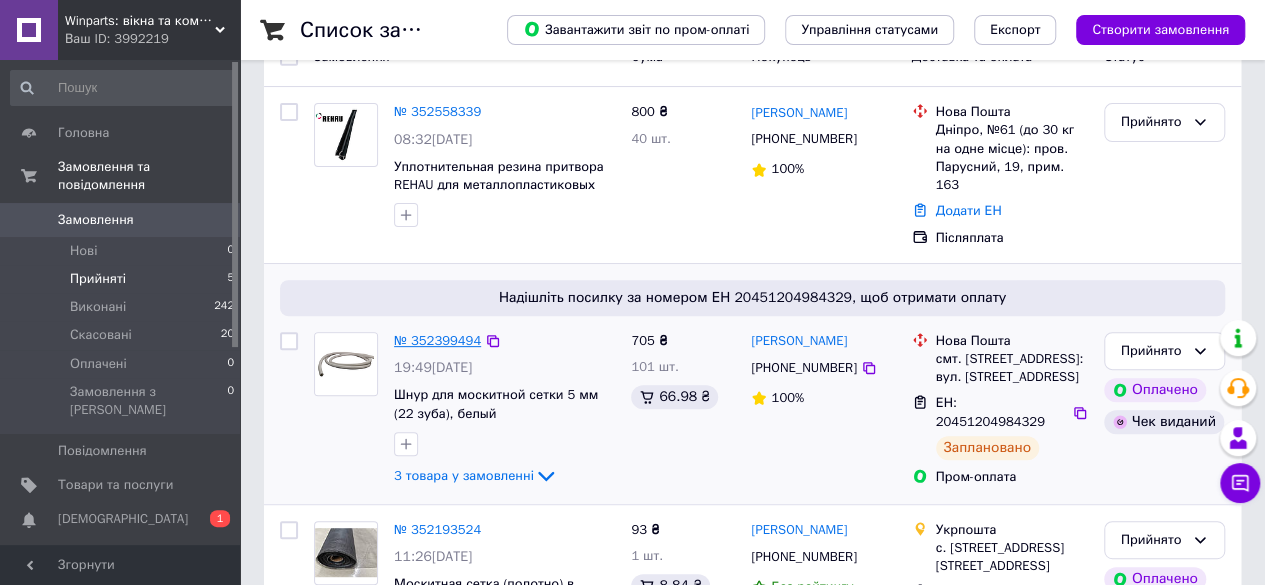 click on "№ 352399494" at bounding box center [437, 340] 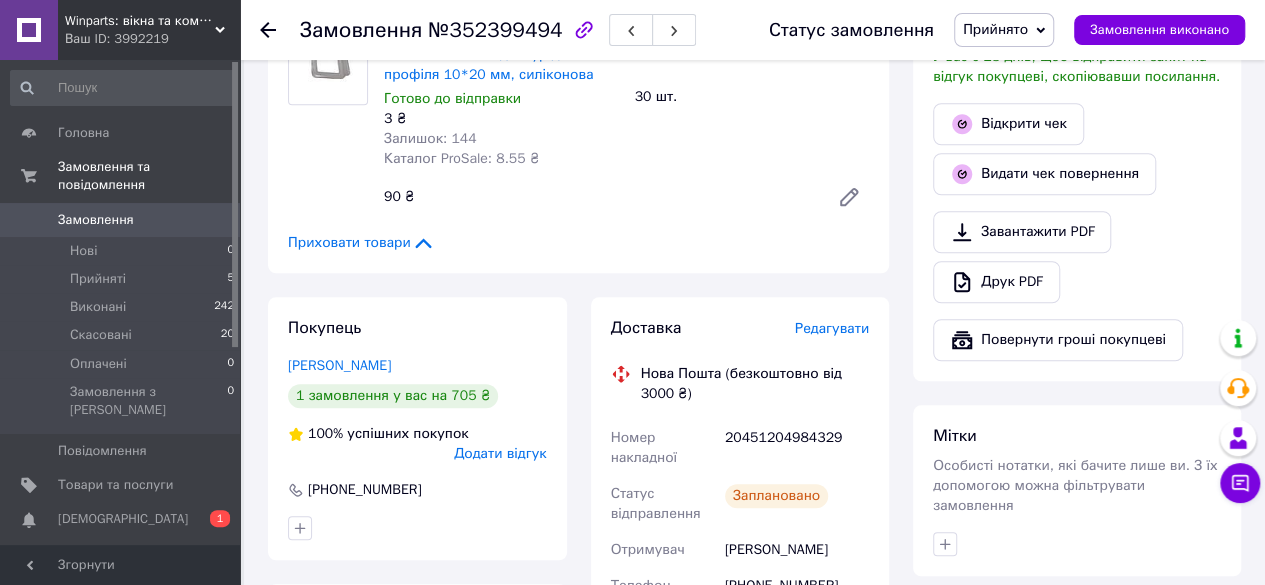 scroll, scrollTop: 200, scrollLeft: 0, axis: vertical 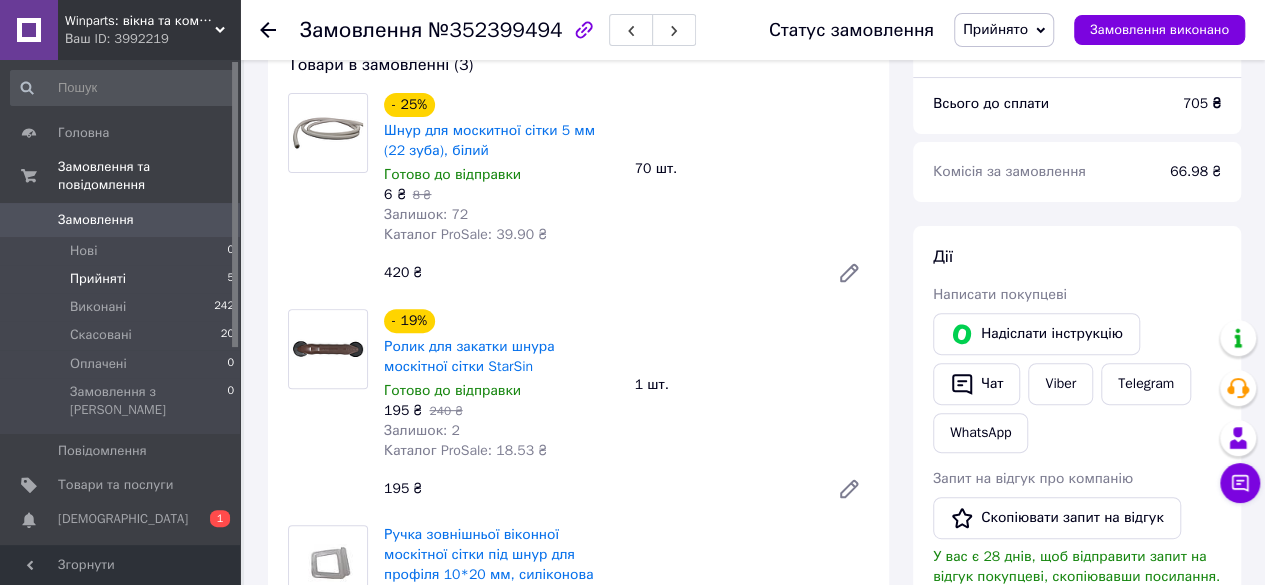 click on "Прийняті" at bounding box center [98, 279] 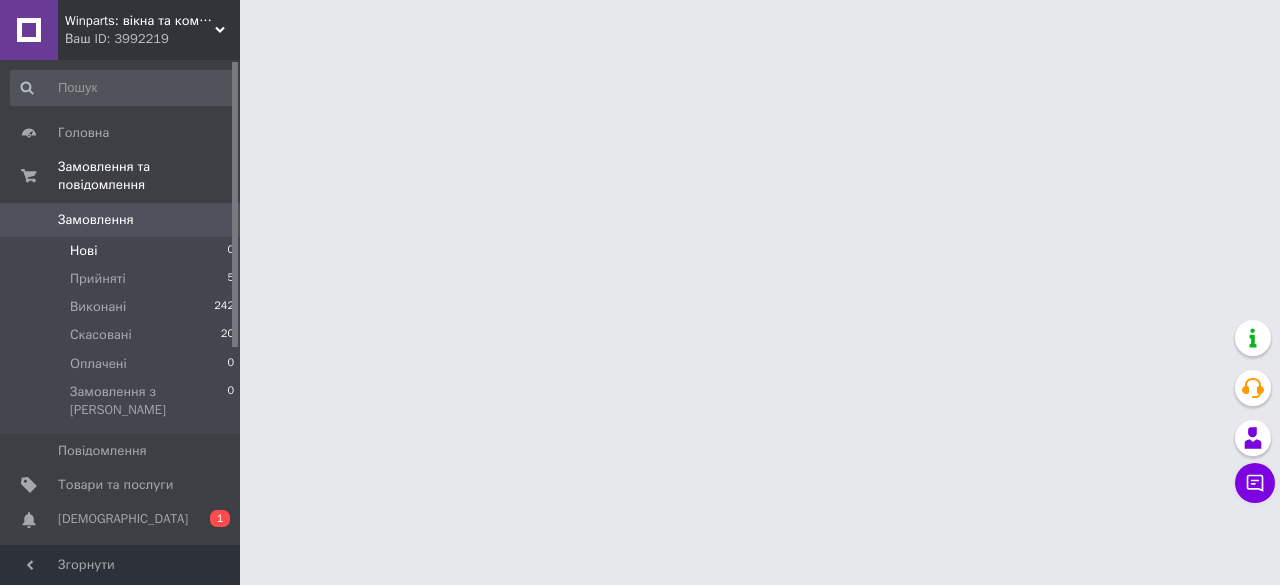 click on "Нові 0" at bounding box center [123, 251] 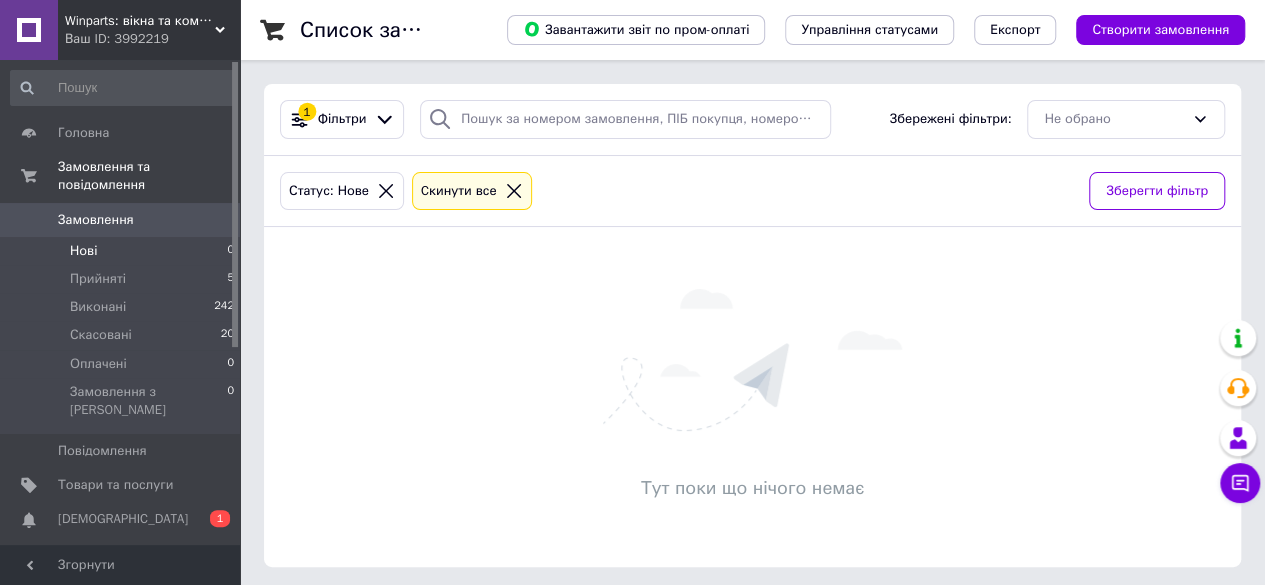 click on "Замовлення" at bounding box center (96, 220) 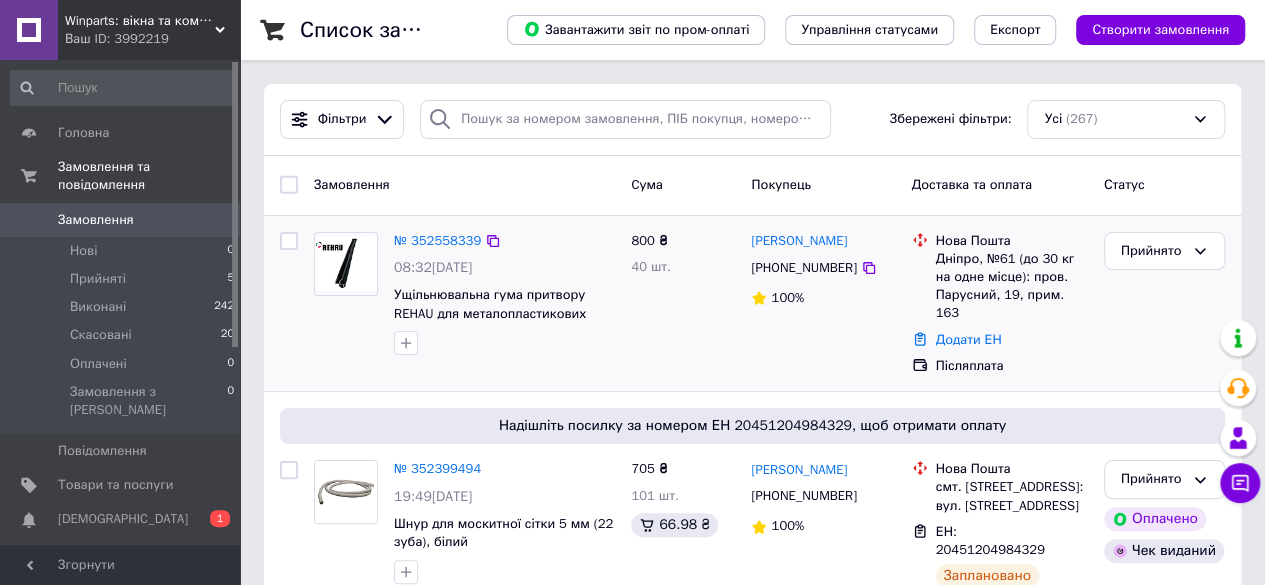 scroll, scrollTop: 100, scrollLeft: 0, axis: vertical 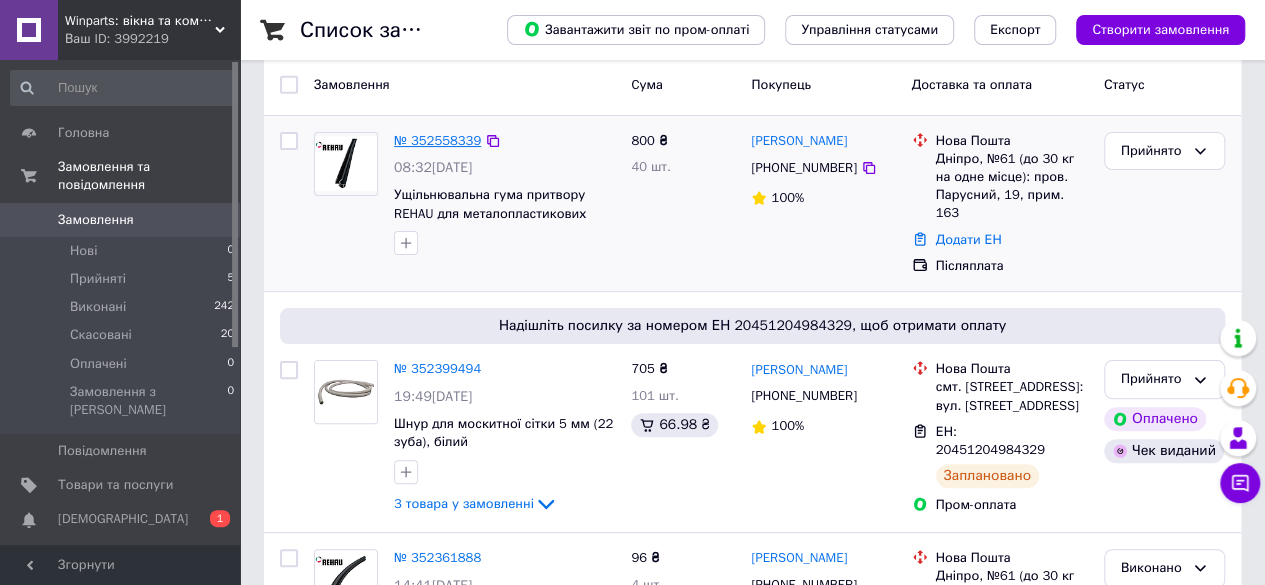 click on "№ 352558339" at bounding box center [437, 140] 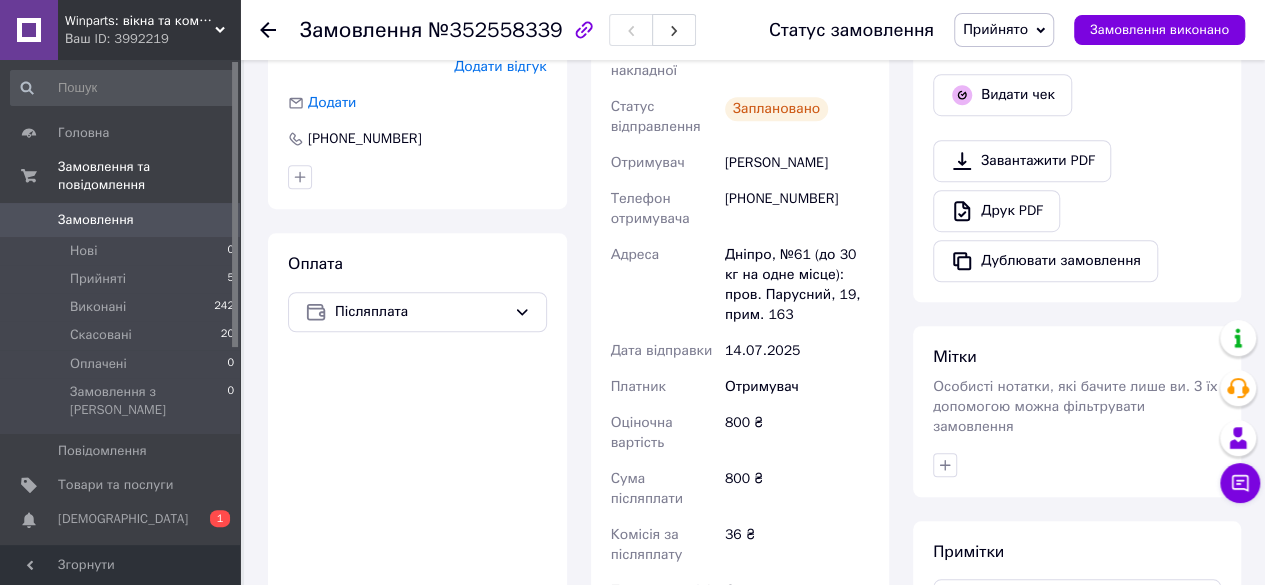 scroll, scrollTop: 385, scrollLeft: 0, axis: vertical 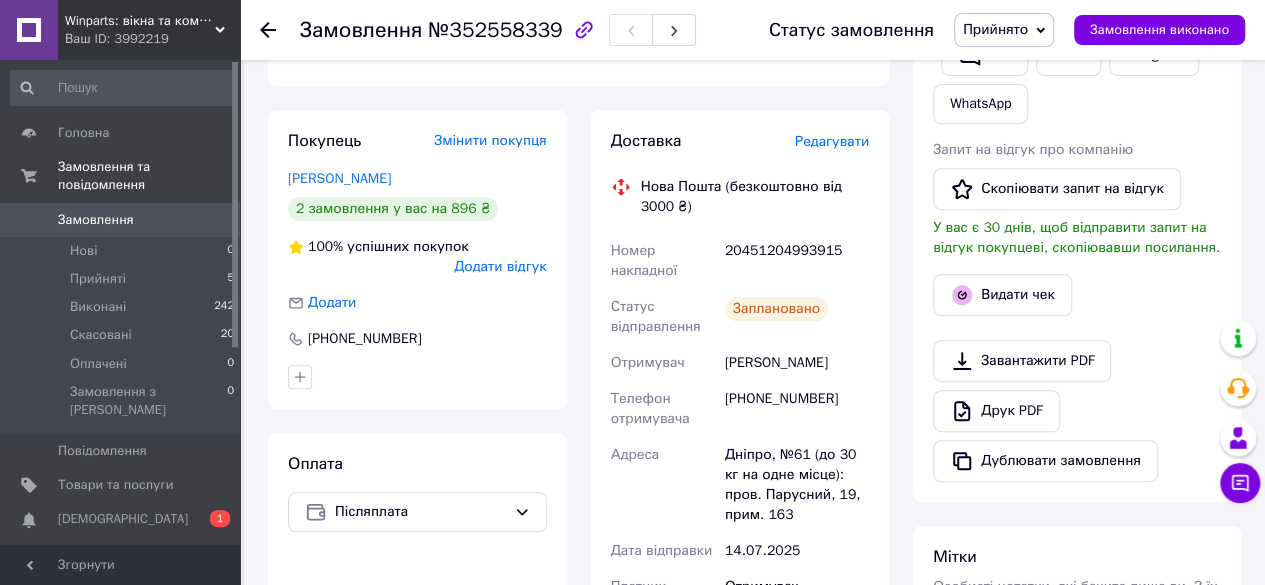click on "Замовлення" at bounding box center (96, 220) 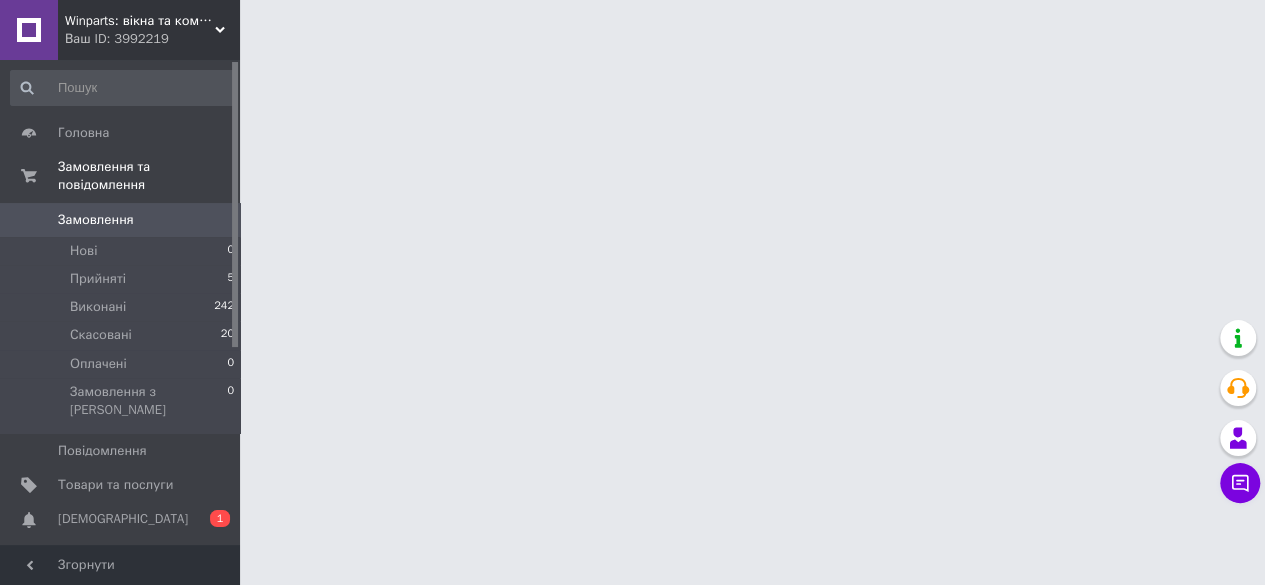 scroll, scrollTop: 0, scrollLeft: 0, axis: both 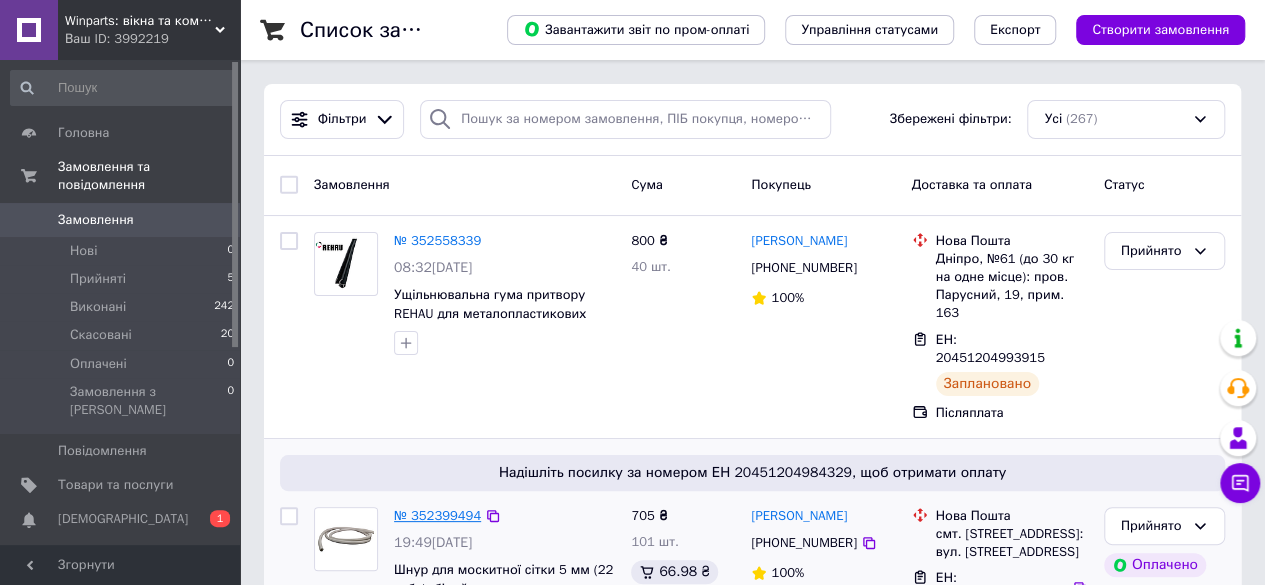 click on "№ 352399494" at bounding box center [437, 515] 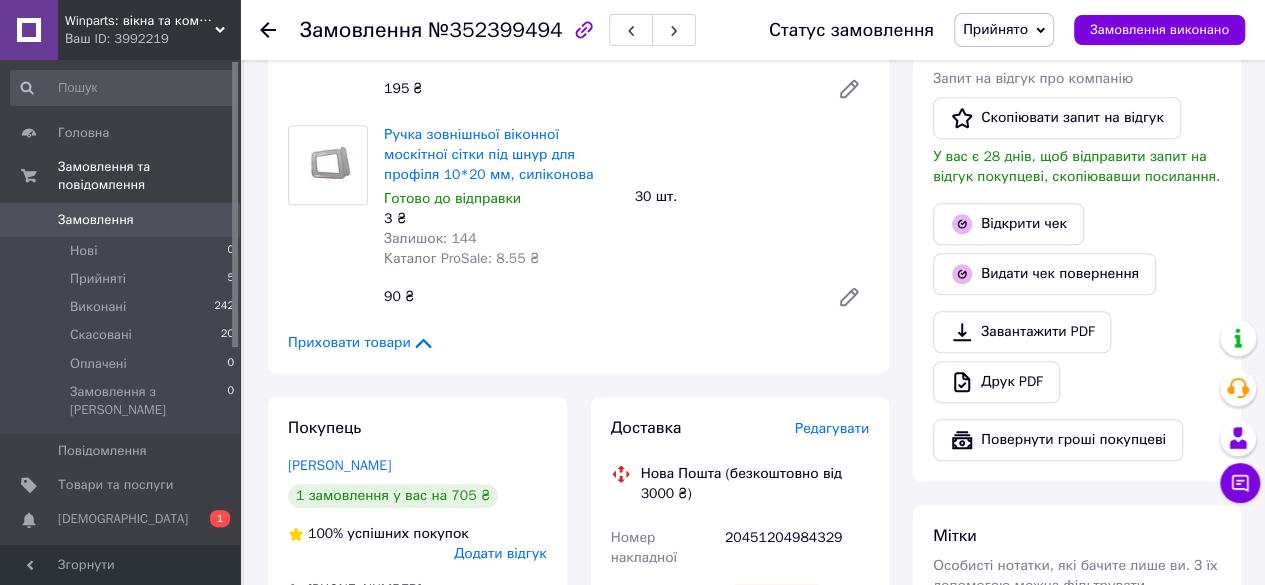 scroll, scrollTop: 1000, scrollLeft: 0, axis: vertical 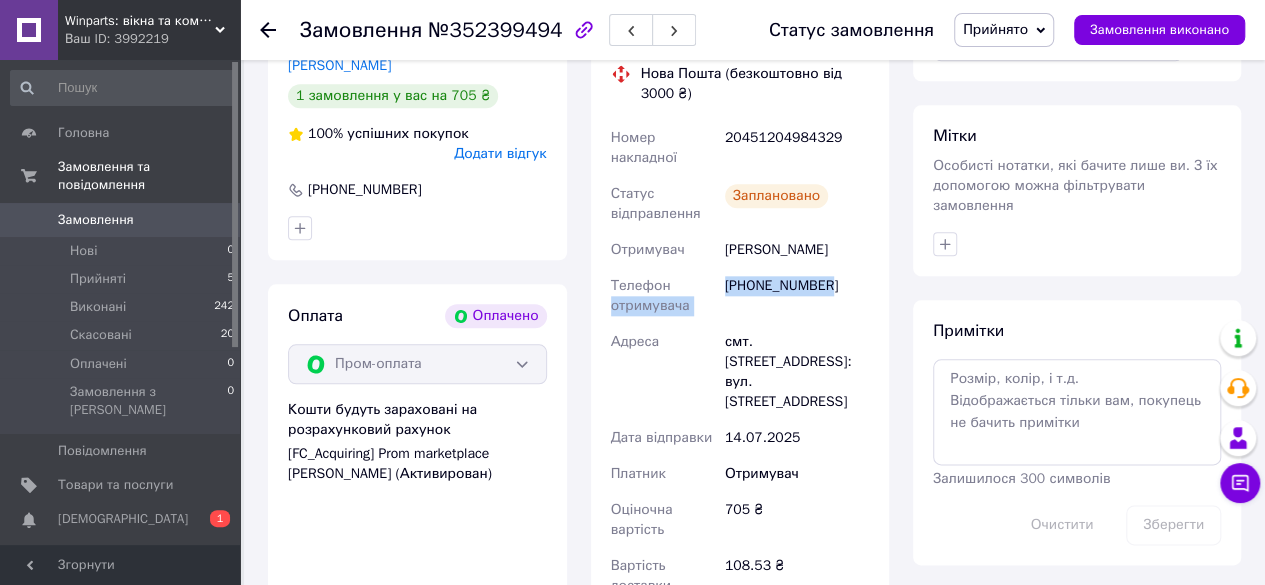 drag, startPoint x: 740, startPoint y: 288, endPoint x: 852, endPoint y: 291, distance: 112.04017 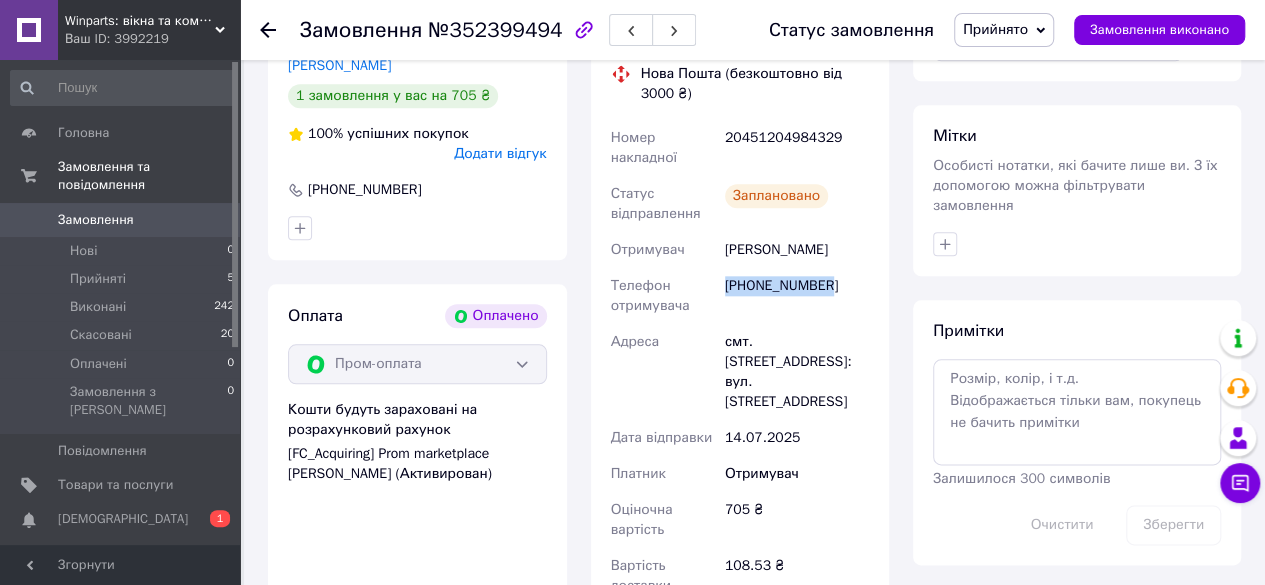 drag, startPoint x: 840, startPoint y: 291, endPoint x: 727, endPoint y: 306, distance: 113.99123 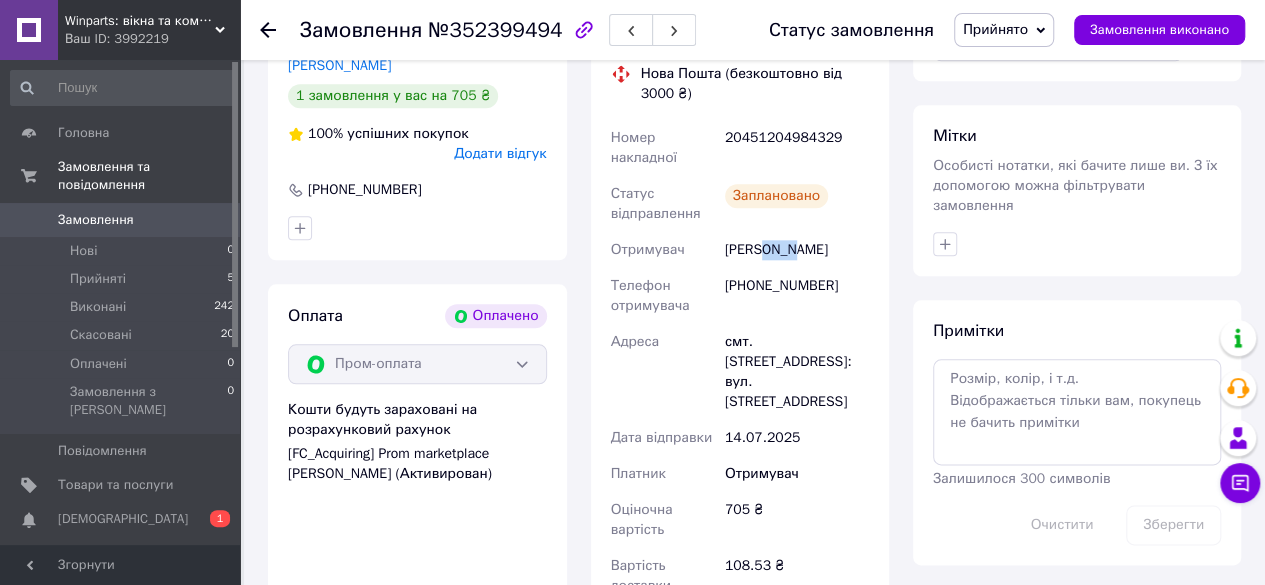 drag, startPoint x: 765, startPoint y: 253, endPoint x: 803, endPoint y: 259, distance: 38.470768 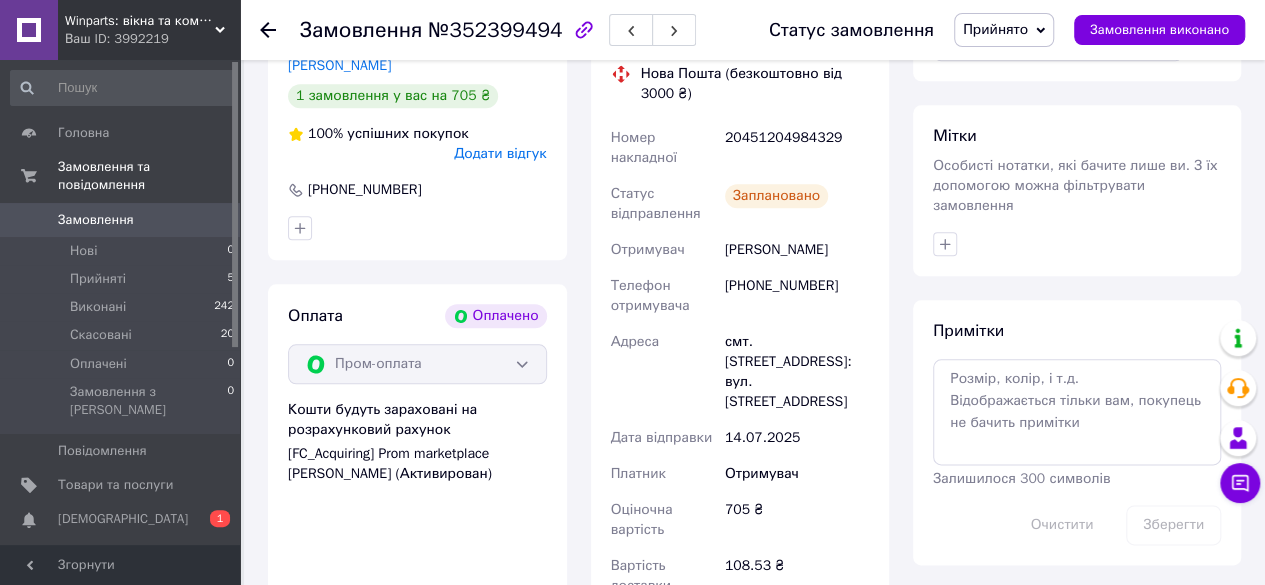 click on "Гринев Вячеслав" at bounding box center [797, 250] 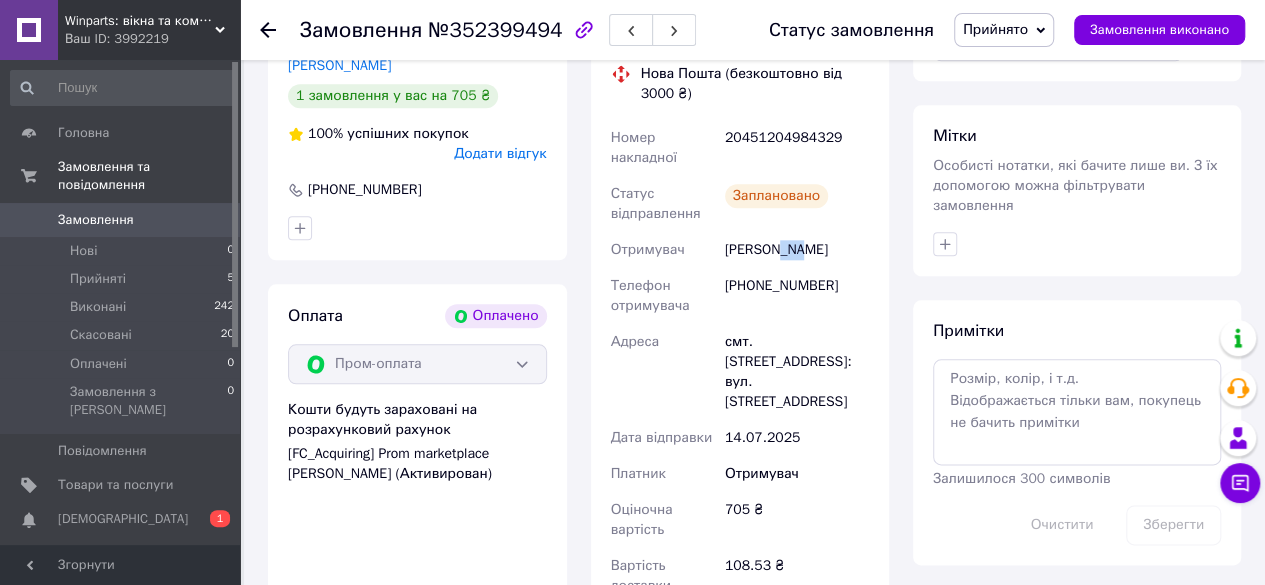 drag, startPoint x: 785, startPoint y: 257, endPoint x: 804, endPoint y: 265, distance: 20.615528 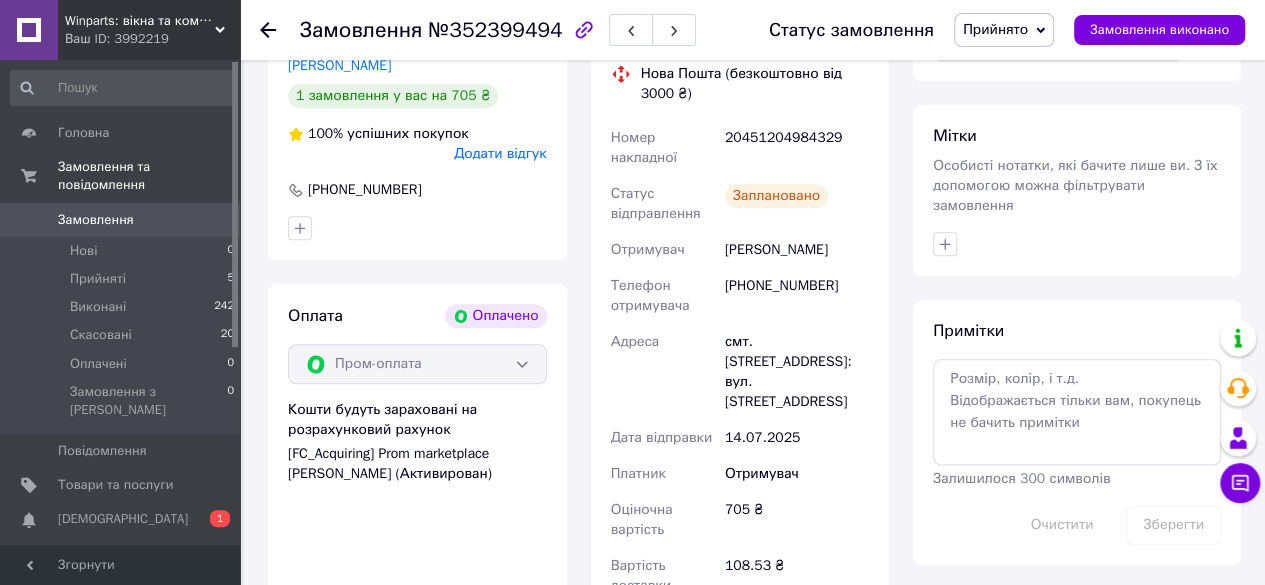 click on "Гринев Вячеслав" at bounding box center [797, 250] 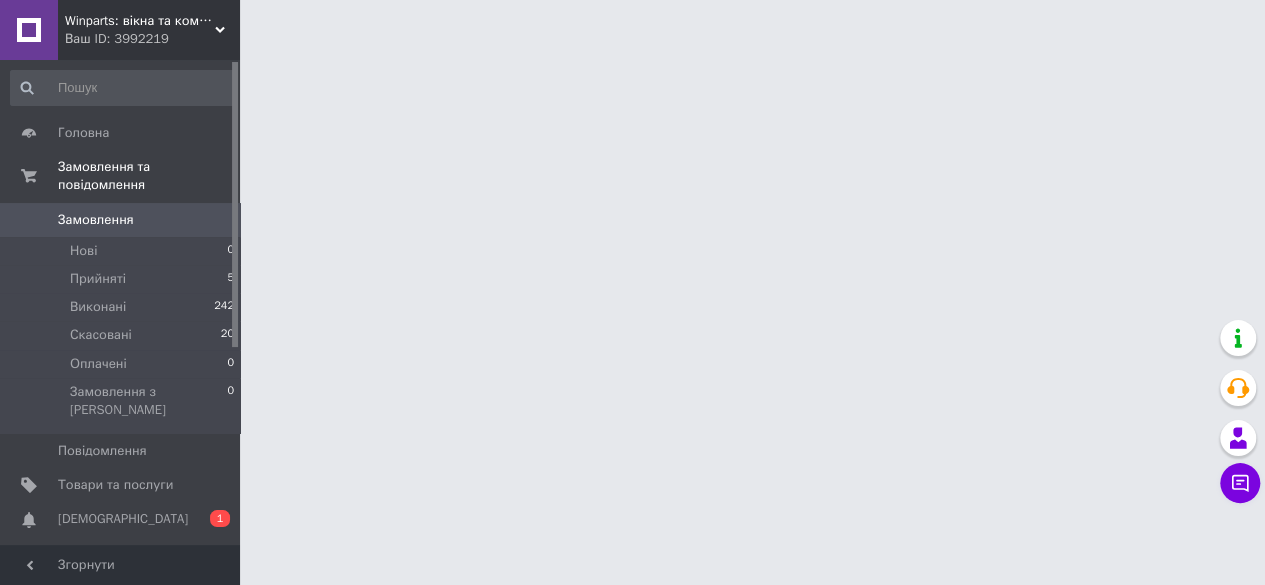 scroll, scrollTop: 0, scrollLeft: 0, axis: both 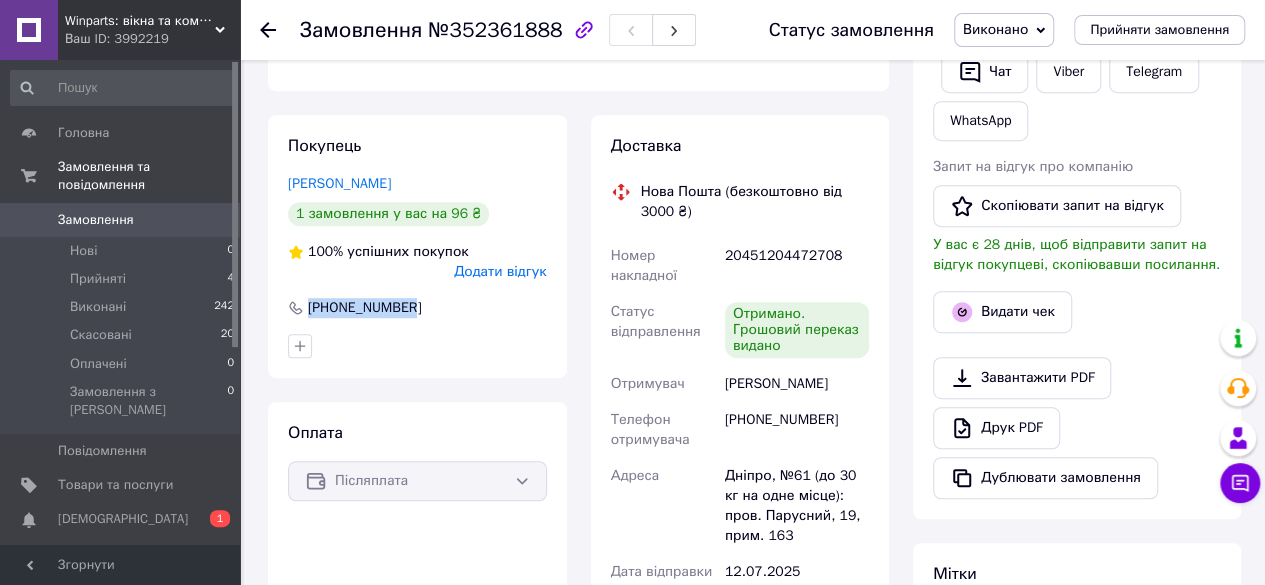 drag, startPoint x: 426, startPoint y: 314, endPoint x: 297, endPoint y: 317, distance: 129.03488 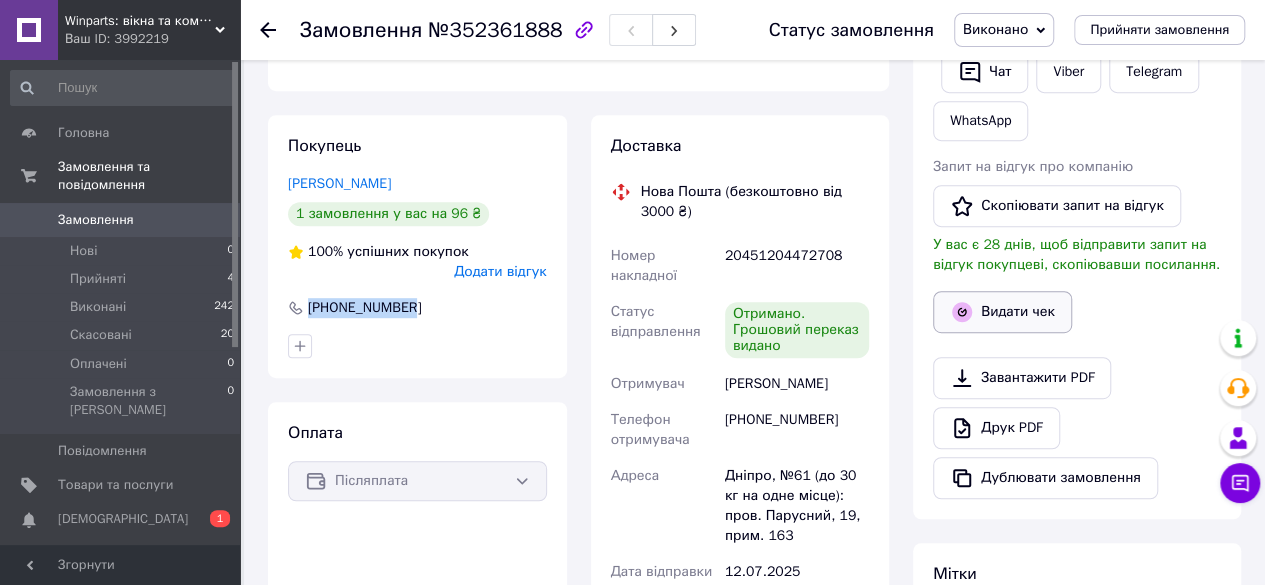 click on "Видати чек" at bounding box center [1002, 312] 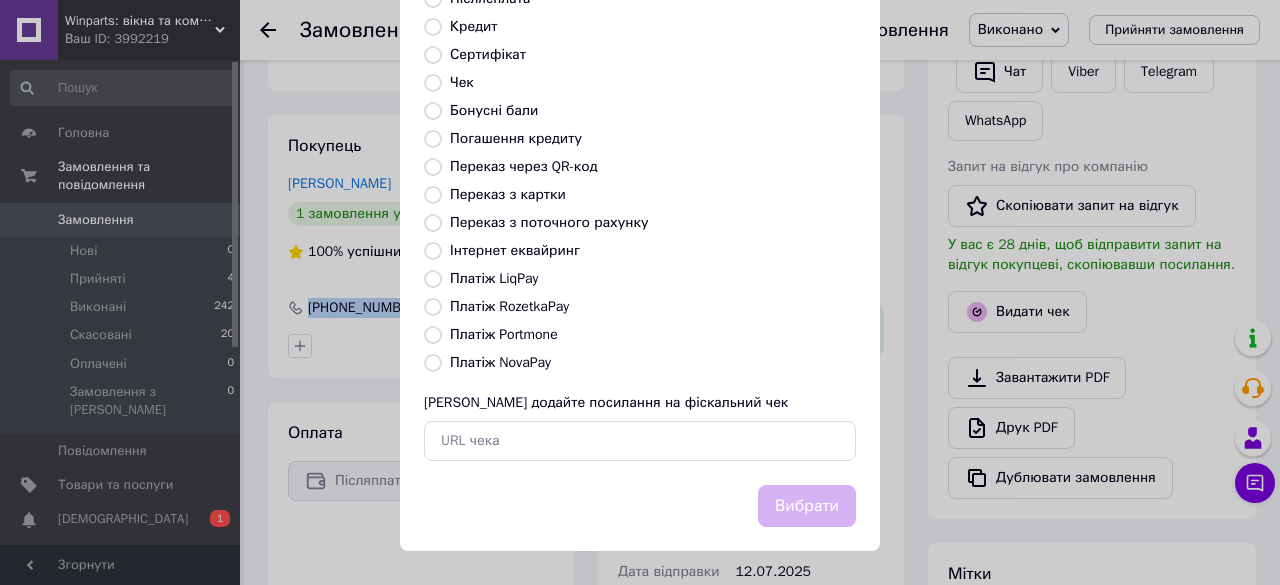 scroll, scrollTop: 72, scrollLeft: 0, axis: vertical 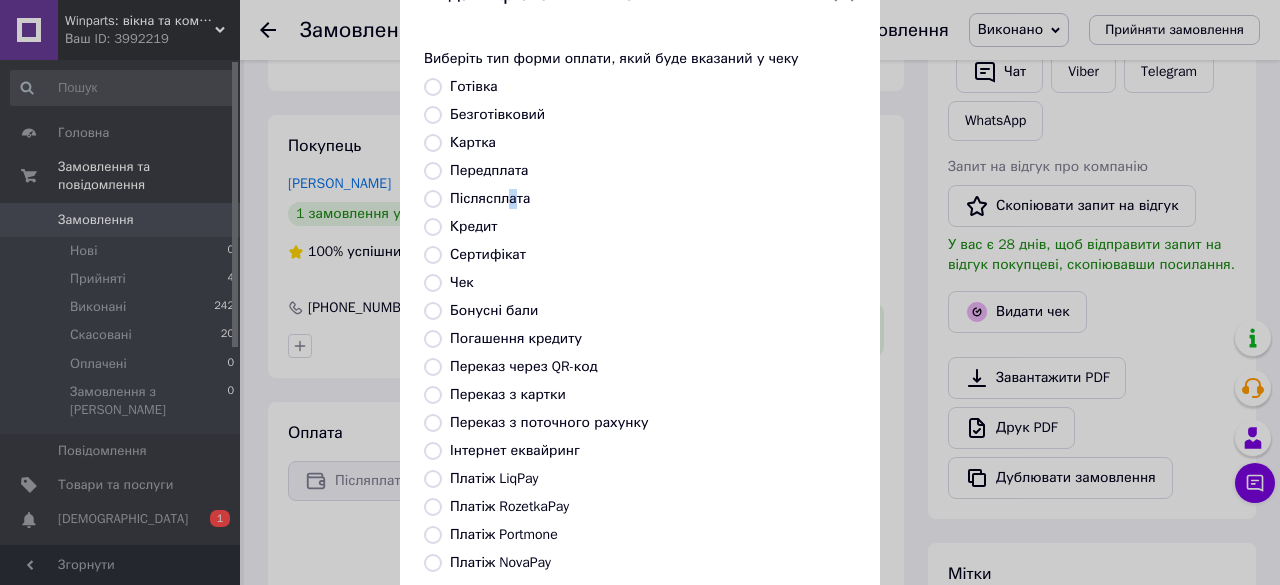 click on "Післясплата" at bounding box center (490, 198) 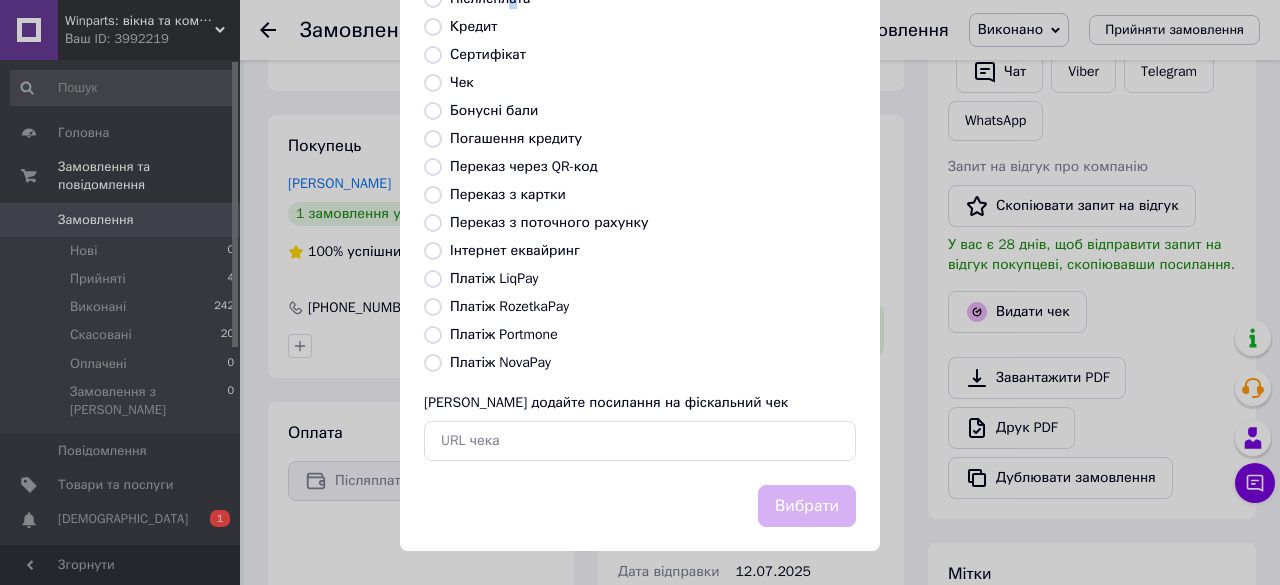 scroll, scrollTop: 0, scrollLeft: 0, axis: both 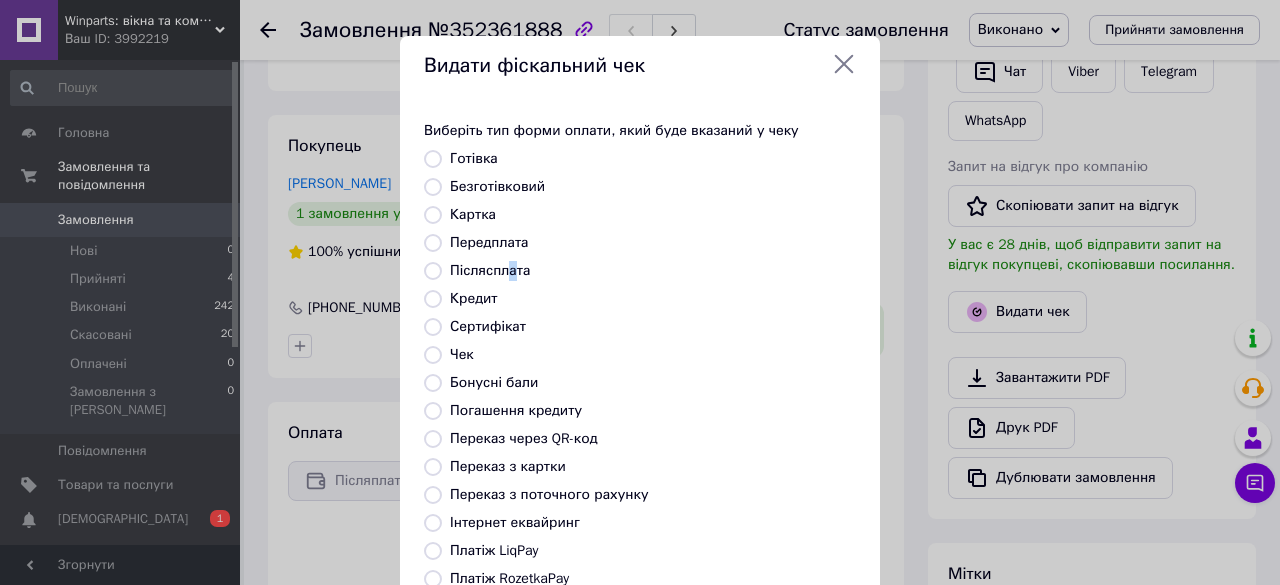 radio on "true" 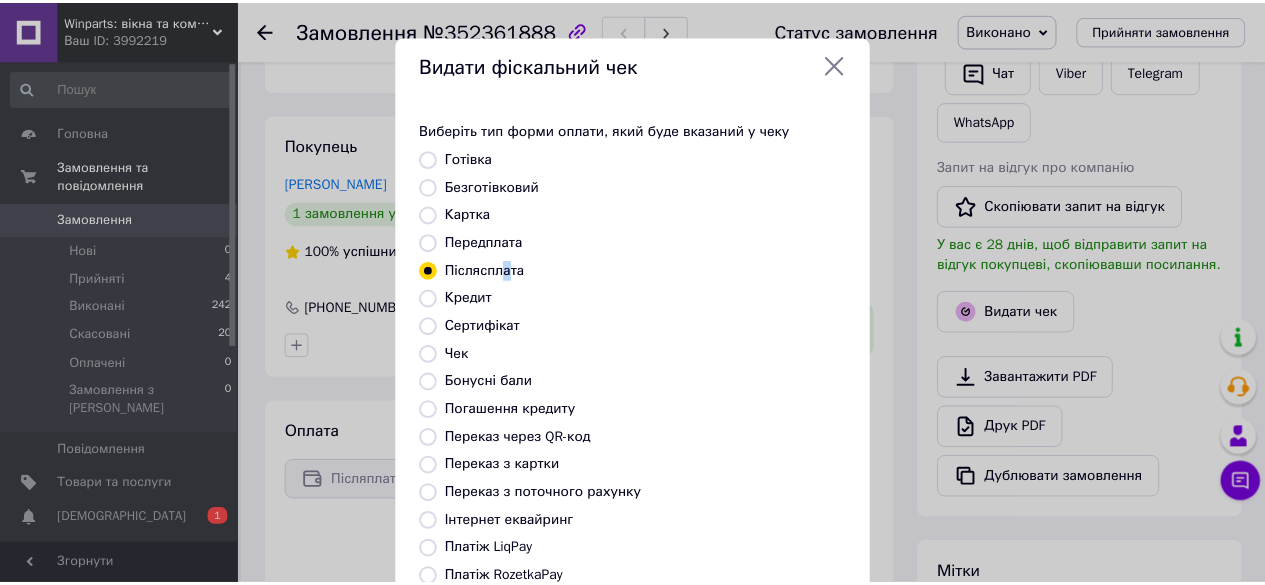 scroll, scrollTop: 272, scrollLeft: 0, axis: vertical 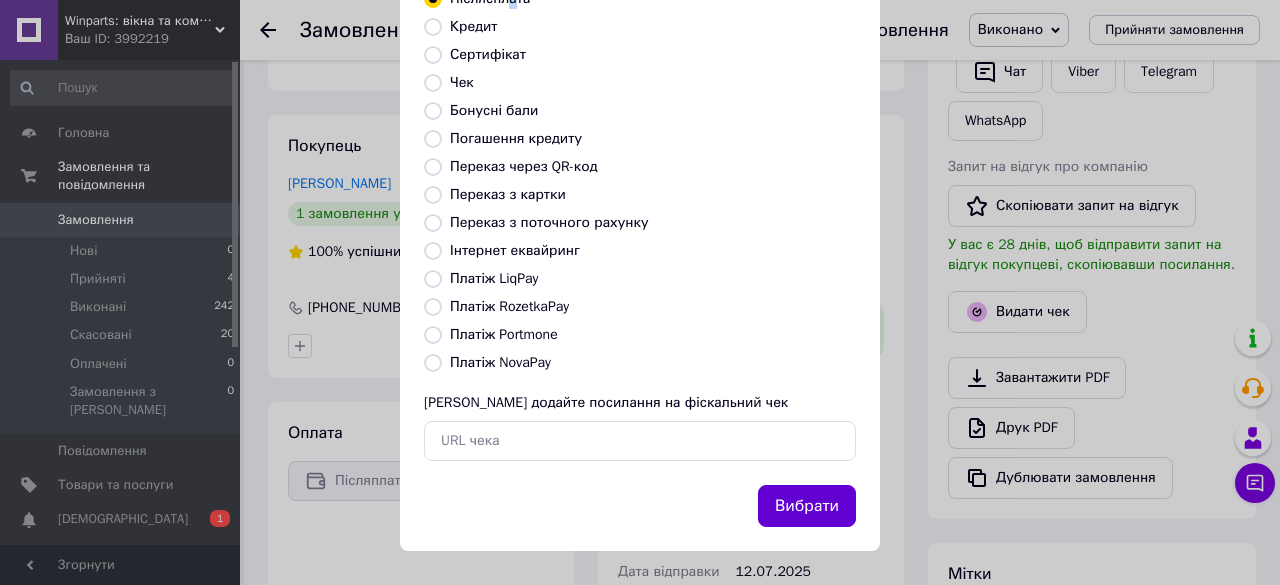 click on "Вибрати" at bounding box center (807, 506) 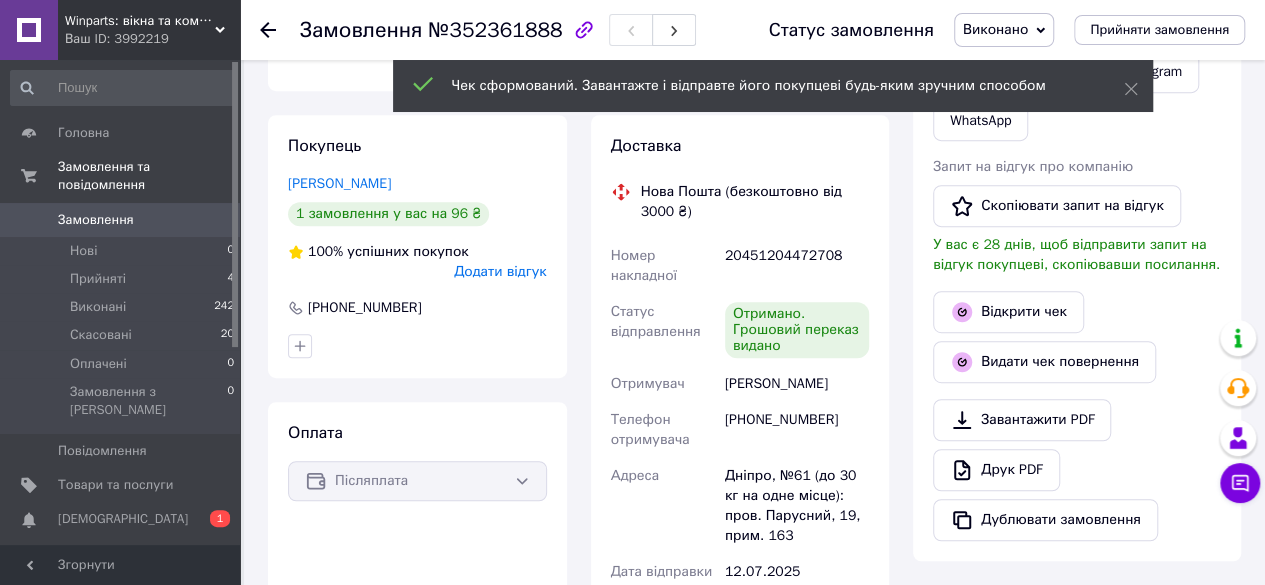 scroll, scrollTop: 300, scrollLeft: 0, axis: vertical 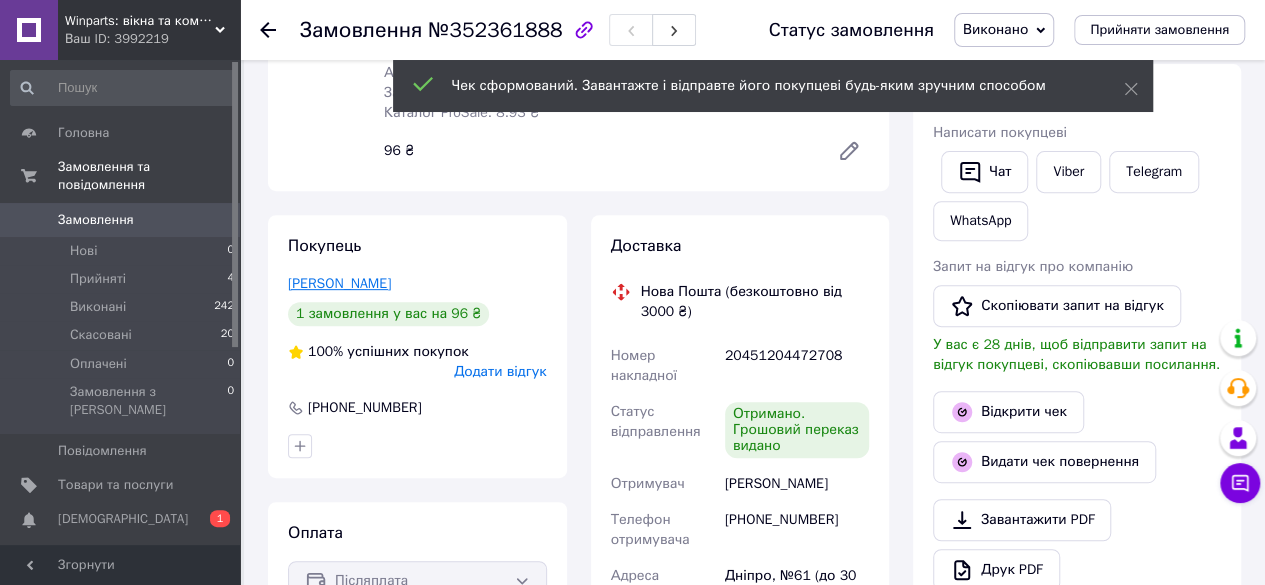 click on "[PERSON_NAME]" at bounding box center [339, 283] 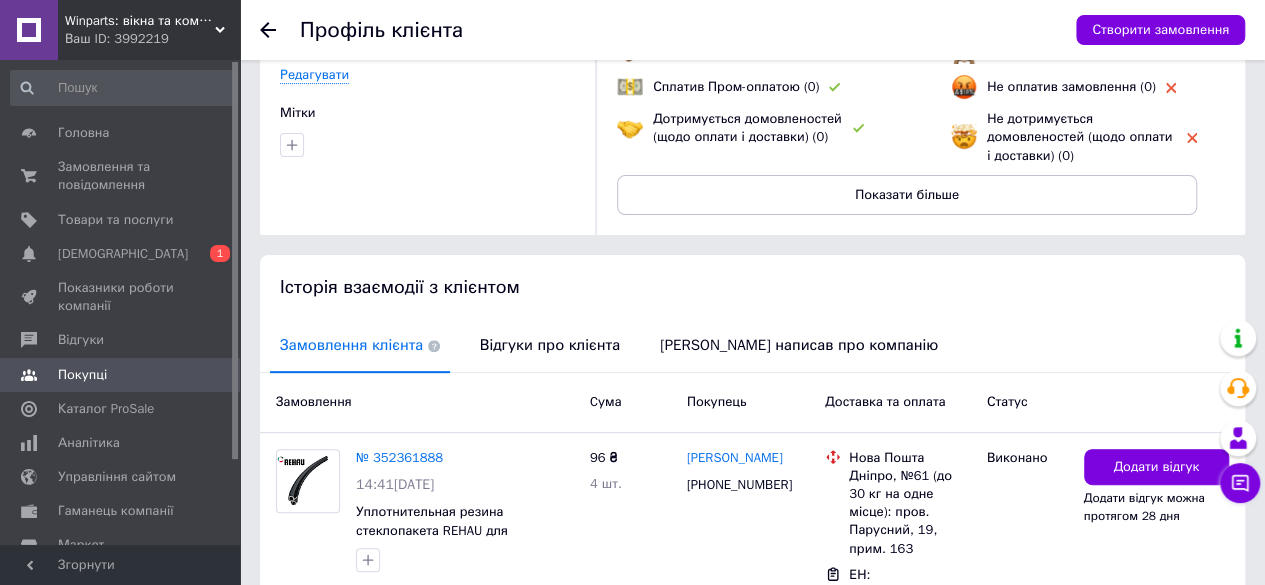 scroll, scrollTop: 300, scrollLeft: 0, axis: vertical 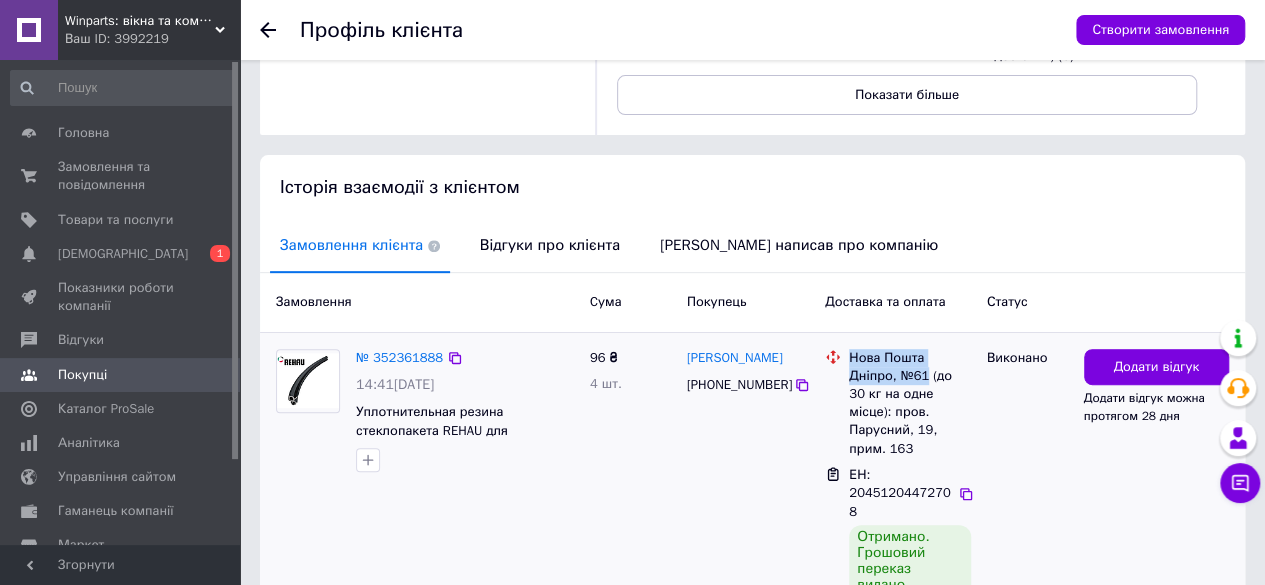 drag, startPoint x: 847, startPoint y: 353, endPoint x: 924, endPoint y: 373, distance: 79.555016 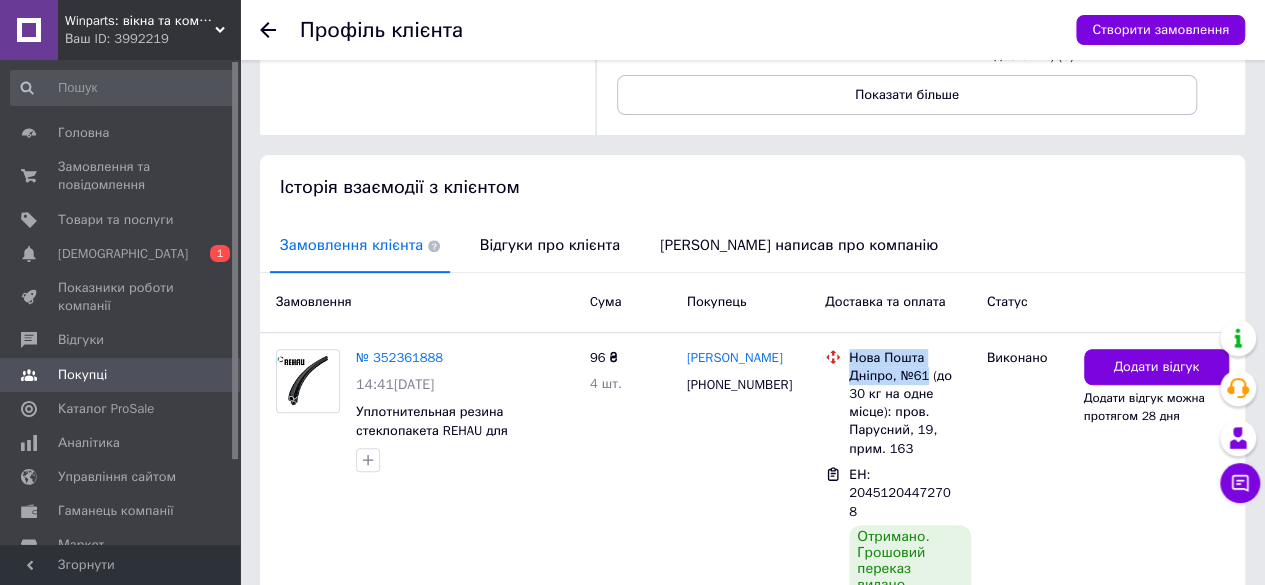 copy on "Нова Пошта Дніпро, №61" 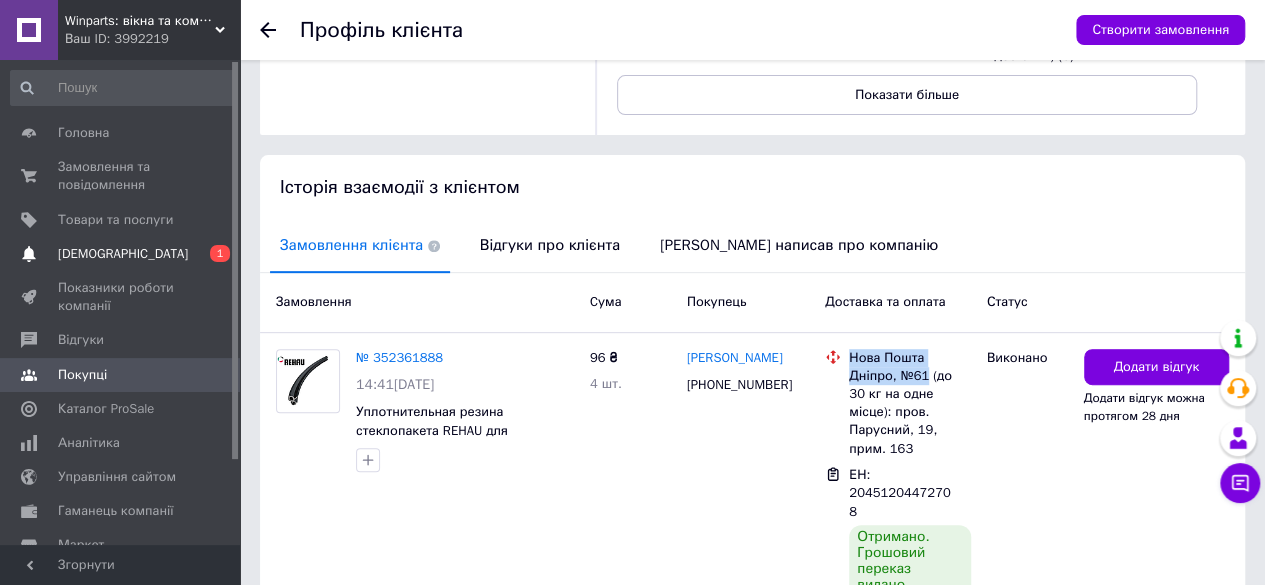 click on "[DEMOGRAPHIC_DATA]" at bounding box center (123, 254) 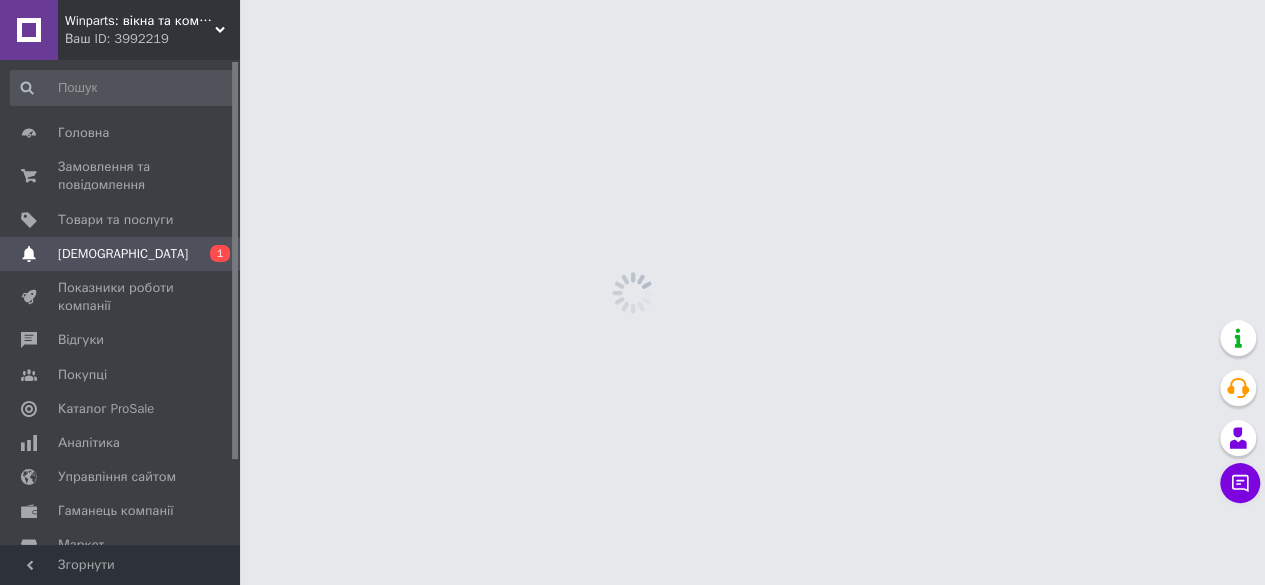 scroll, scrollTop: 0, scrollLeft: 0, axis: both 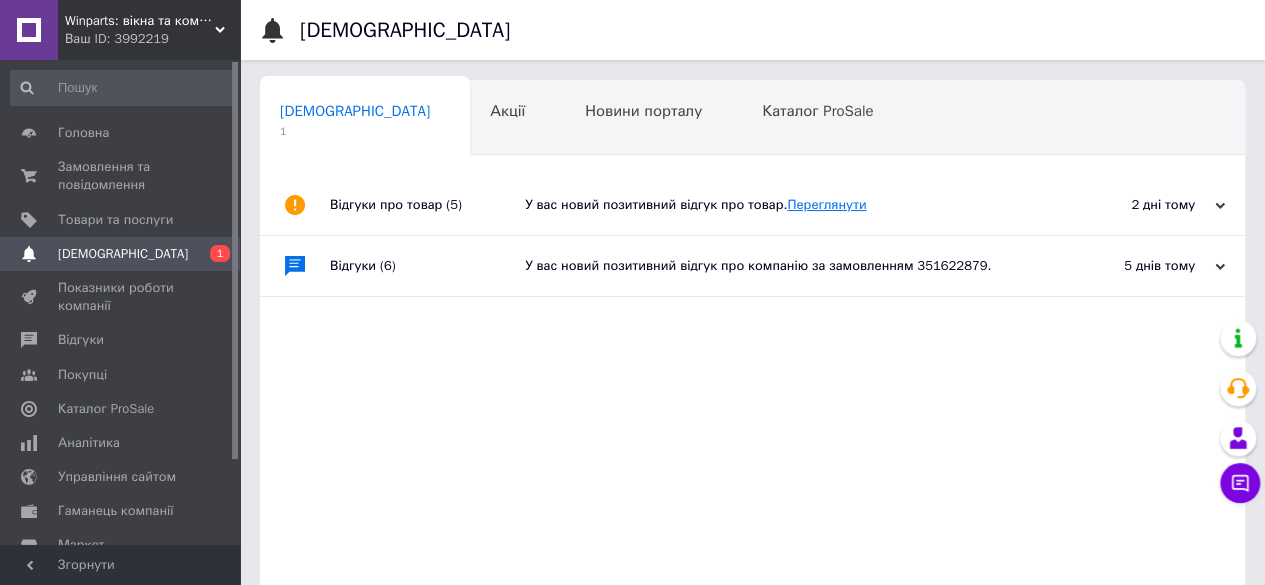 click on "Переглянути" at bounding box center (826, 204) 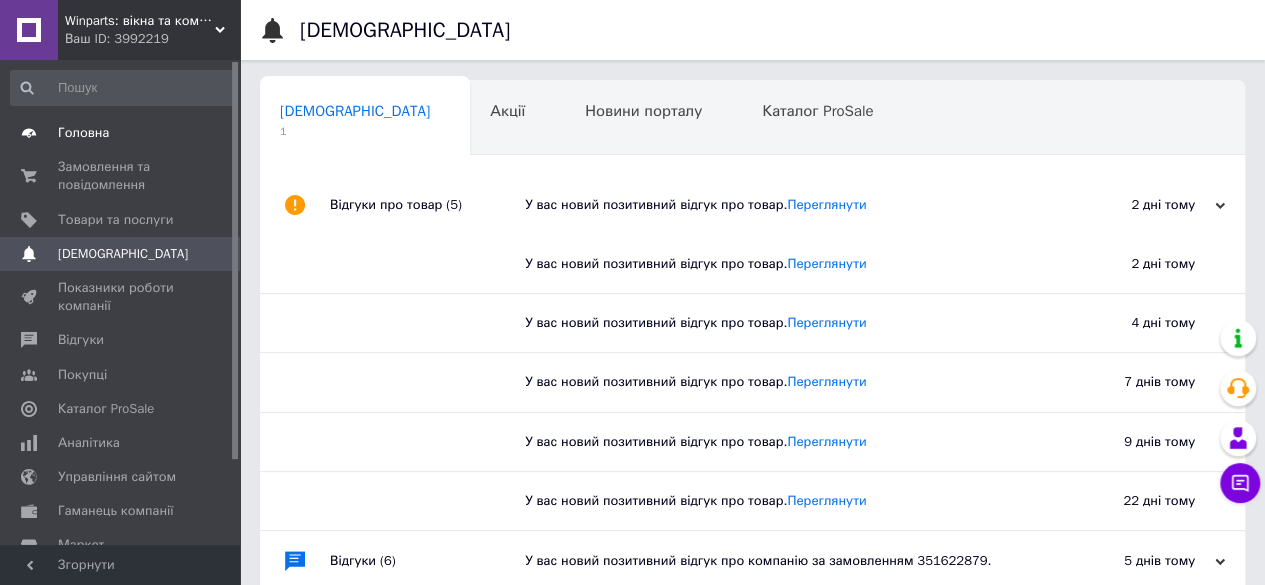click on "Головна" at bounding box center (121, 133) 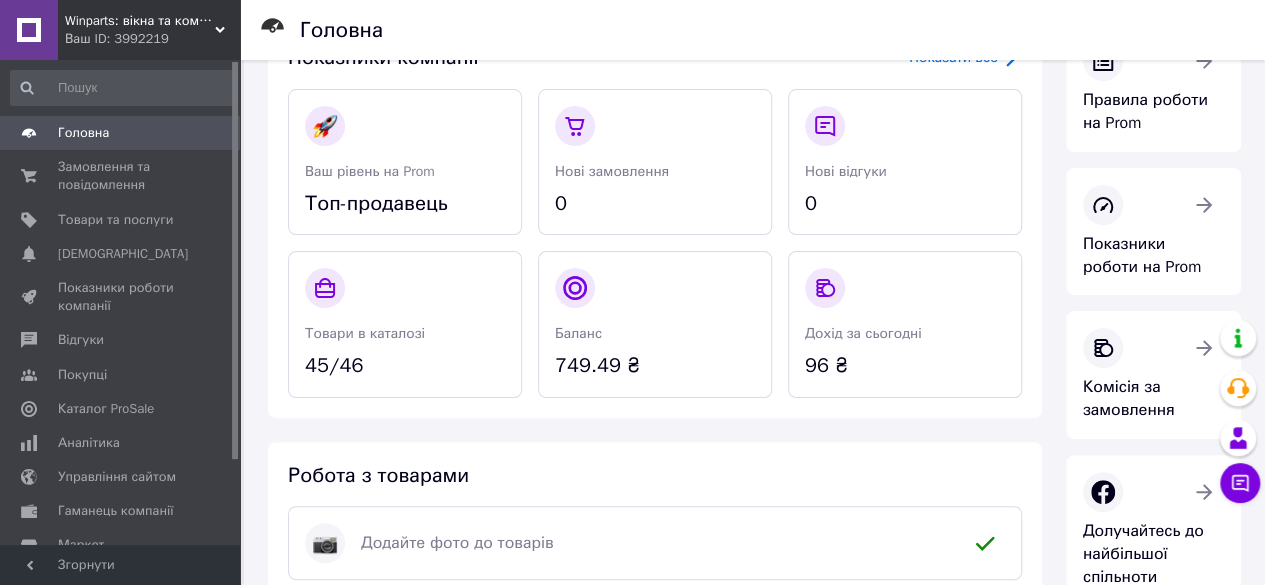 scroll, scrollTop: 0, scrollLeft: 0, axis: both 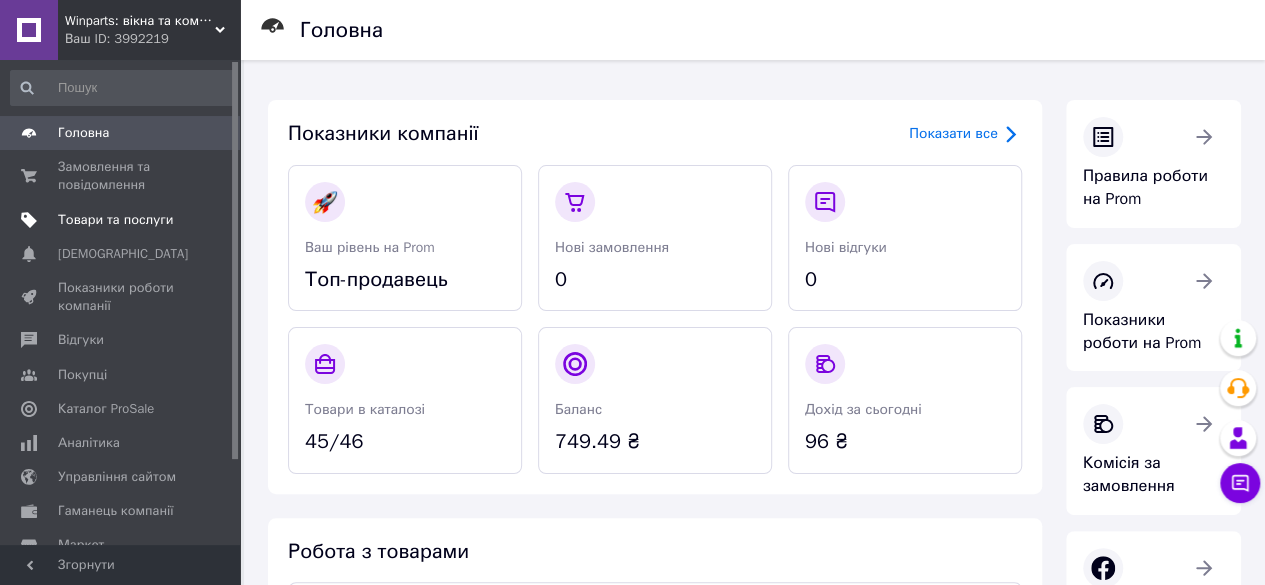 click on "Товари та послуги" at bounding box center (115, 220) 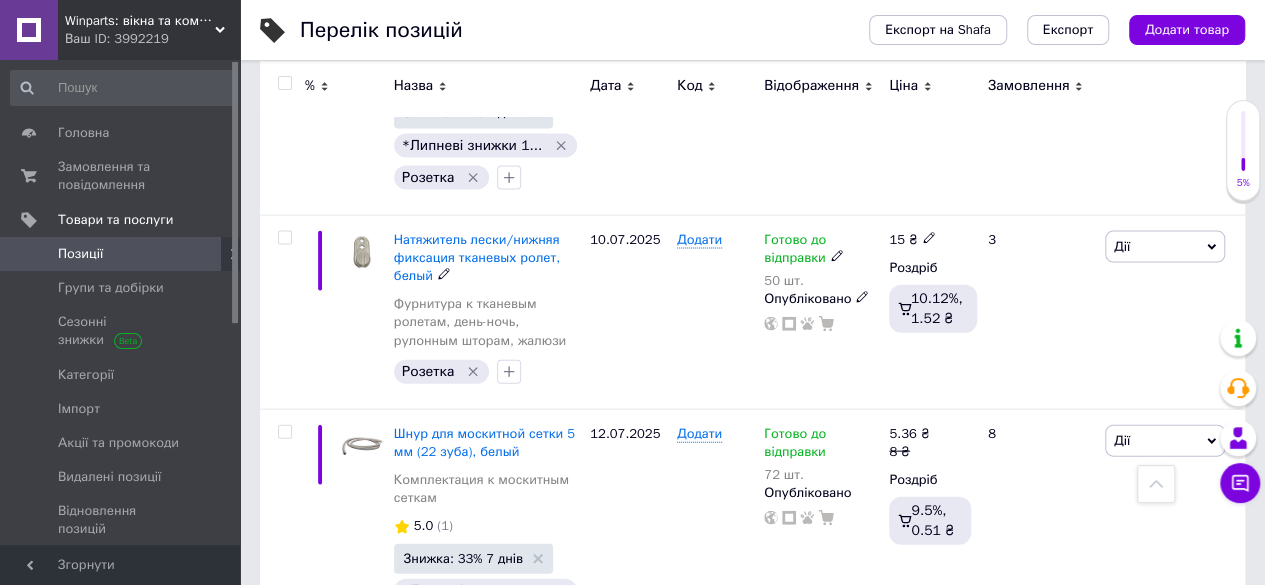 scroll, scrollTop: 2300, scrollLeft: 0, axis: vertical 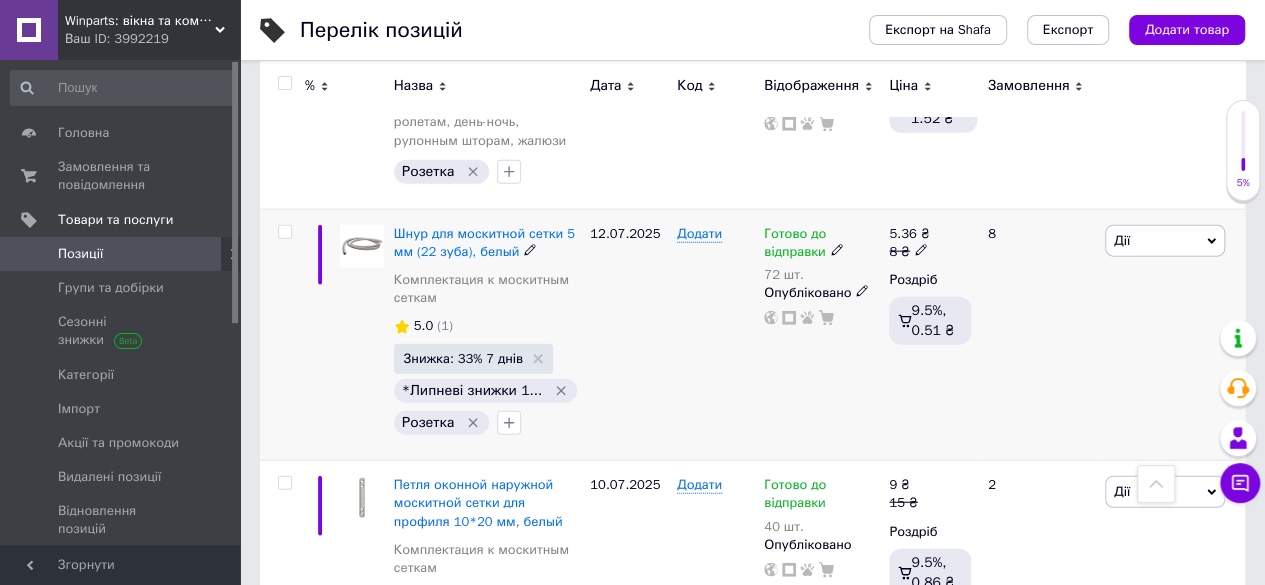 click 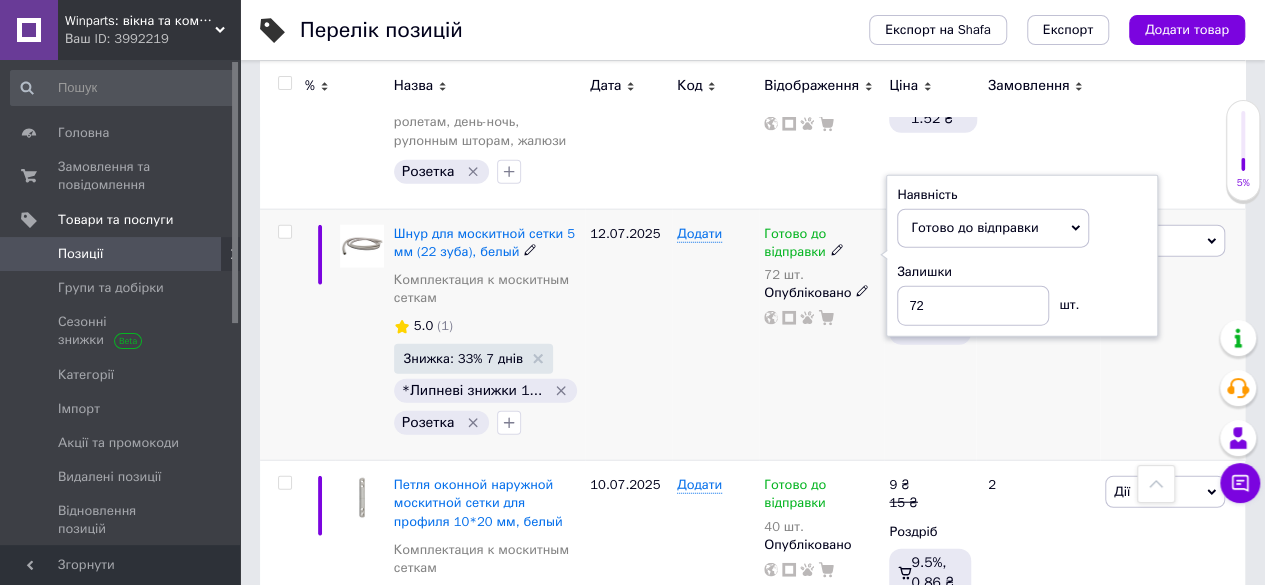 click on "Залишки" at bounding box center [1022, 272] 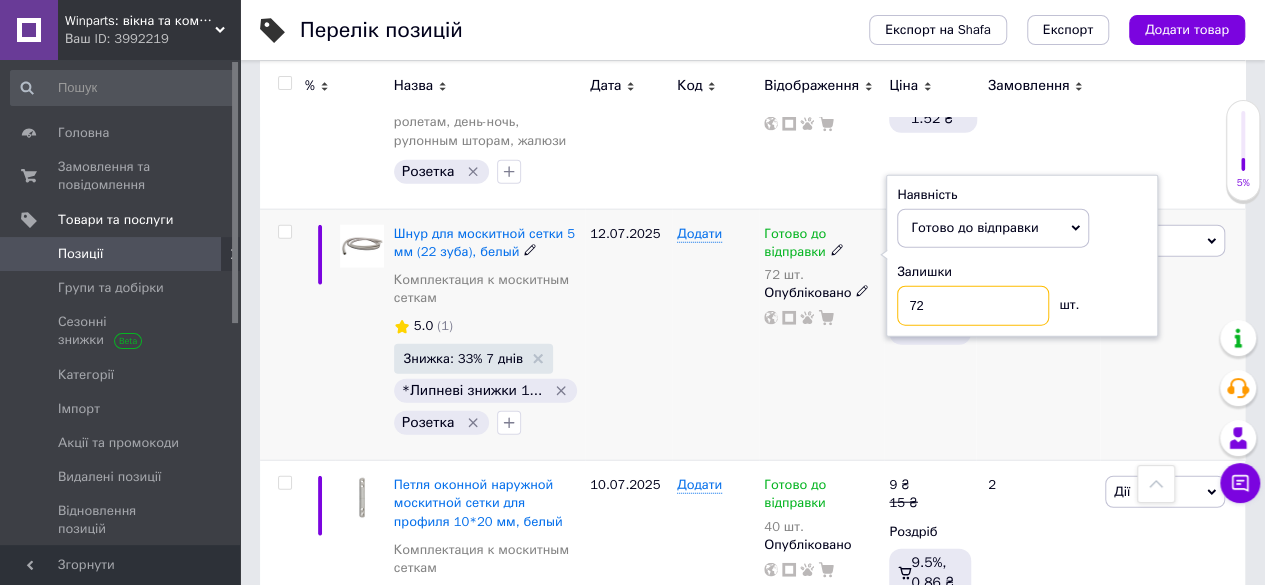 drag, startPoint x: 994, startPoint y: 281, endPoint x: 721, endPoint y: 245, distance: 275.3634 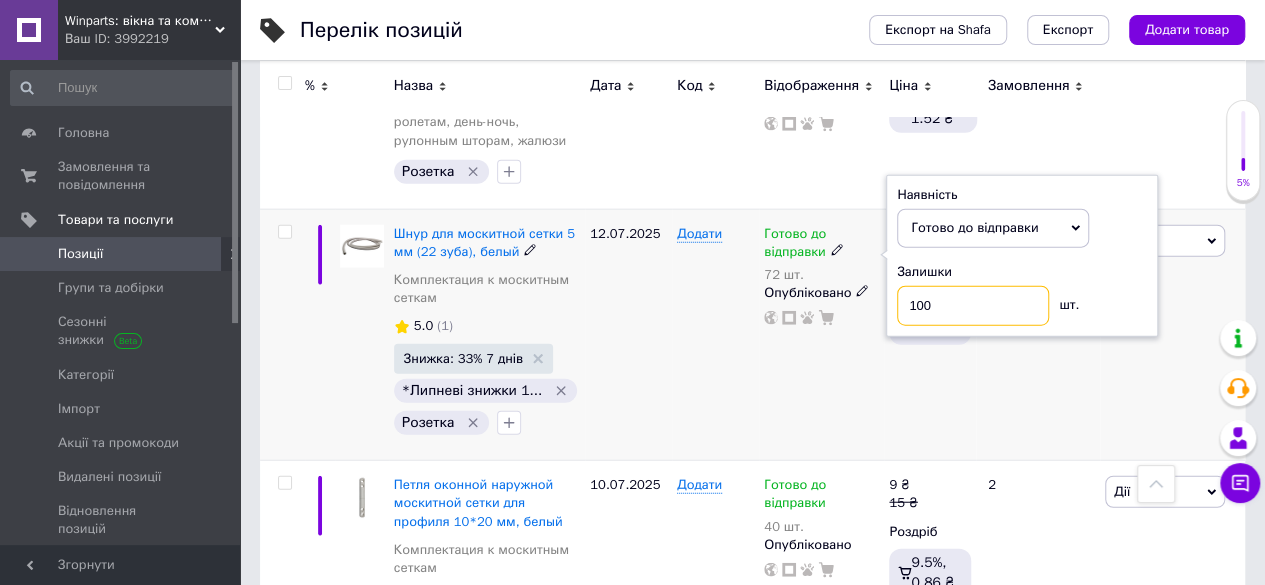 type on "100" 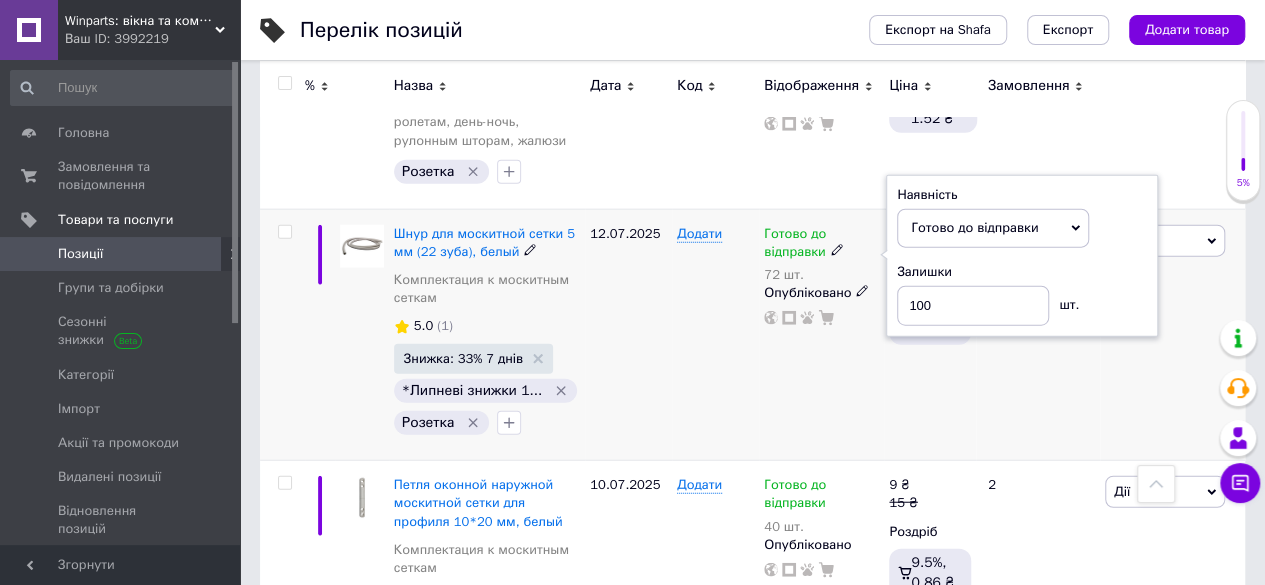 click on "Готово до відправки 72 шт. Наявність [PERSON_NAME] до відправки В наявності Немає в наявності Під замовлення Залишки 100 шт. Опубліковано" at bounding box center [821, 335] 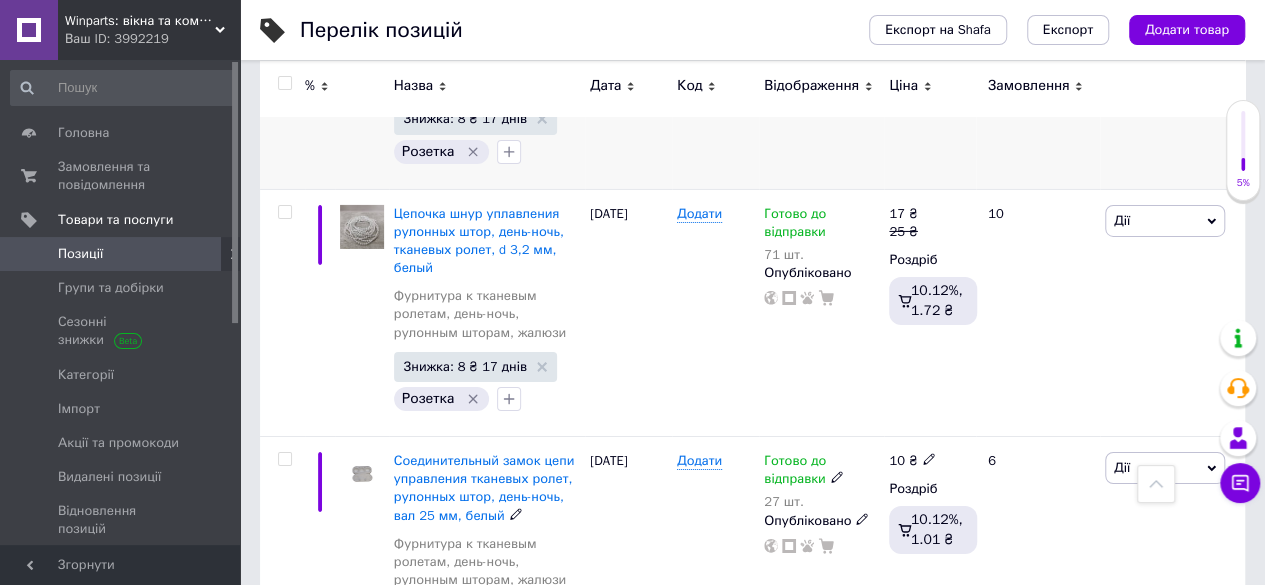 scroll, scrollTop: 3600, scrollLeft: 0, axis: vertical 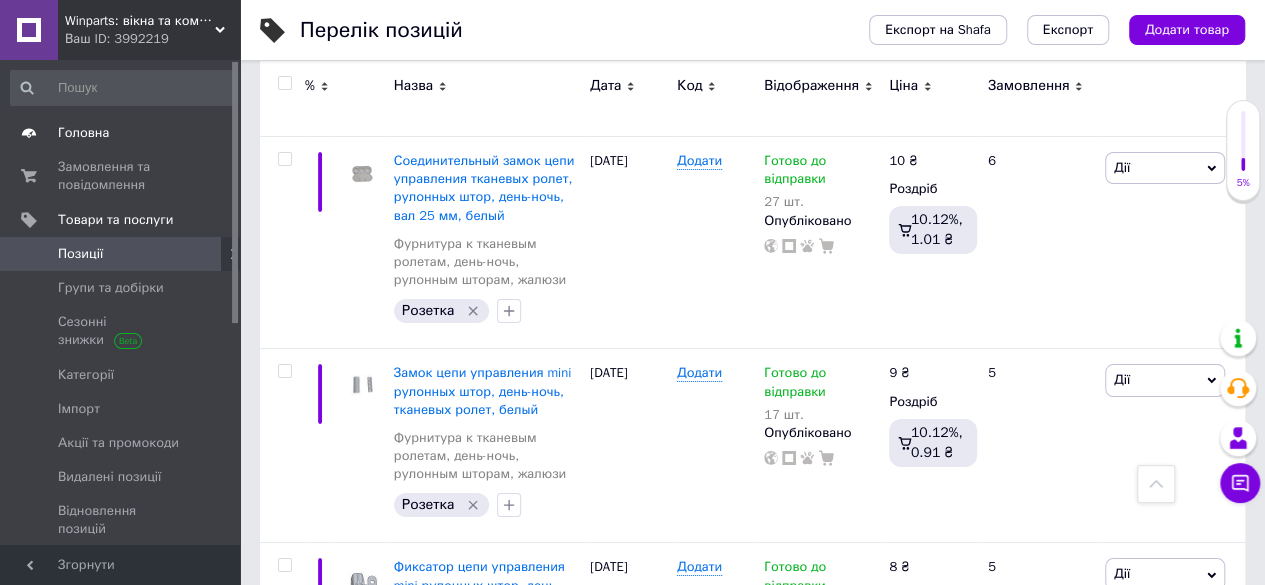 click on "Головна" at bounding box center (83, 133) 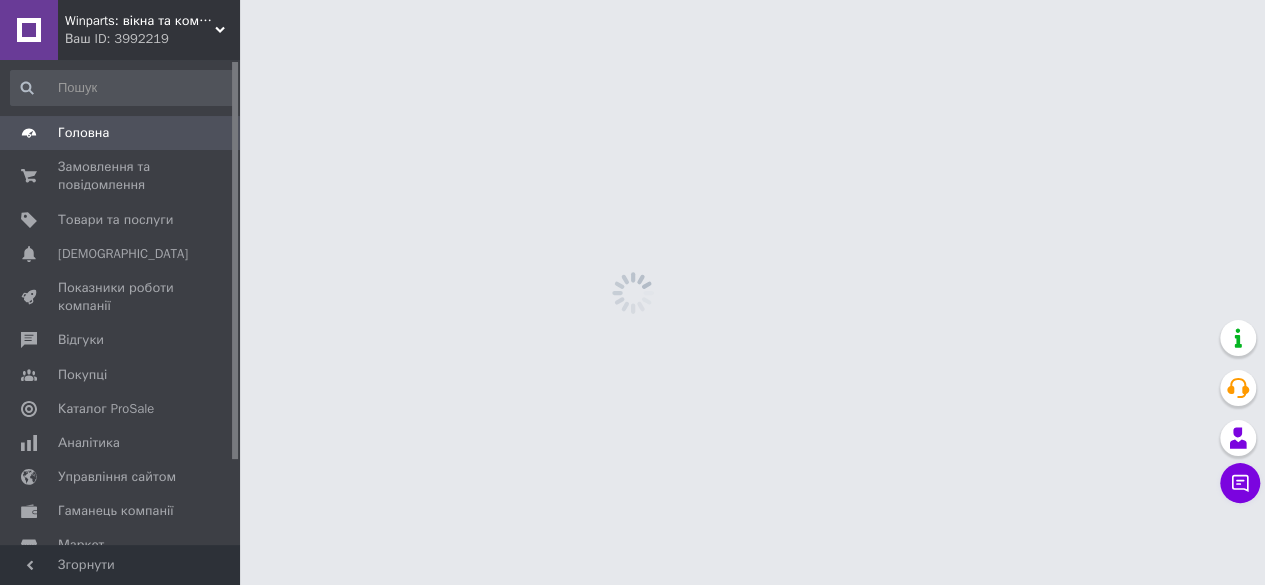 scroll, scrollTop: 0, scrollLeft: 0, axis: both 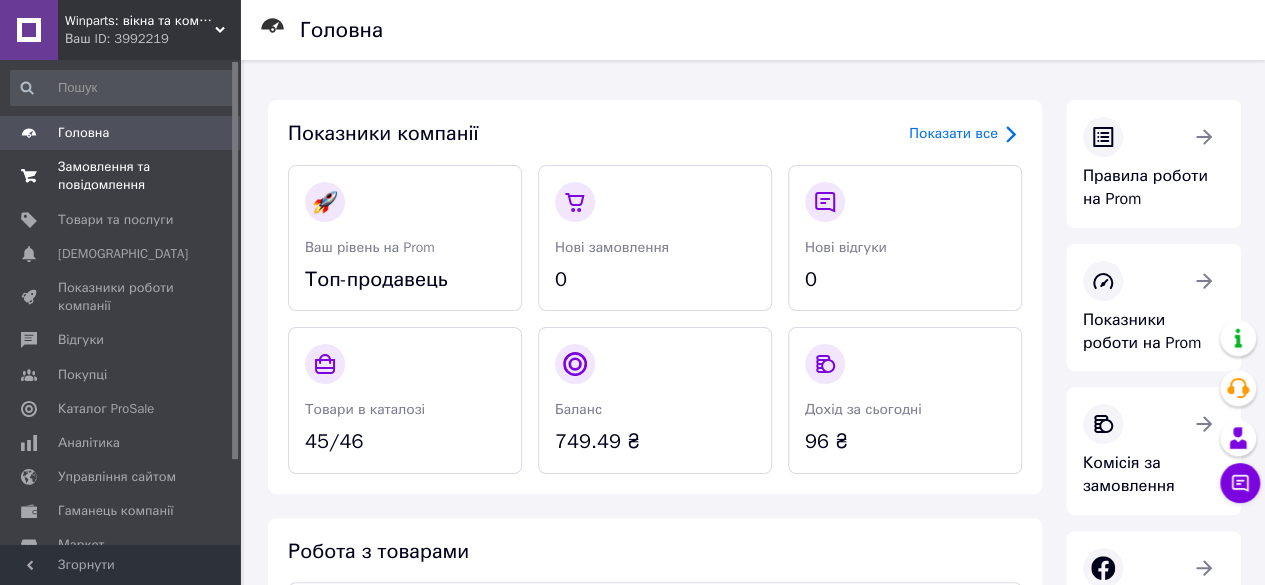 click on "Замовлення та повідомлення" at bounding box center (121, 176) 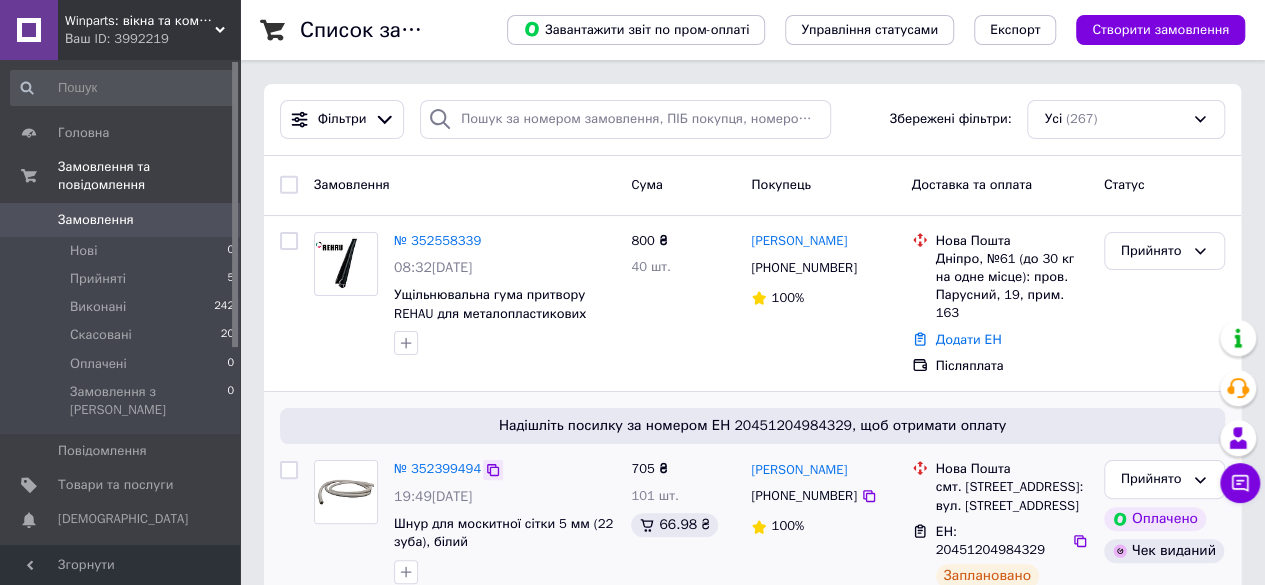 scroll, scrollTop: 100, scrollLeft: 0, axis: vertical 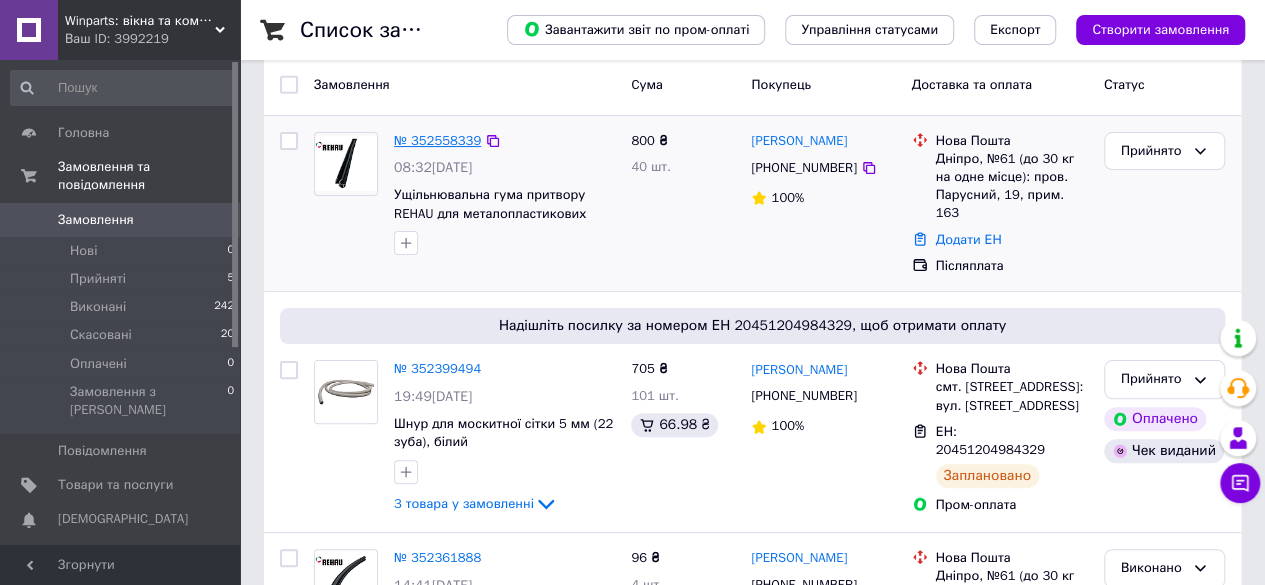 click on "№ 352558339" at bounding box center [437, 140] 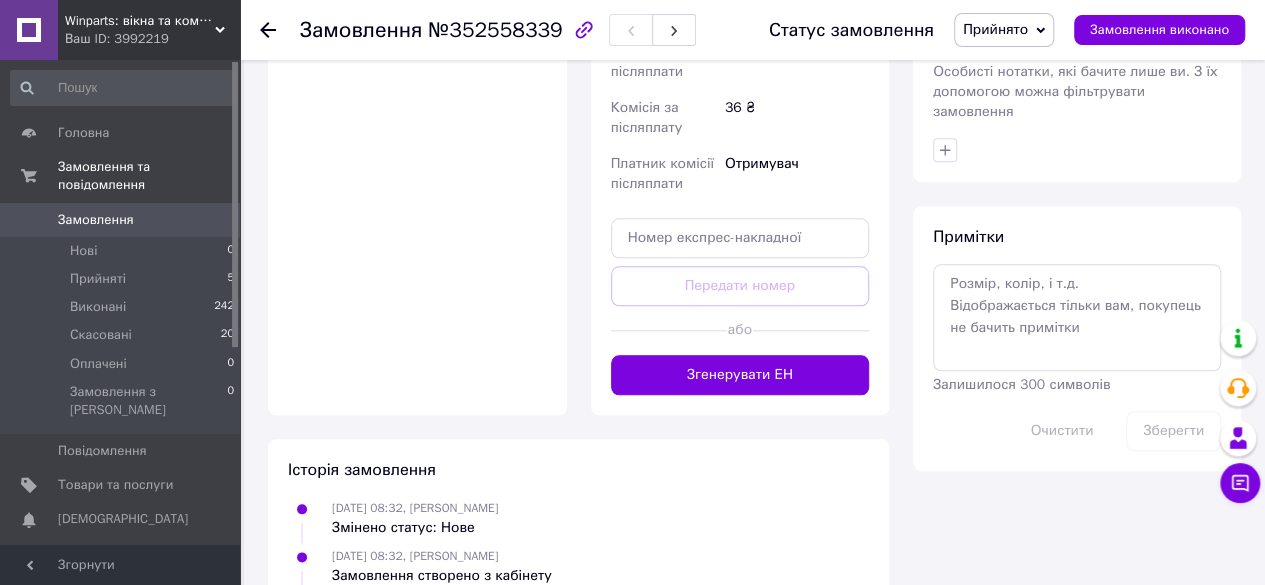 scroll, scrollTop: 1000, scrollLeft: 0, axis: vertical 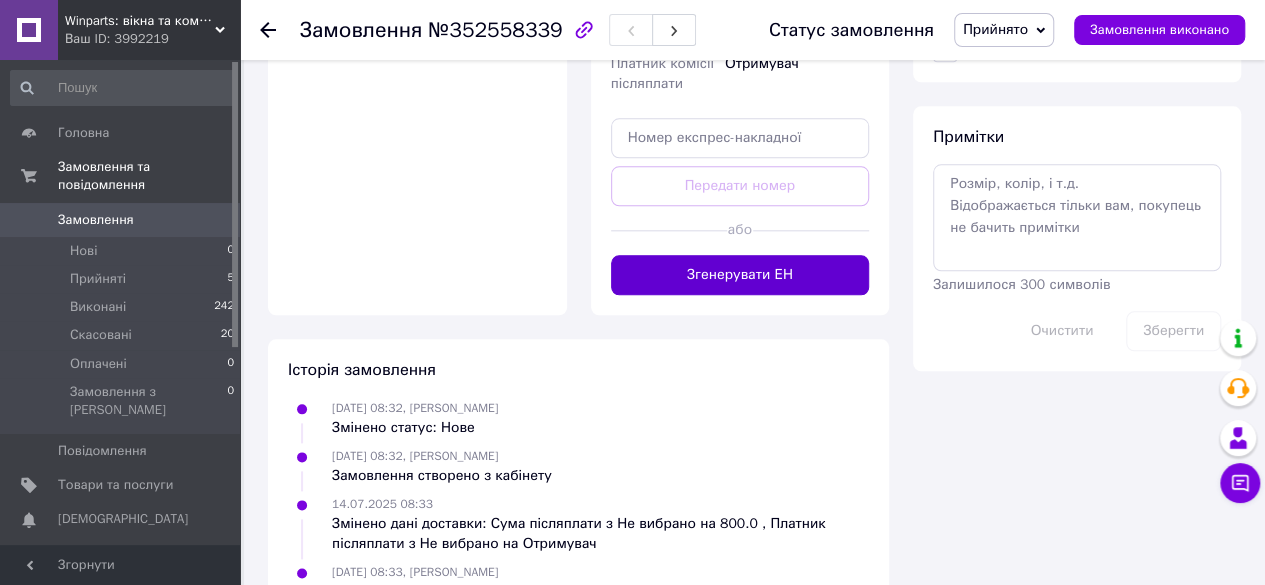 click on "Згенерувати ЕН" at bounding box center (740, 275) 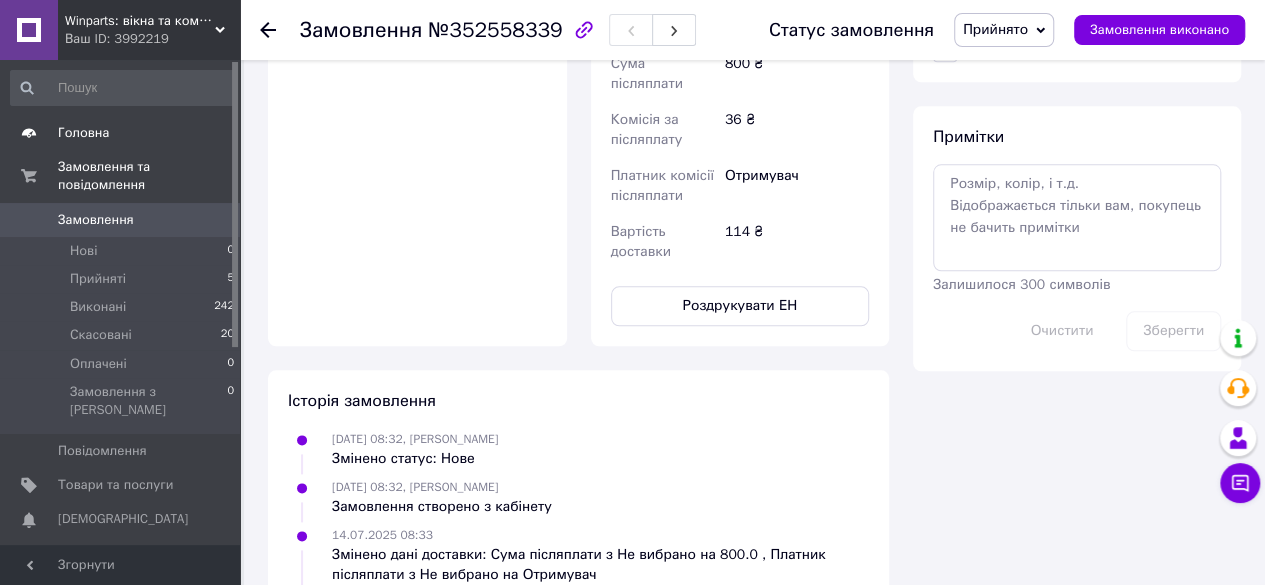 click on "Головна" at bounding box center (83, 133) 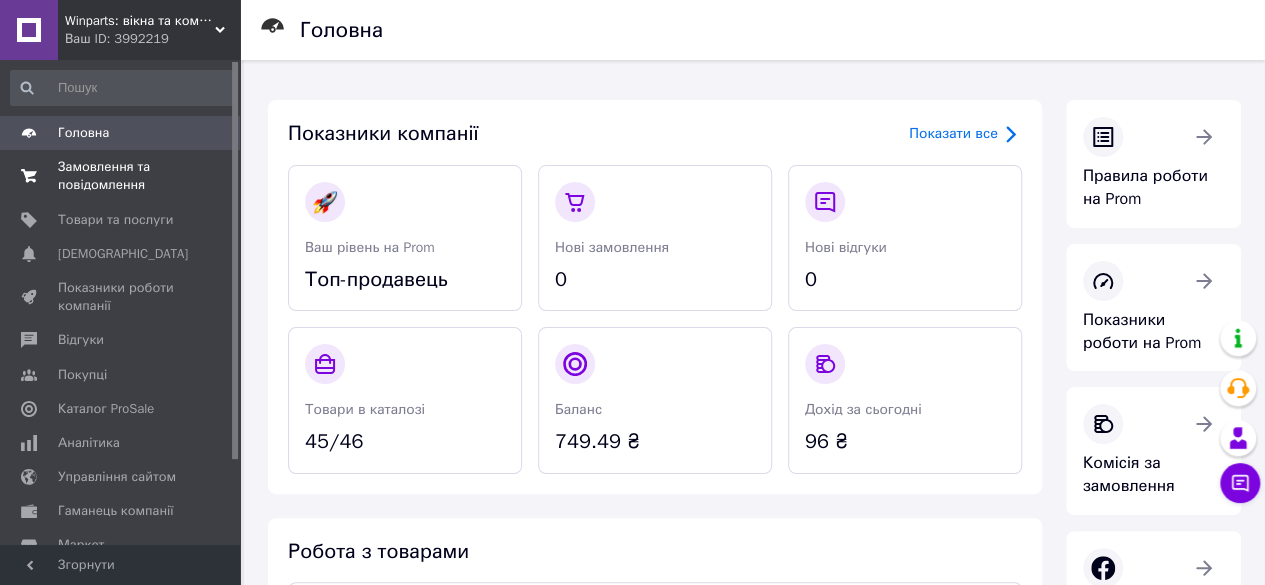 click on "Замовлення та повідомлення" at bounding box center [121, 176] 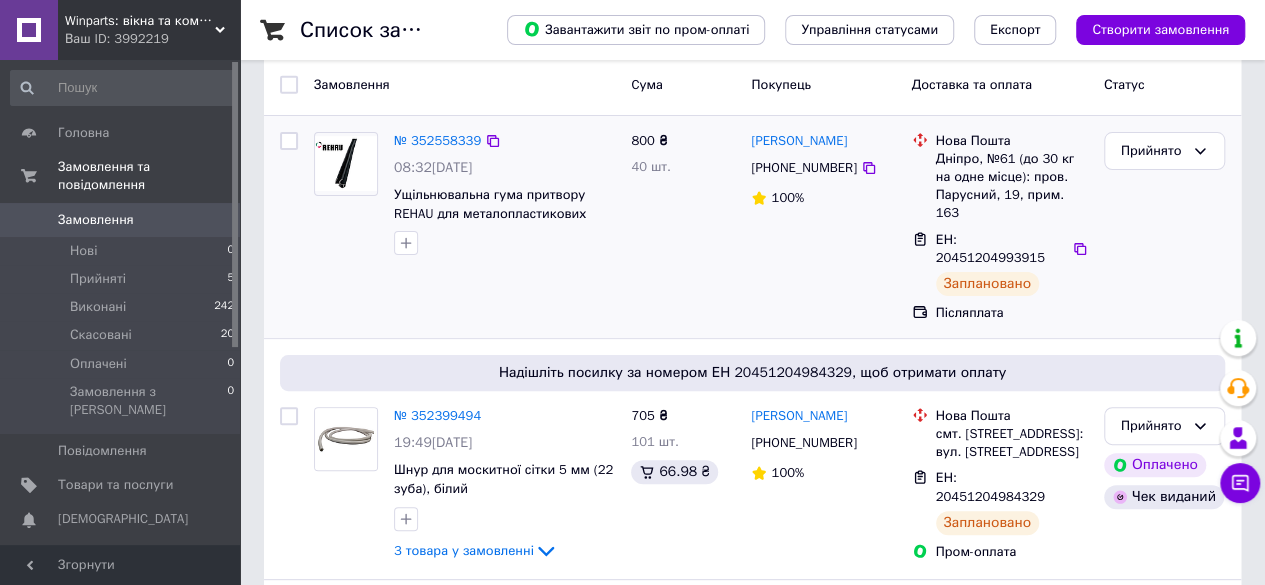 scroll, scrollTop: 200, scrollLeft: 0, axis: vertical 